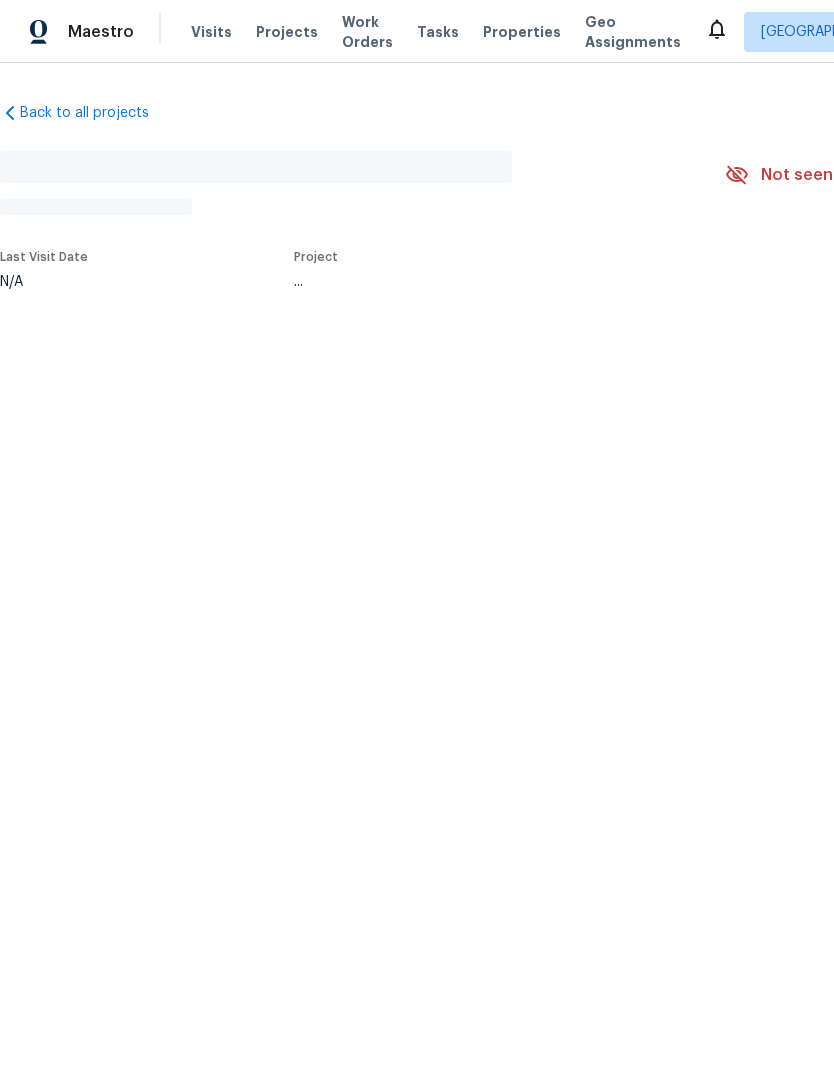 scroll, scrollTop: 0, scrollLeft: 0, axis: both 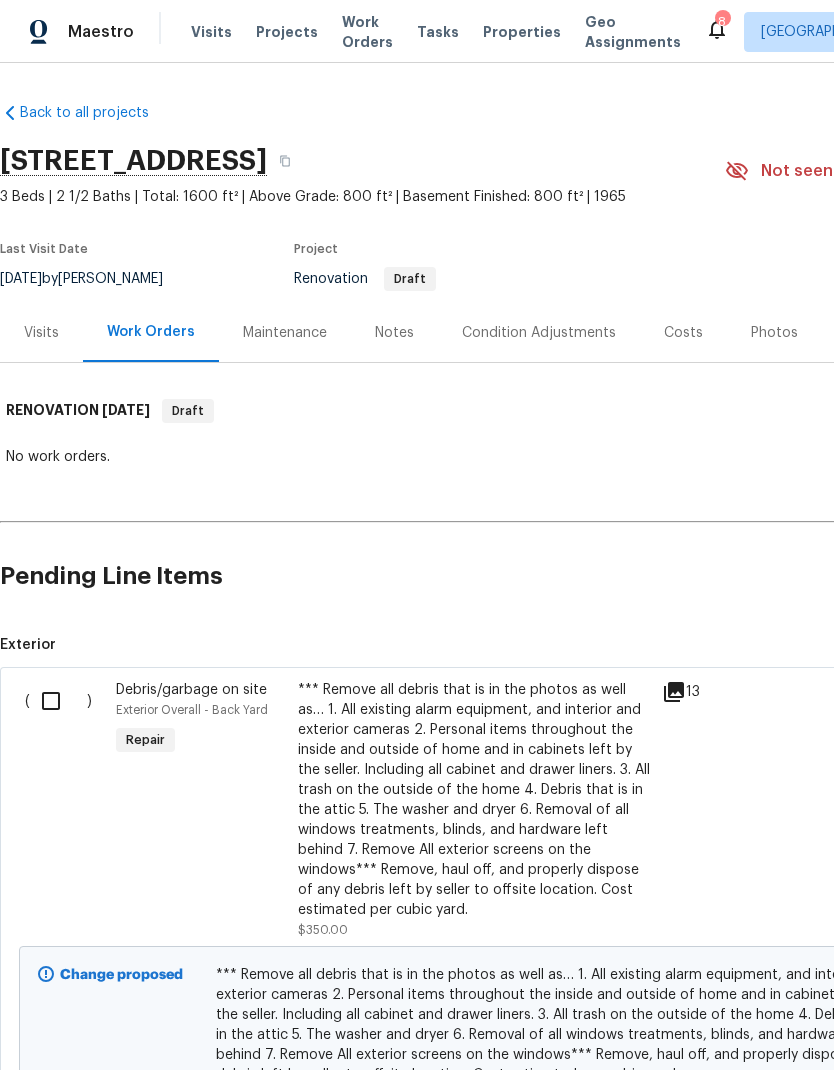 click on "Costs" at bounding box center [683, 333] 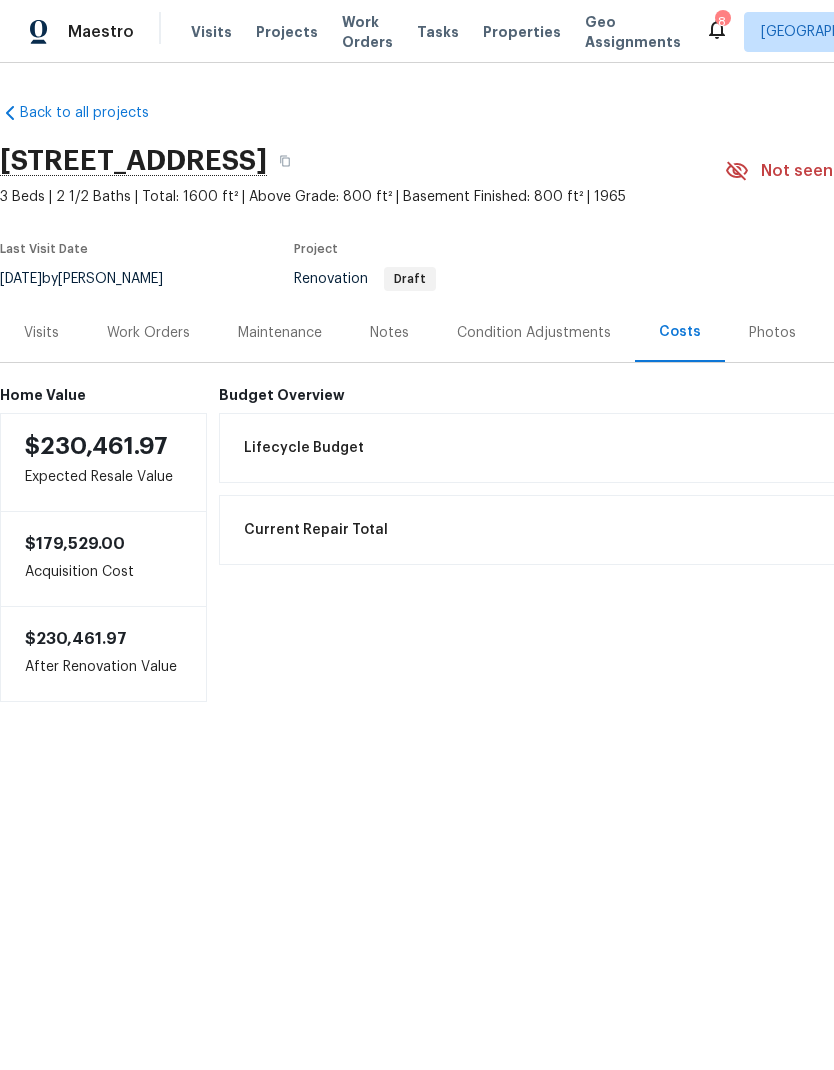 scroll, scrollTop: 0, scrollLeft: 0, axis: both 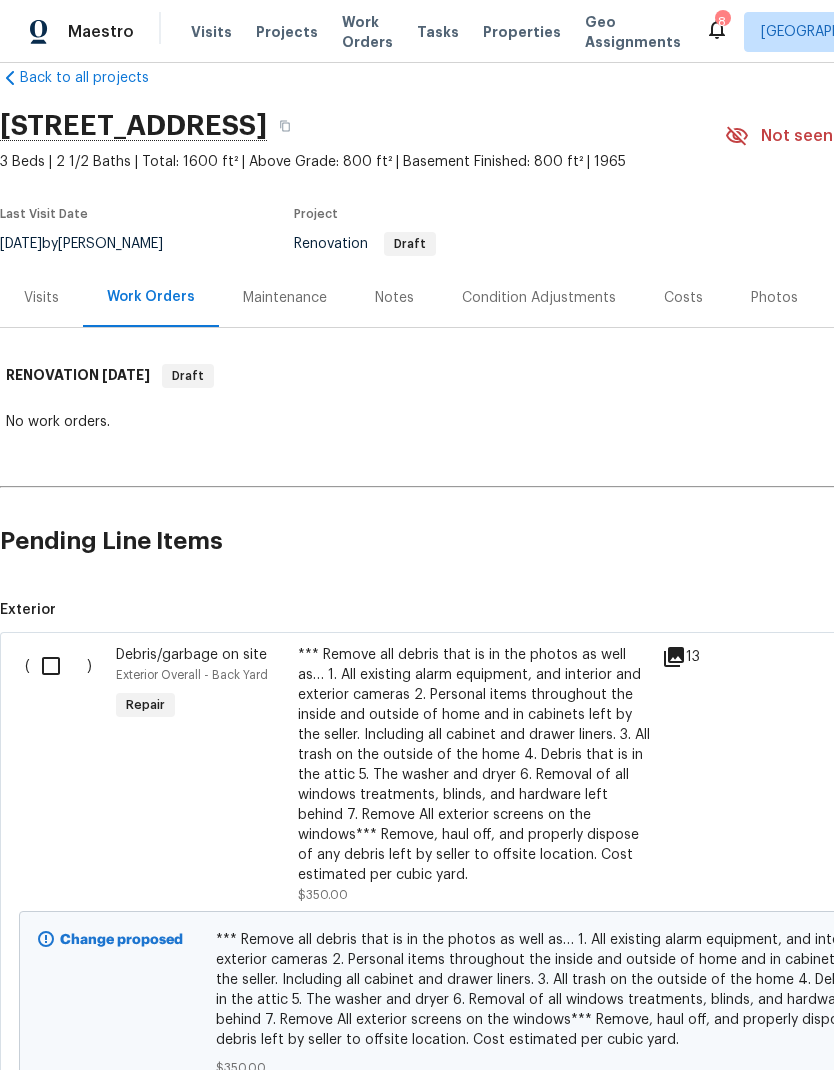 click at bounding box center (58, 666) 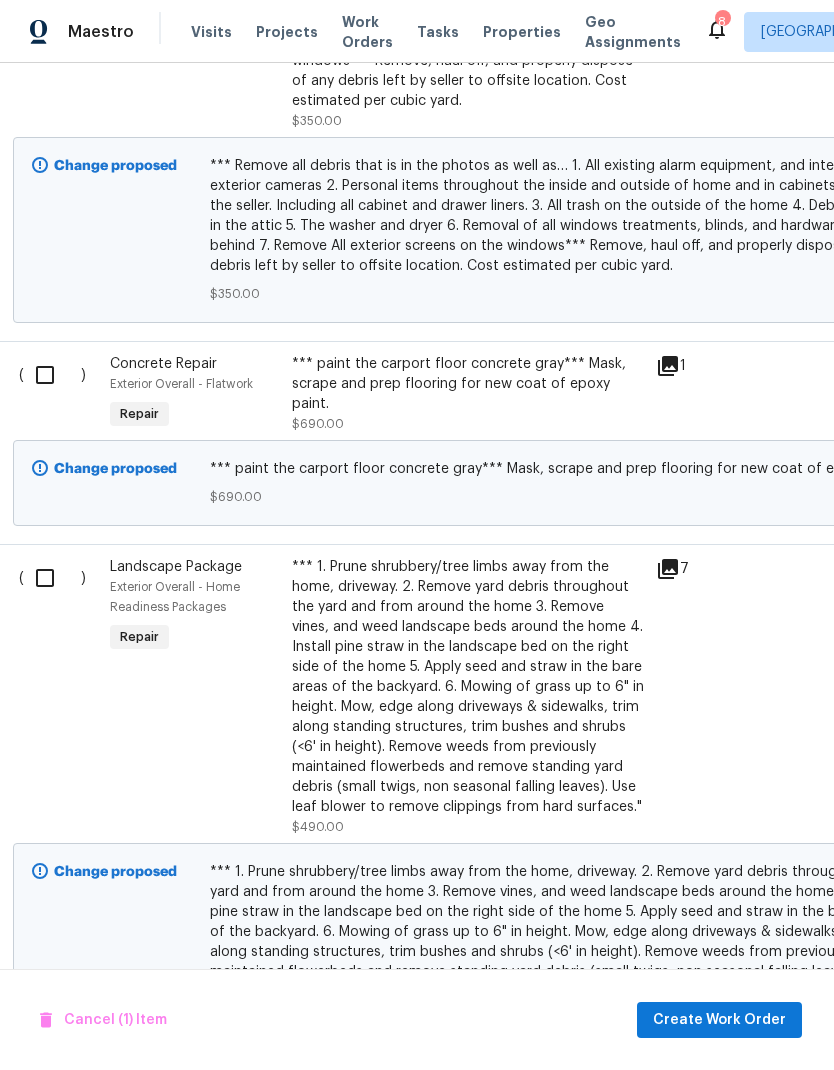 scroll, scrollTop: 810, scrollLeft: 6, axis: both 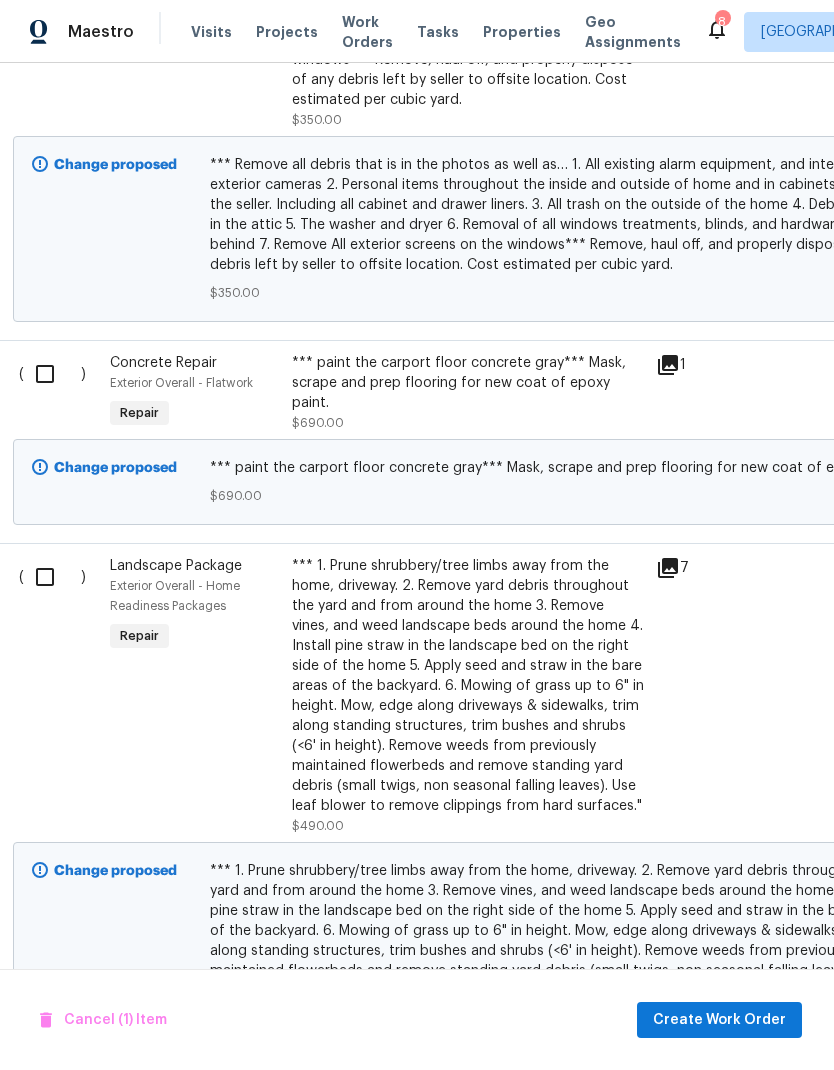 click at bounding box center (52, 374) 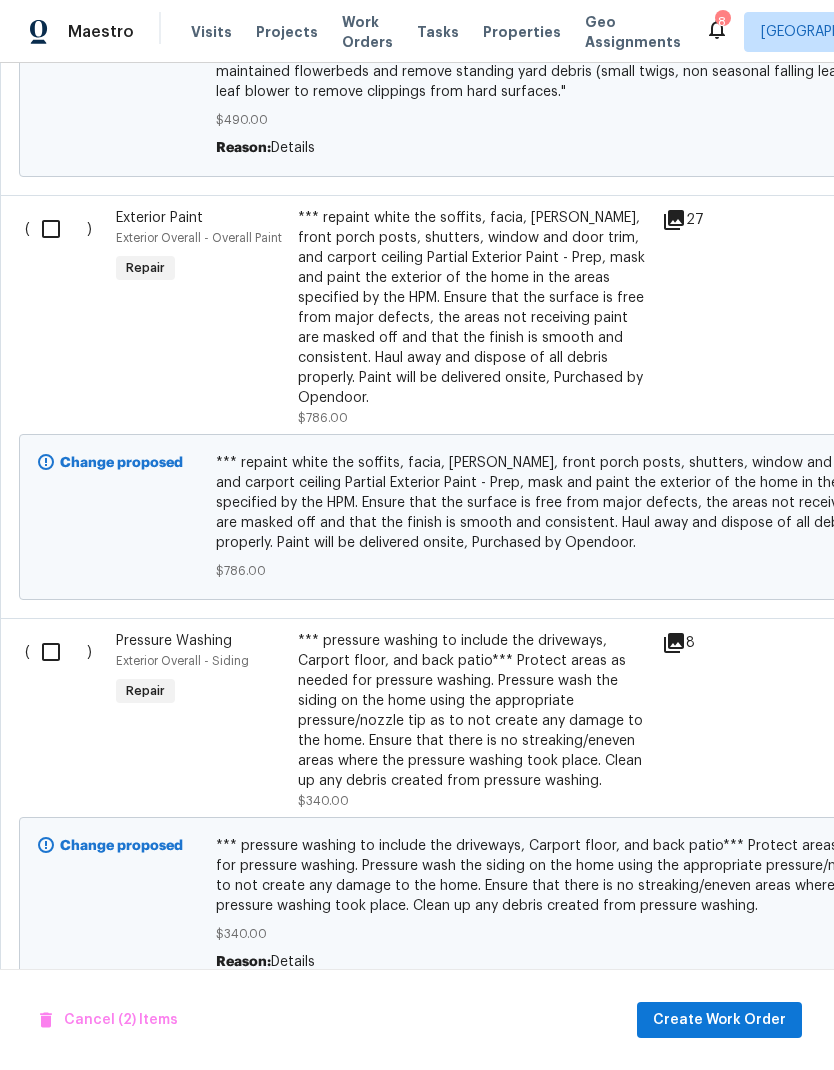 scroll, scrollTop: 1709, scrollLeft: 0, axis: vertical 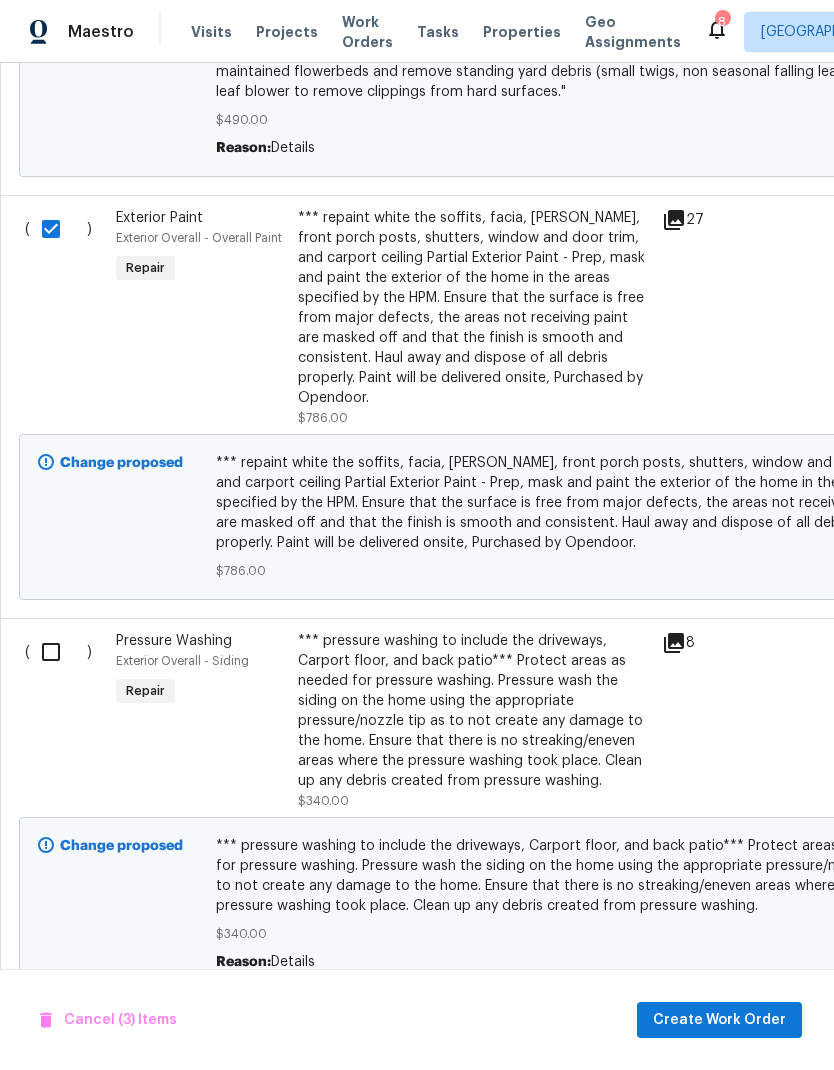 click at bounding box center (58, 652) 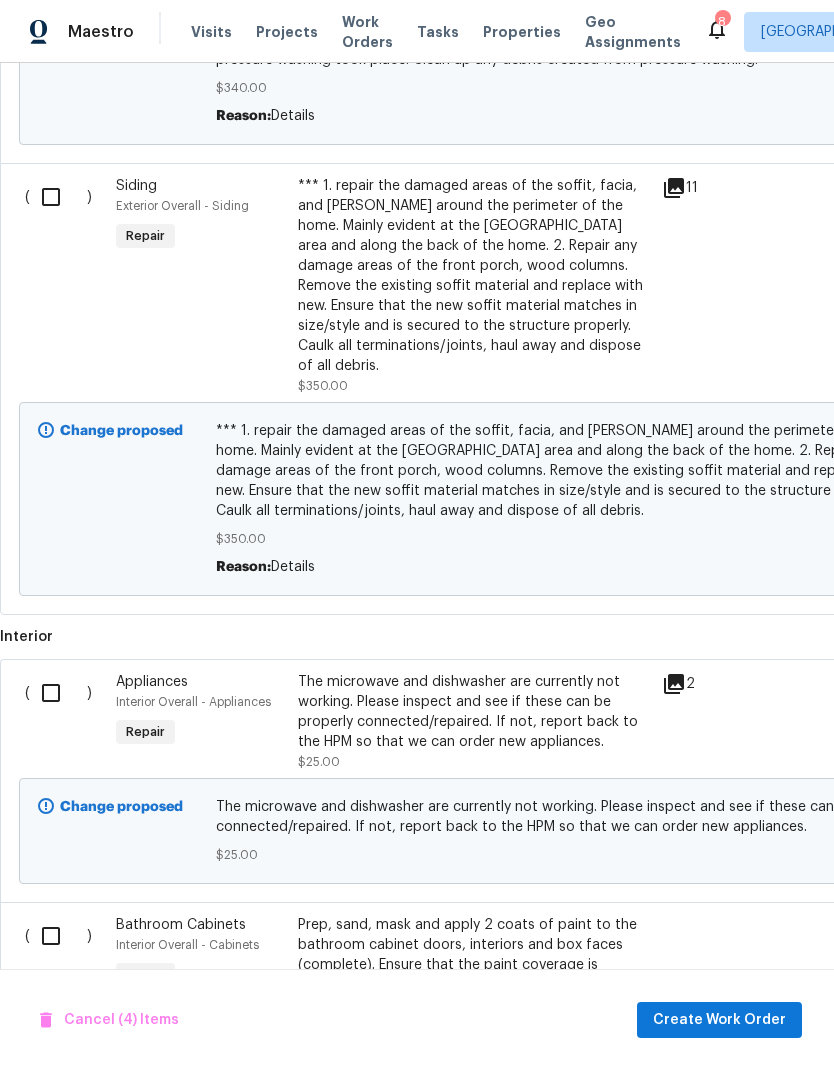 scroll, scrollTop: 2555, scrollLeft: 0, axis: vertical 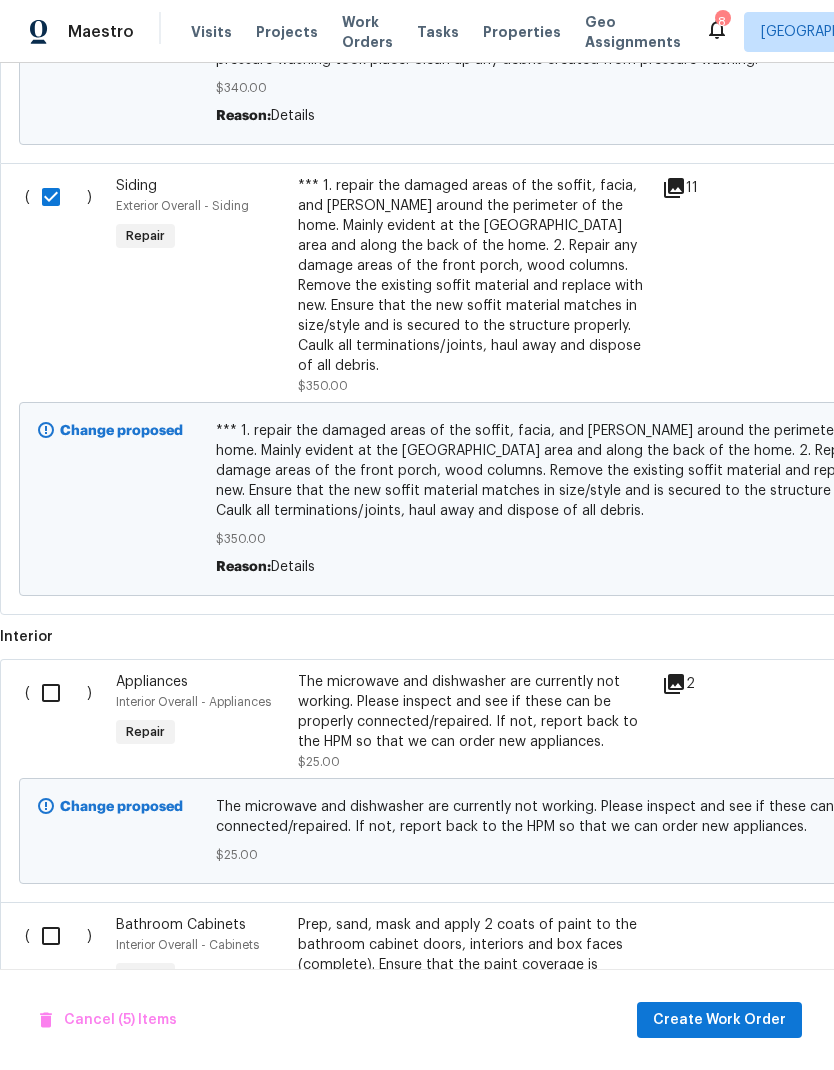 click at bounding box center (58, 693) 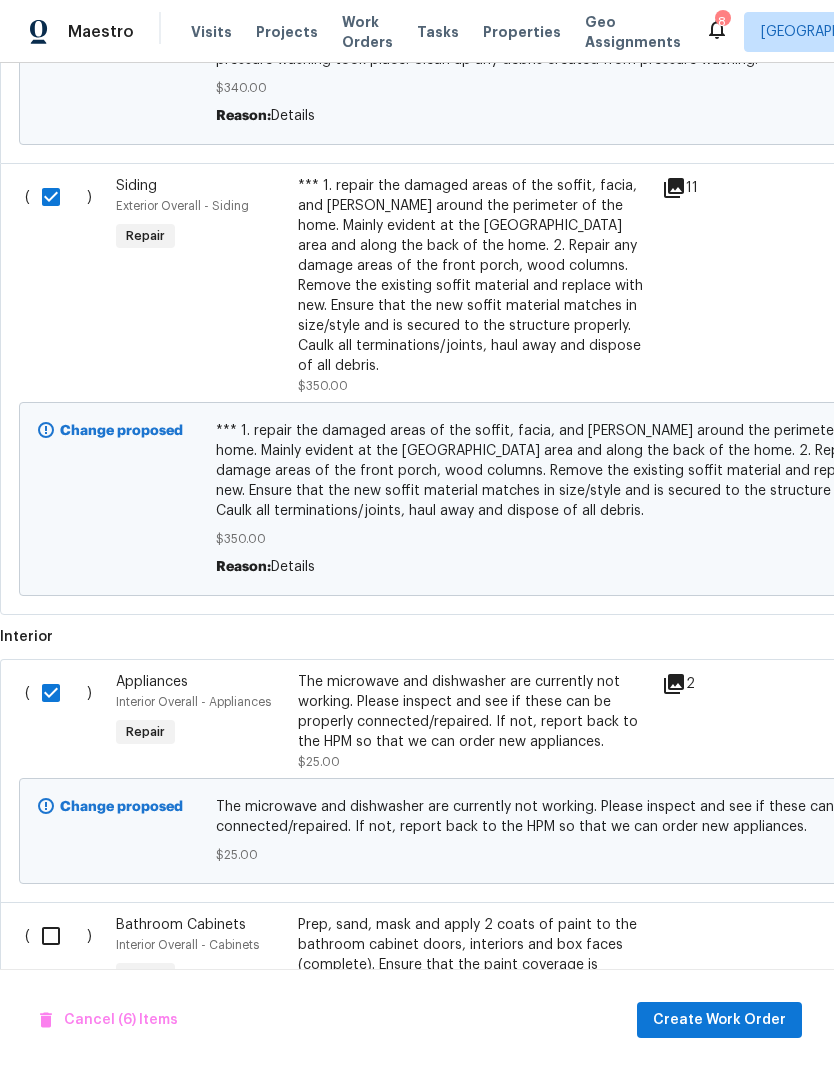 click at bounding box center (58, 936) 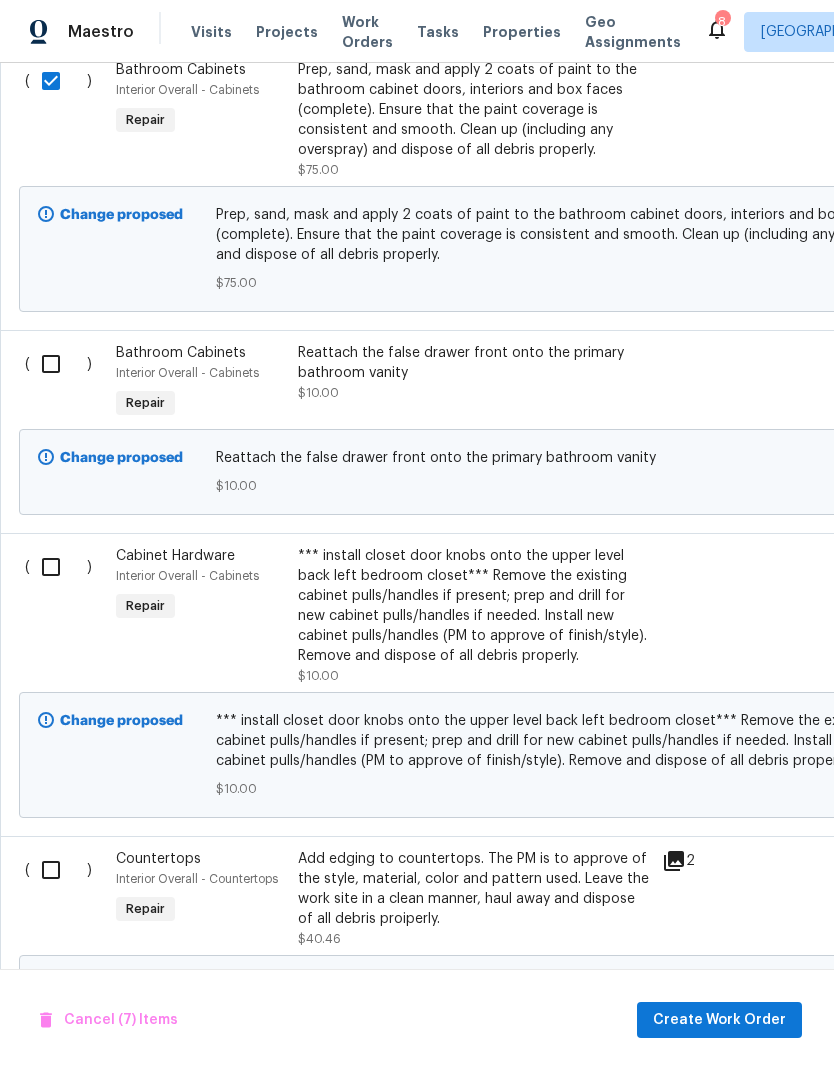 scroll, scrollTop: 3410, scrollLeft: 0, axis: vertical 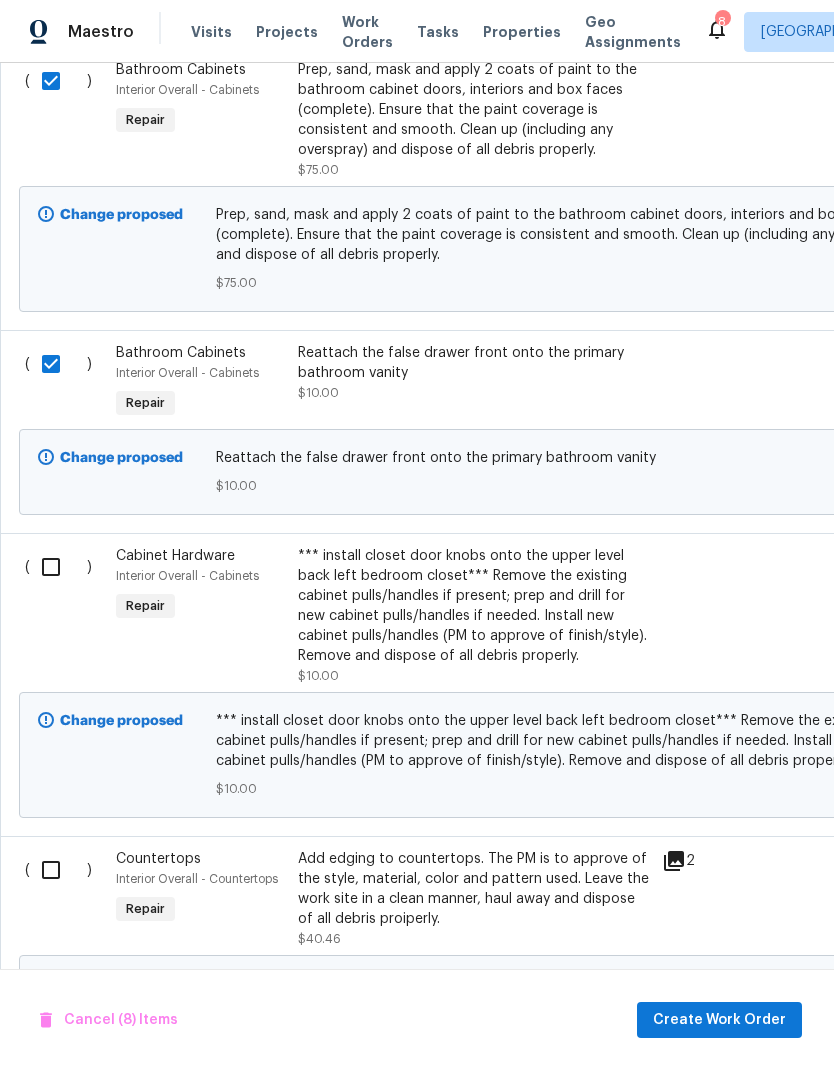 click at bounding box center [58, 567] 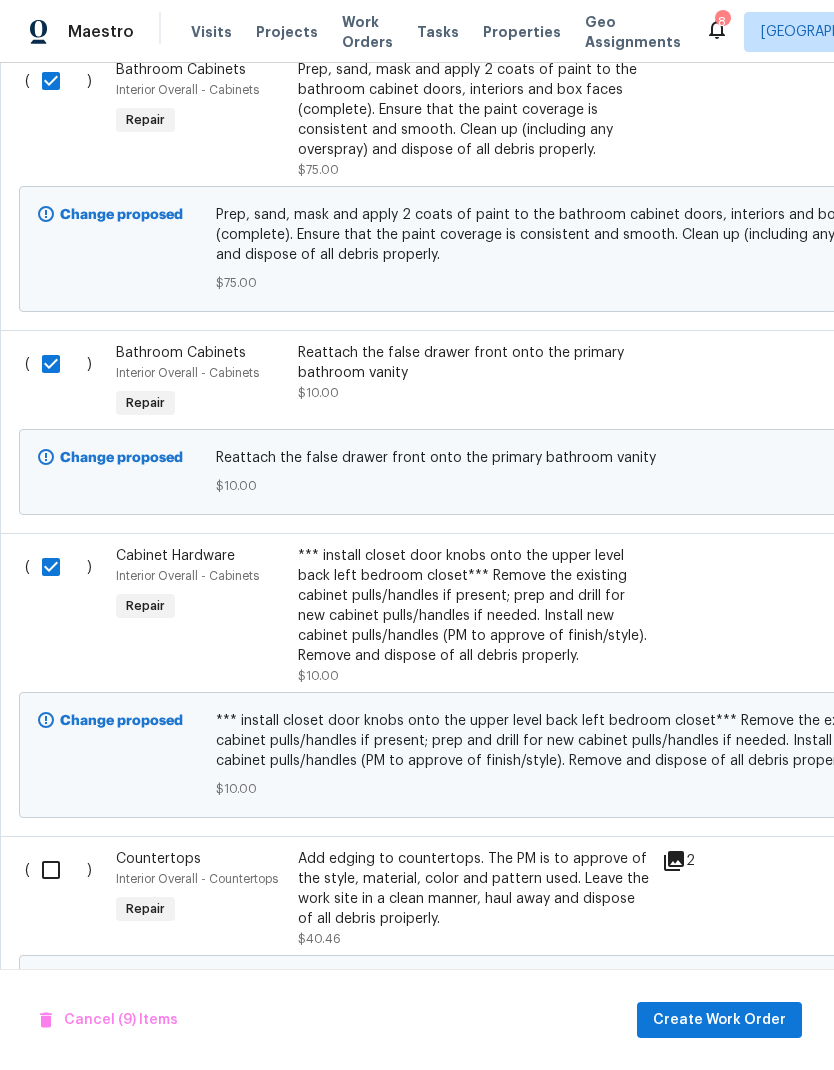 click at bounding box center (58, 870) 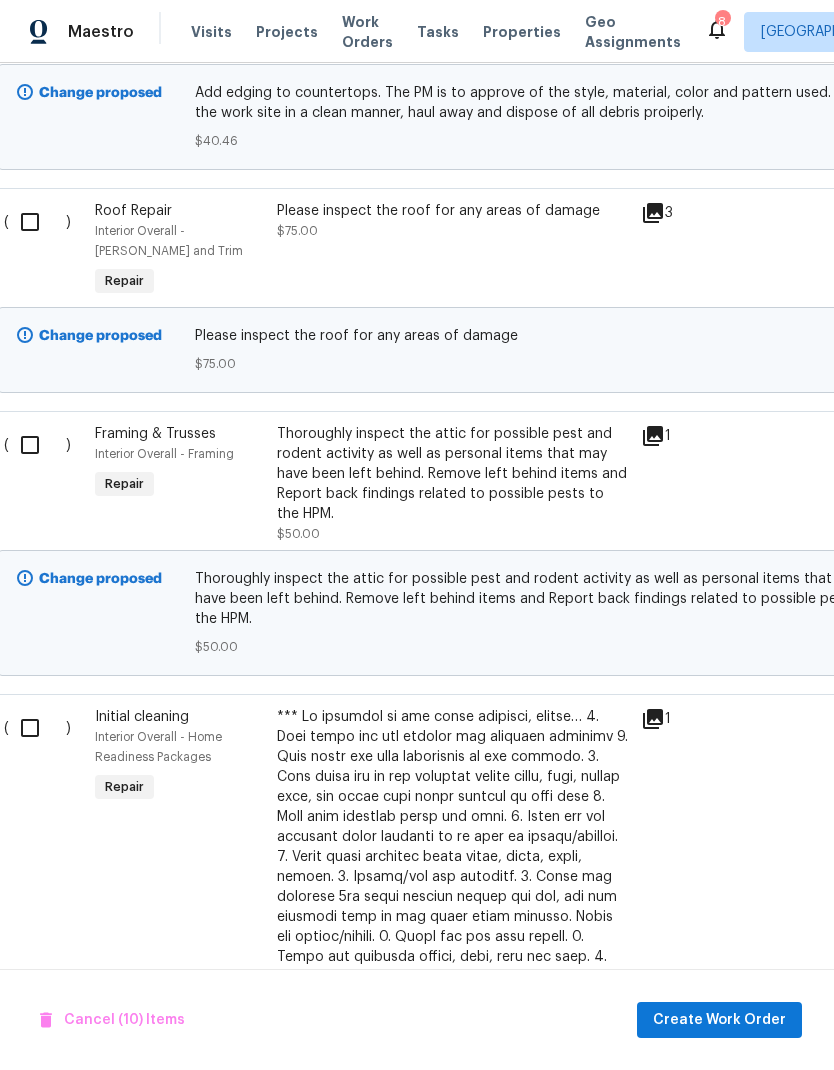 scroll, scrollTop: 4320, scrollLeft: 5, axis: both 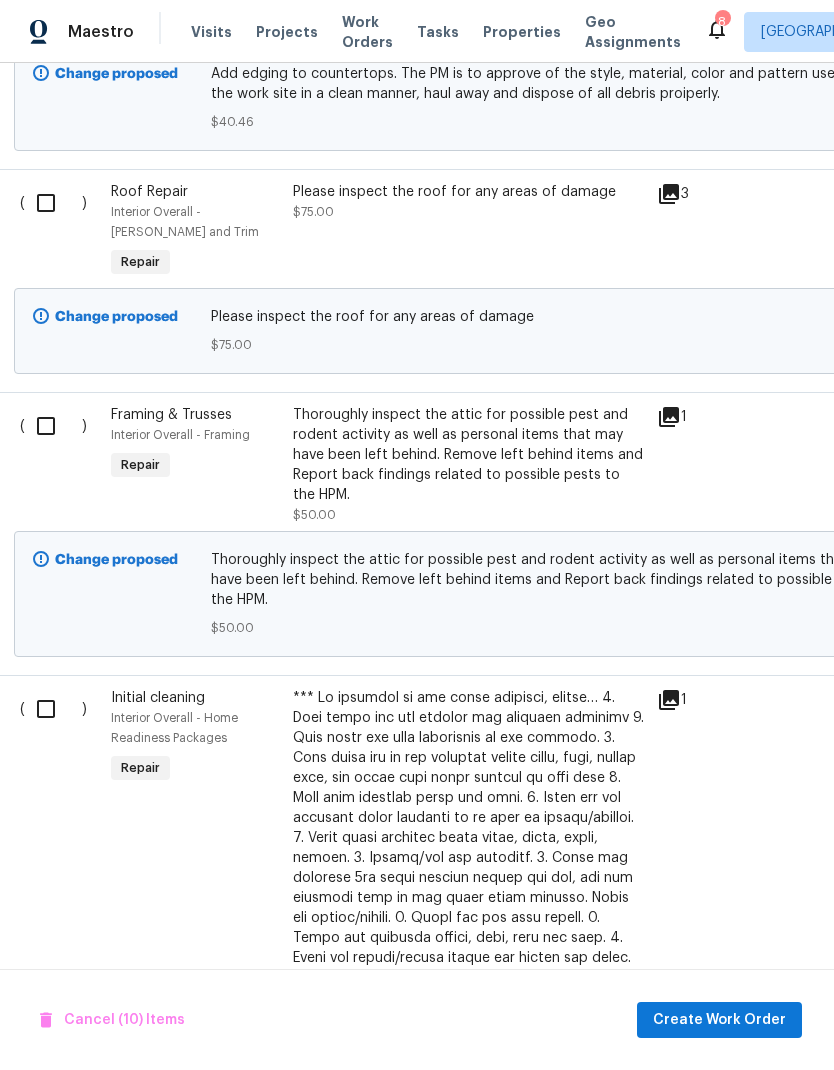 click at bounding box center (53, 203) 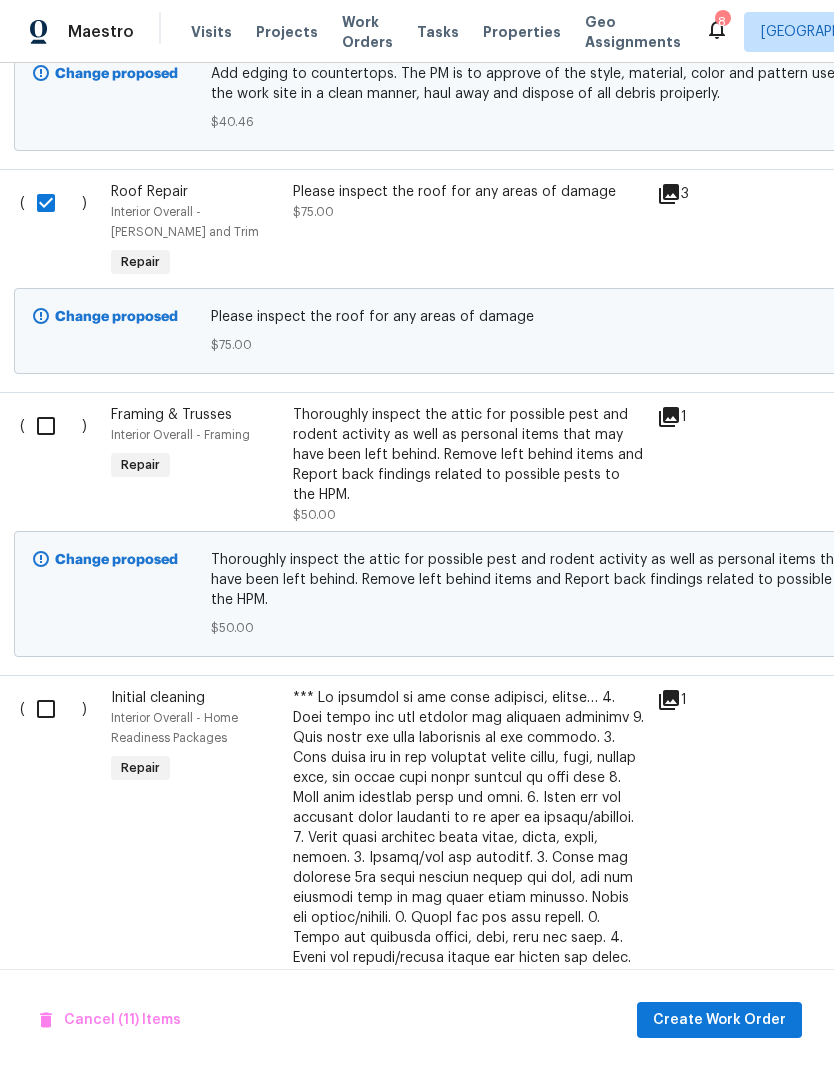 click at bounding box center [53, 426] 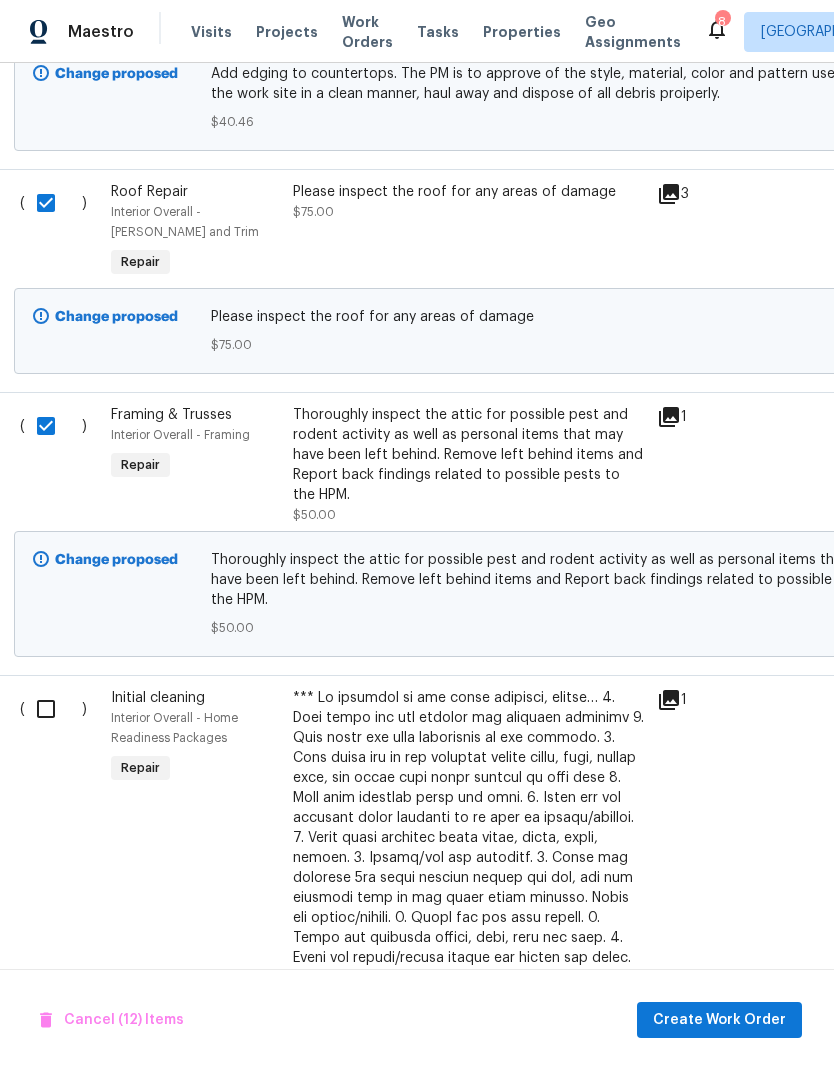 click at bounding box center [53, 709] 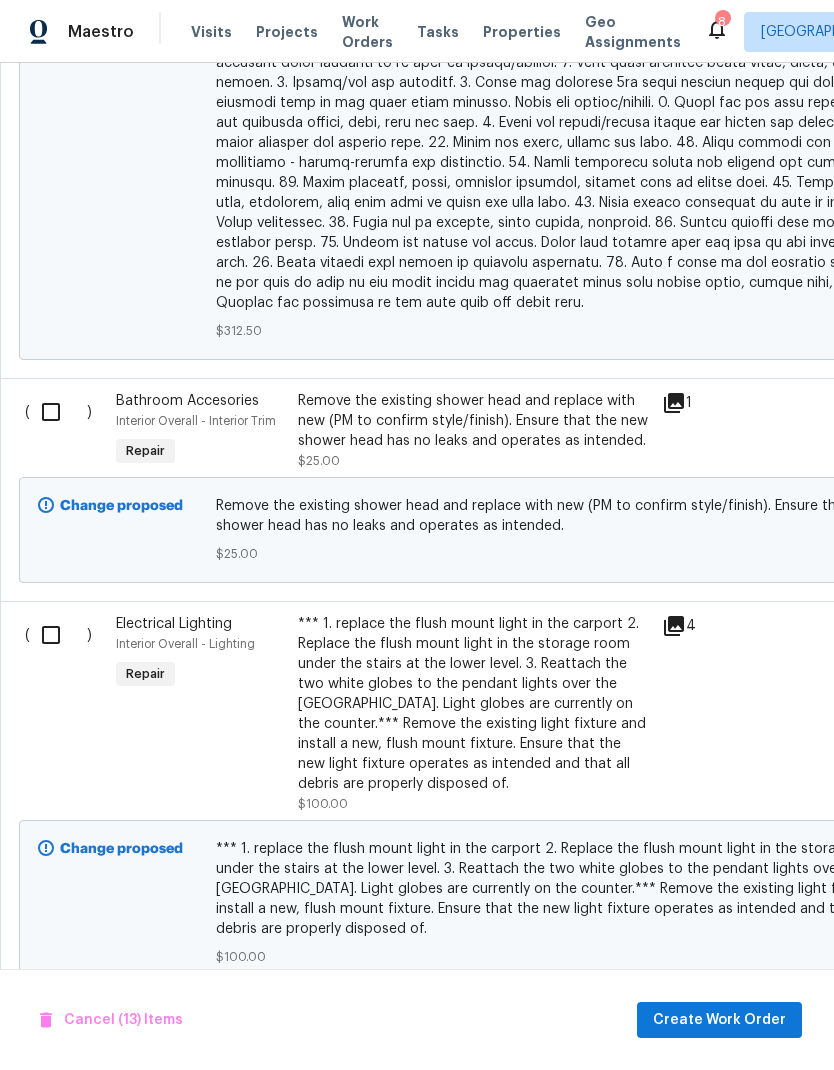 scroll, scrollTop: 5703, scrollLeft: 2, axis: both 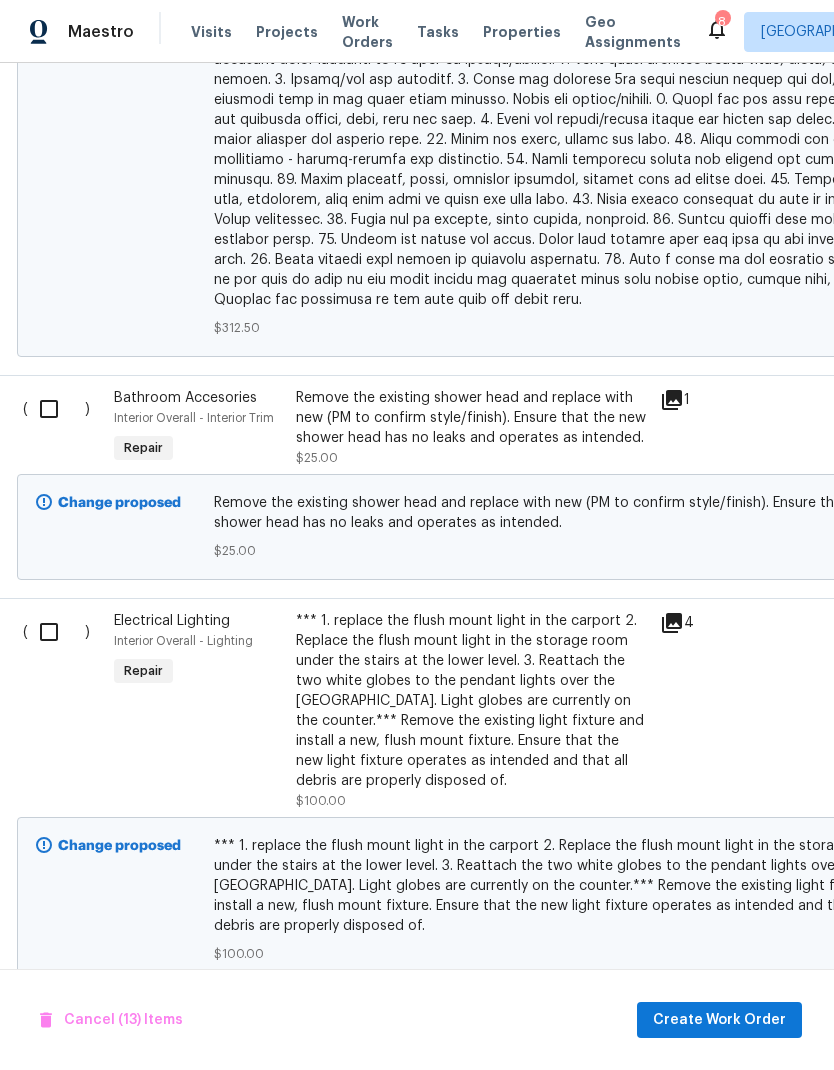 click at bounding box center [56, 409] 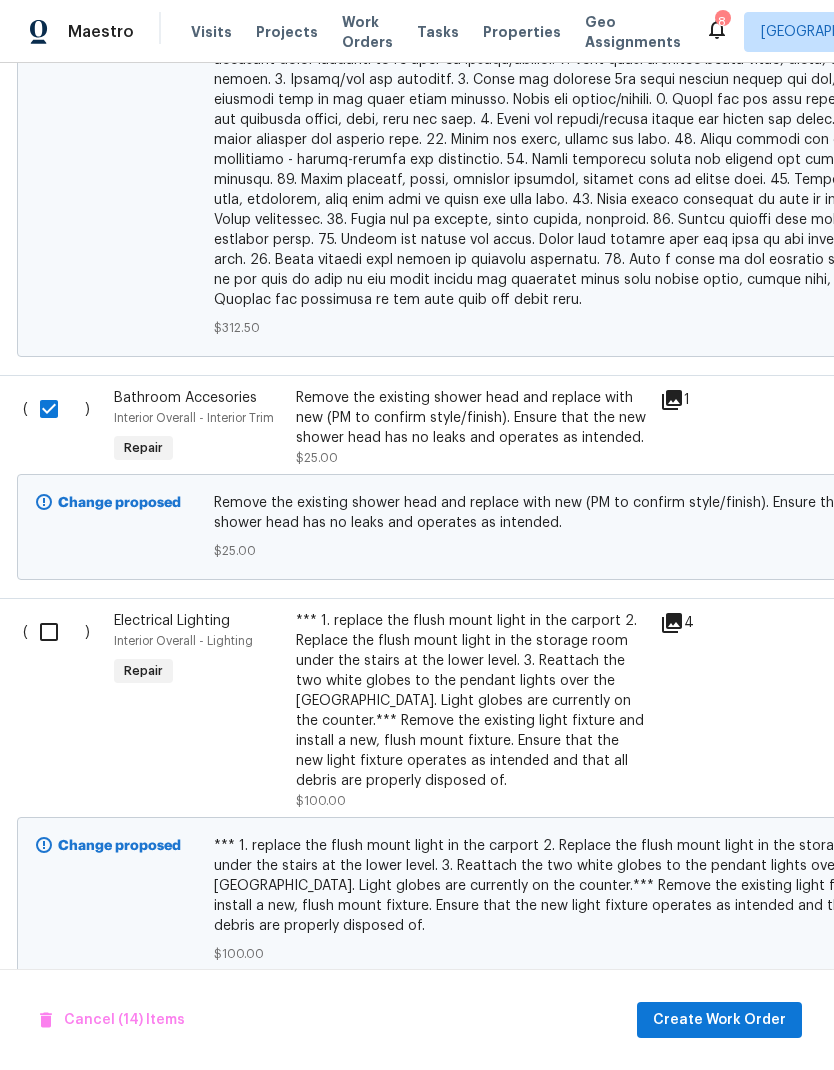 click at bounding box center (56, 632) 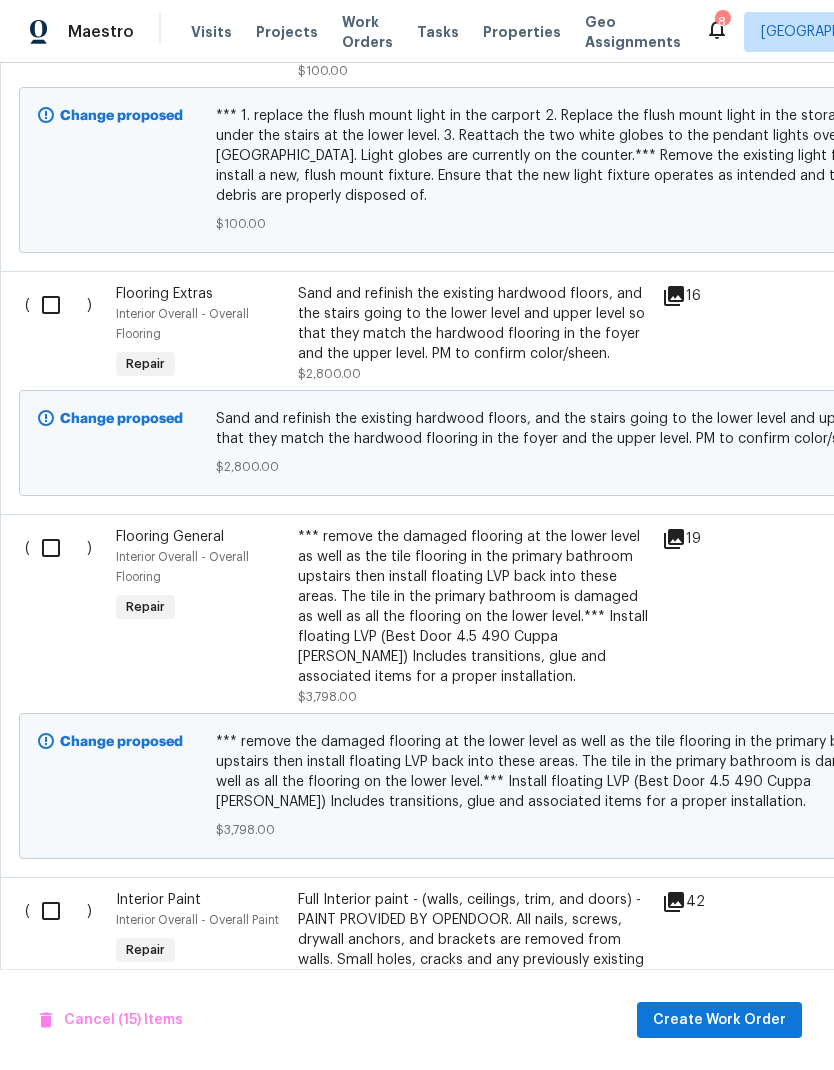 scroll, scrollTop: 6492, scrollLeft: 0, axis: vertical 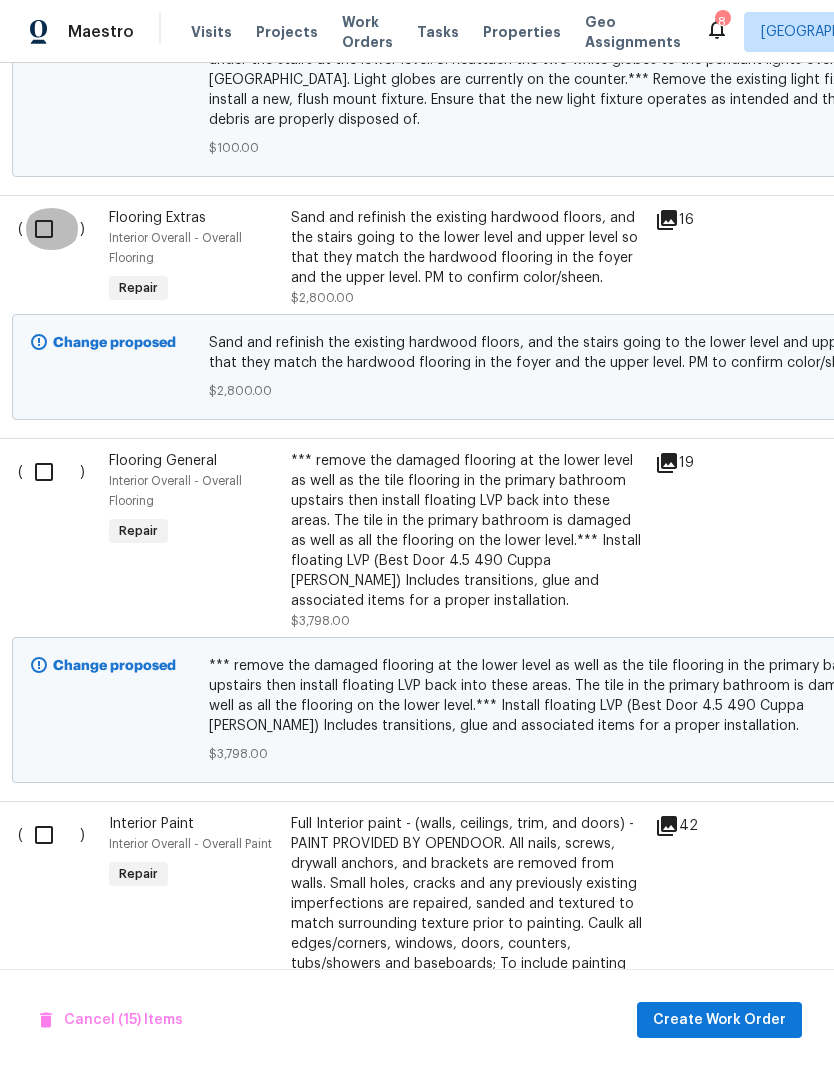 click at bounding box center [51, 229] 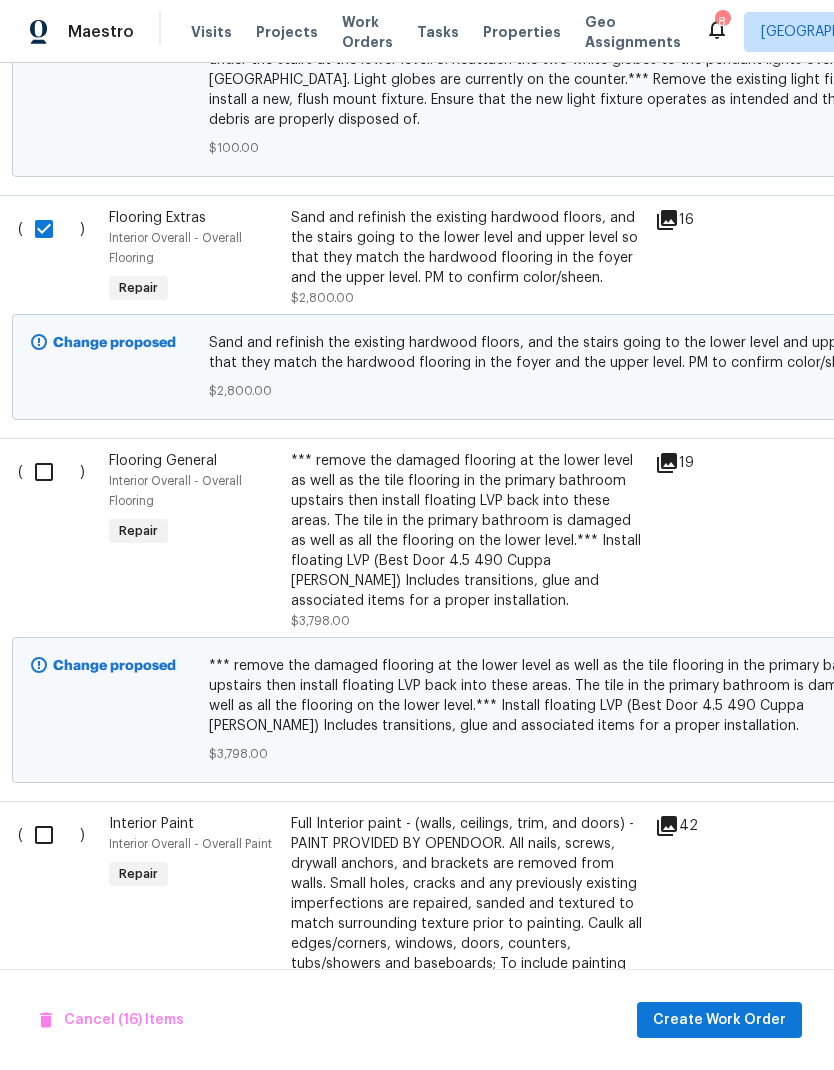 click at bounding box center (51, 835) 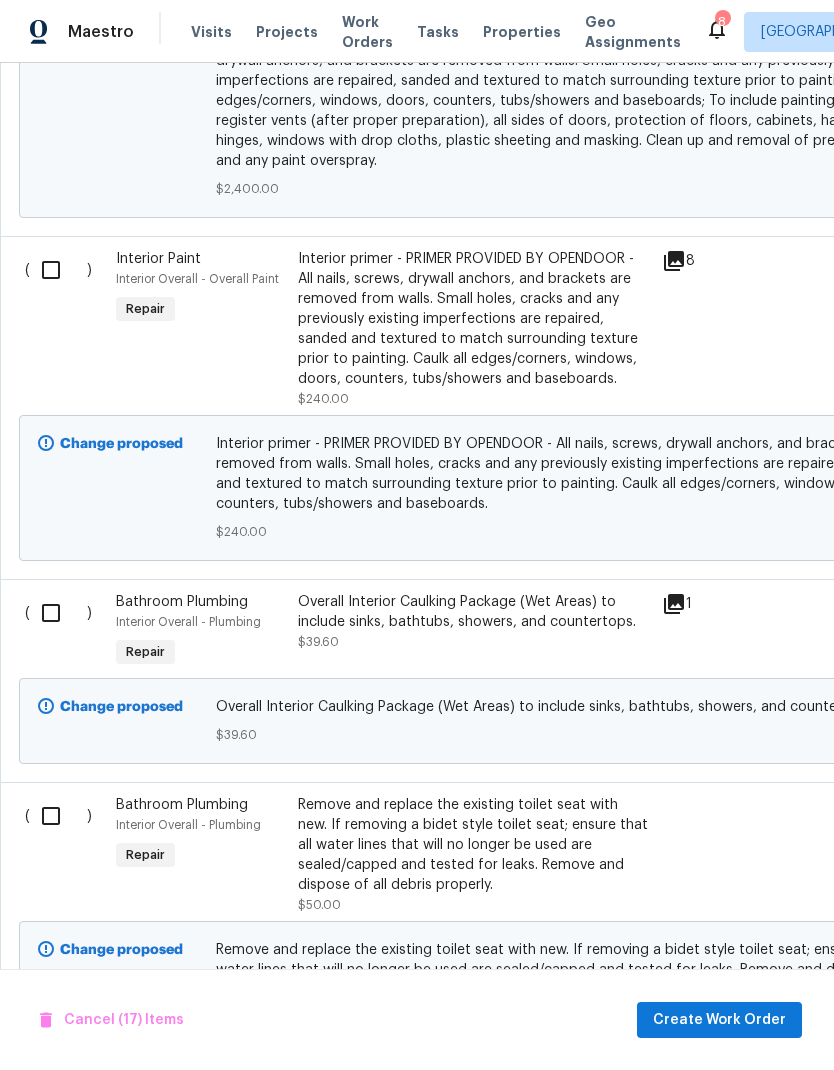 scroll, scrollTop: 7595, scrollLeft: 0, axis: vertical 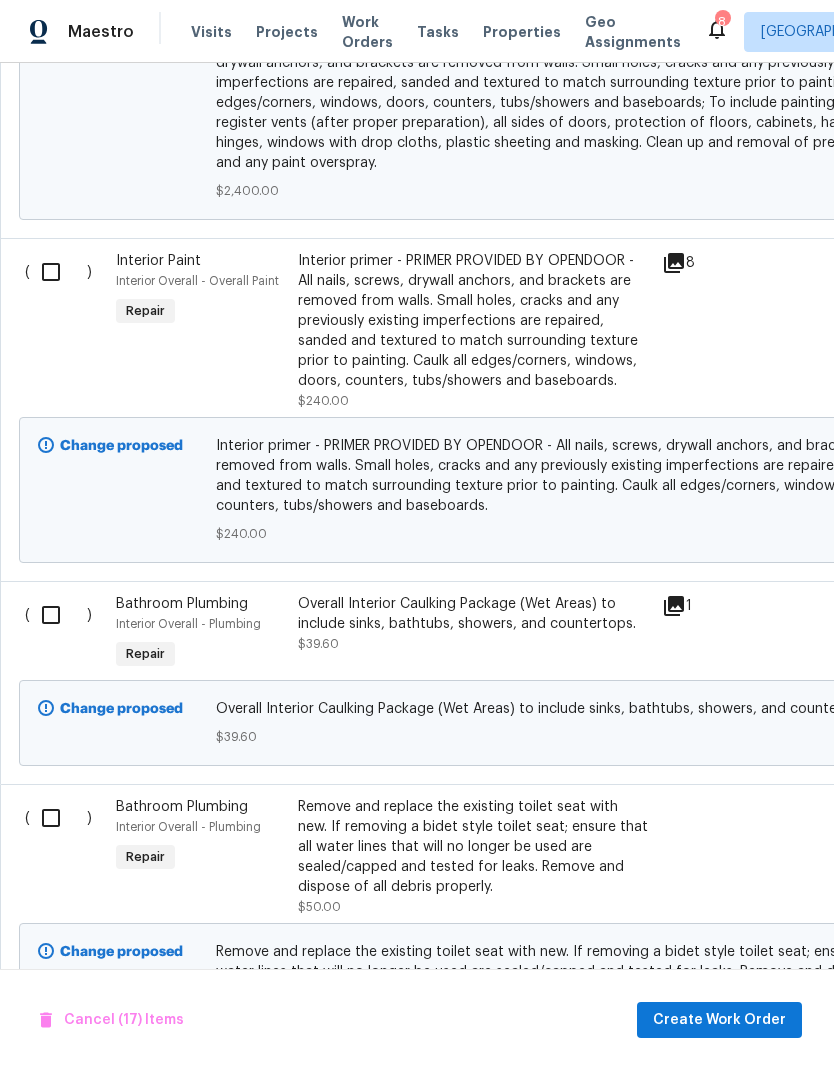 click at bounding box center [58, 272] 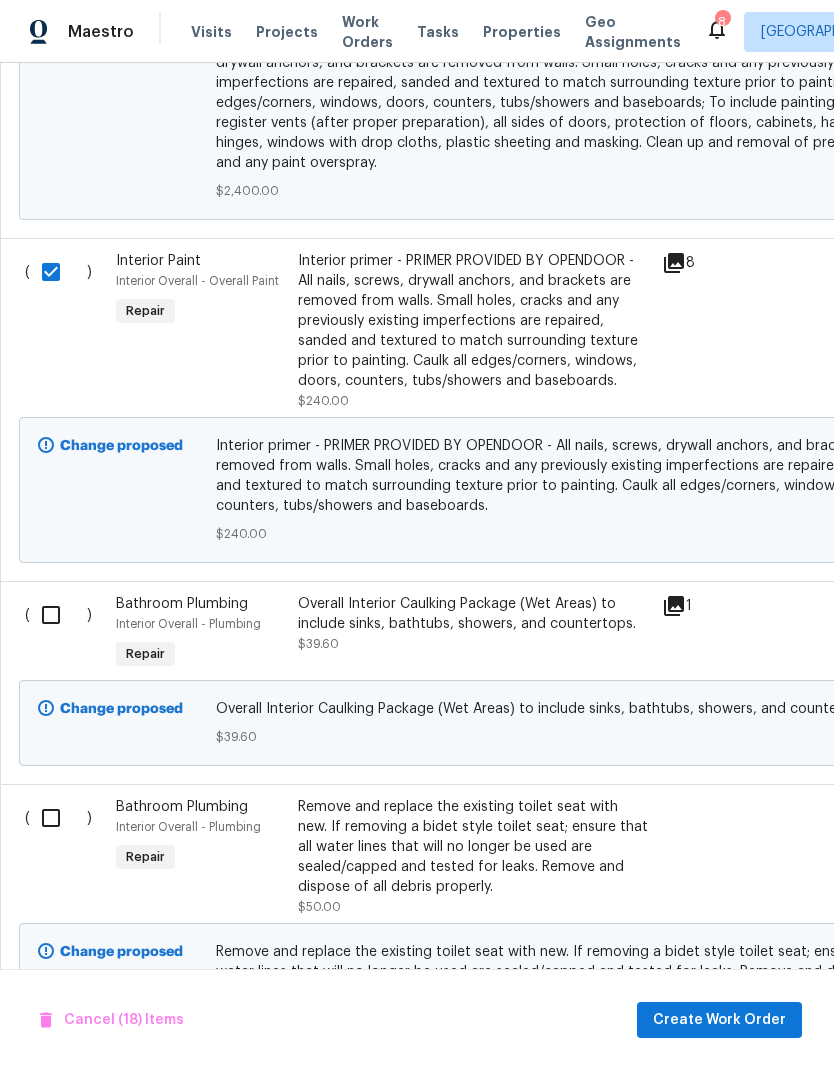 click at bounding box center [58, 615] 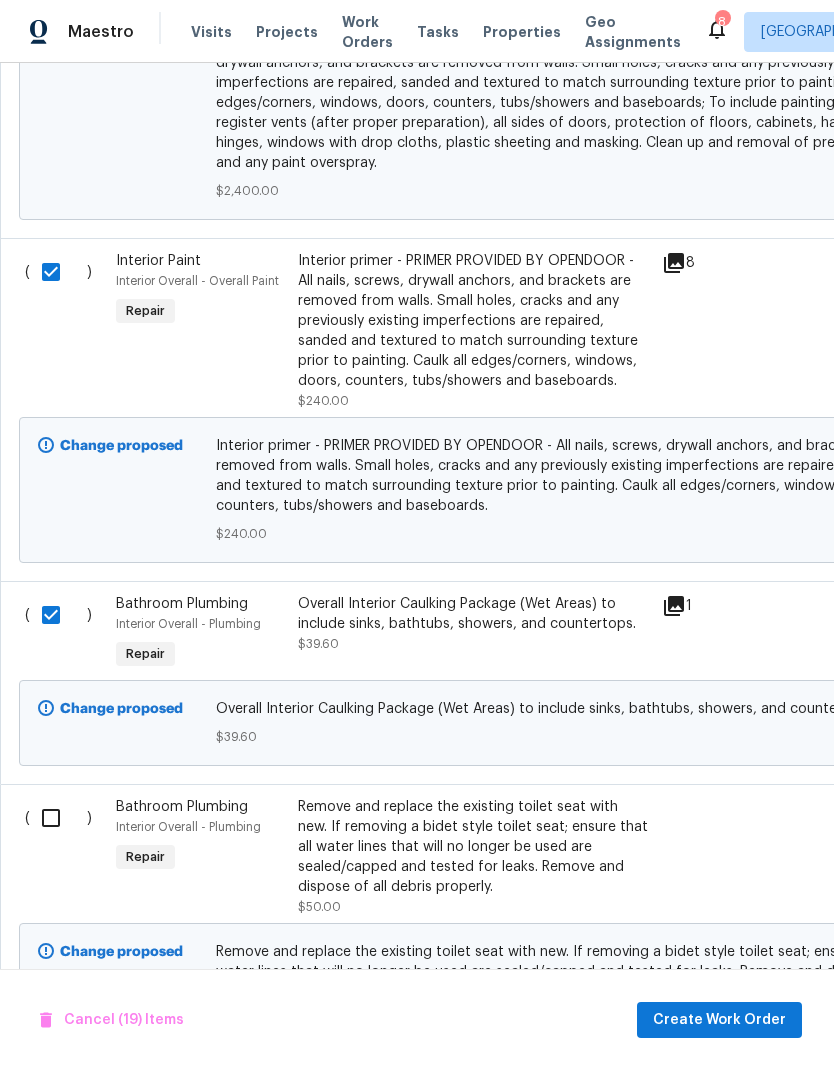 click at bounding box center (58, 818) 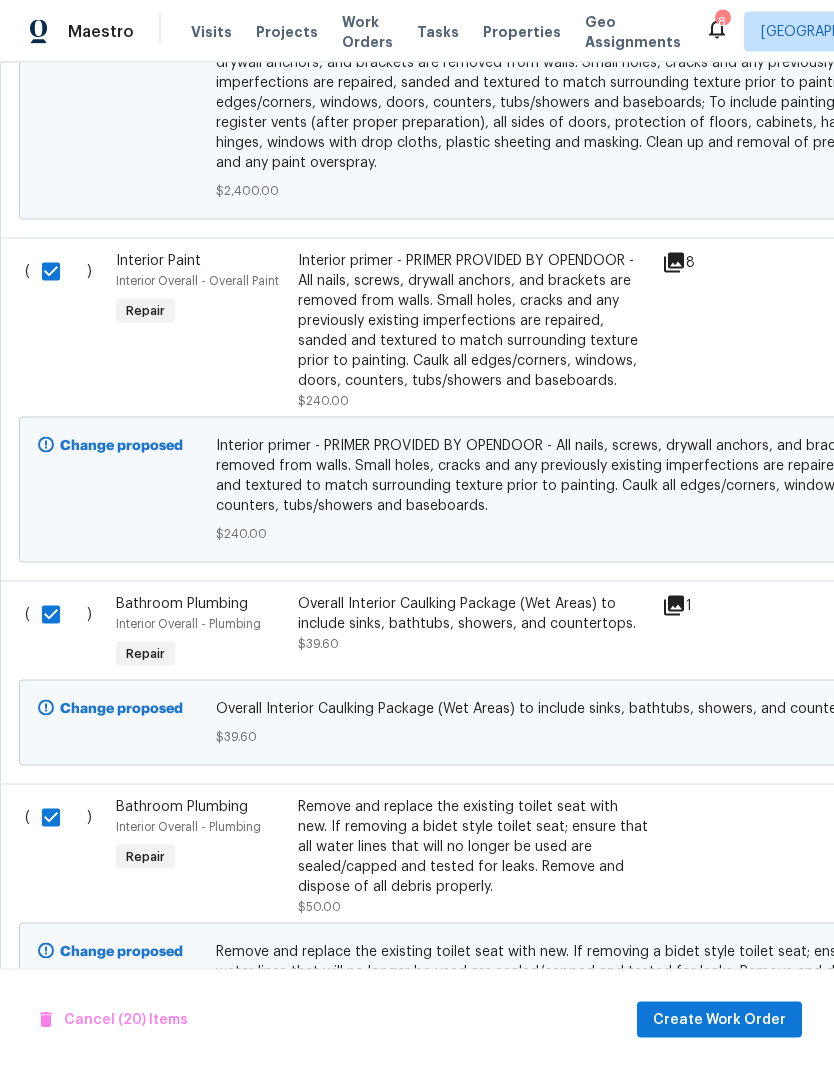 scroll, scrollTop: 80, scrollLeft: 0, axis: vertical 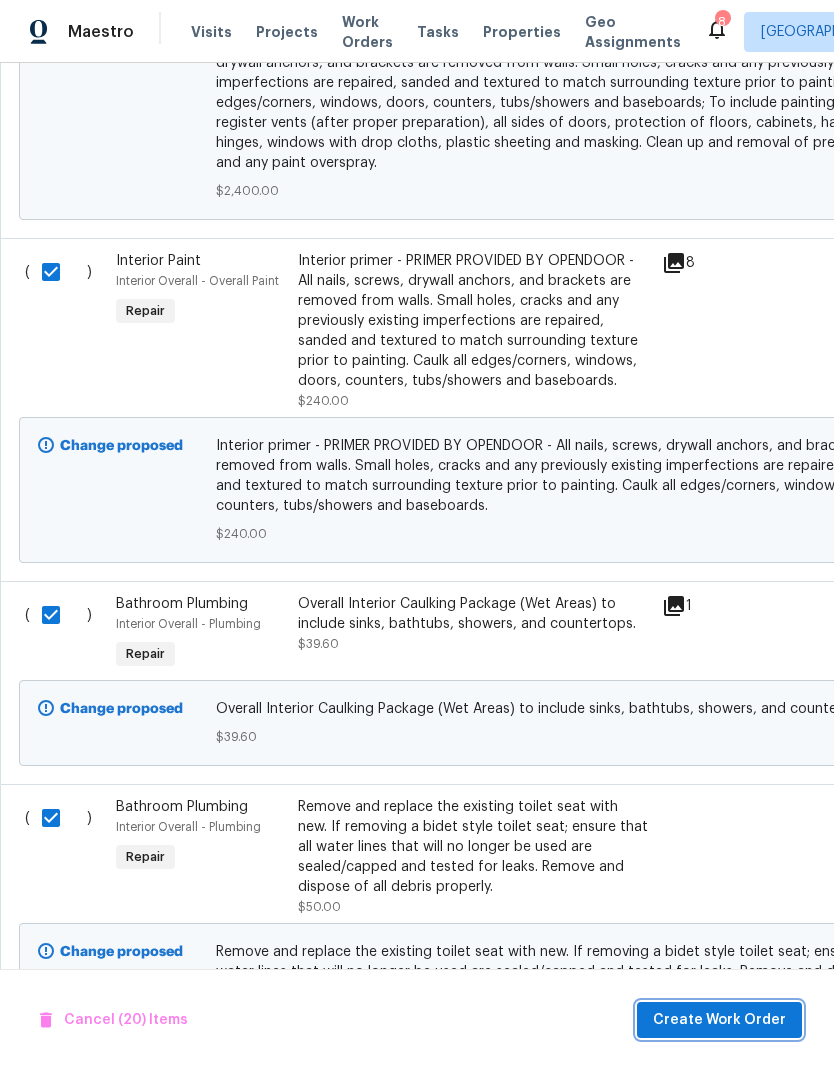 click on "Create Work Order" at bounding box center [719, 1020] 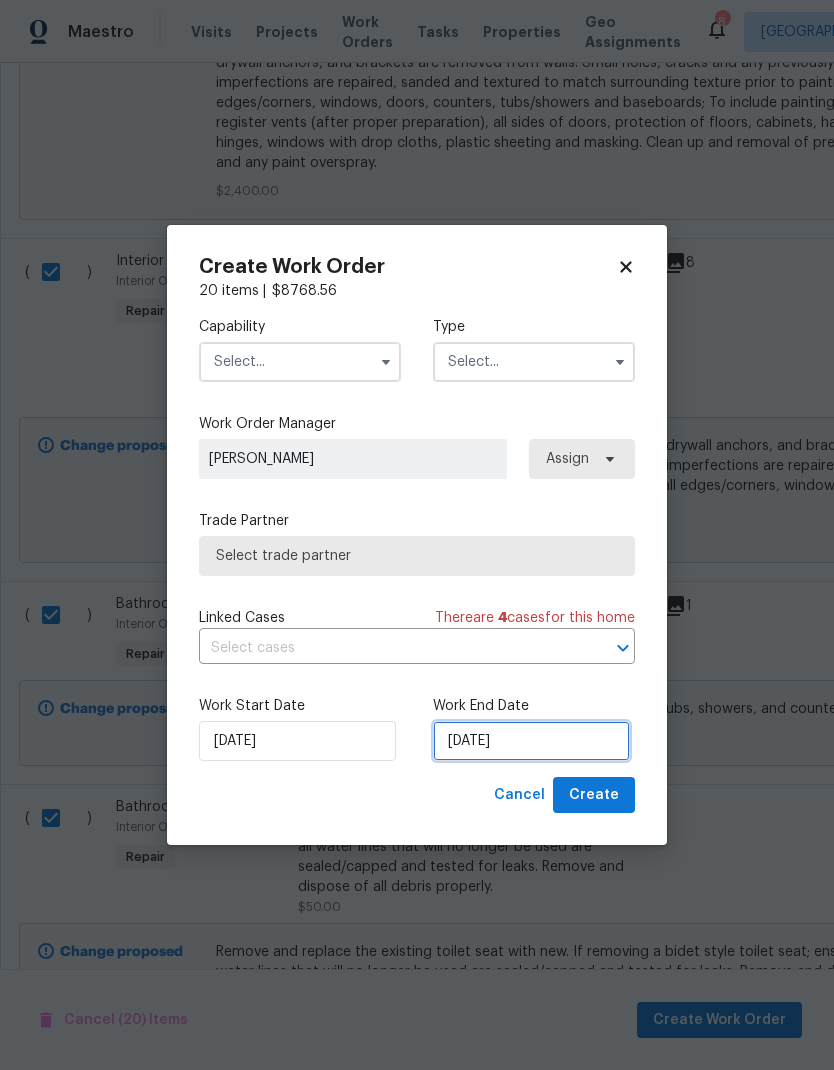 click on "7/14/2025" at bounding box center [531, 741] 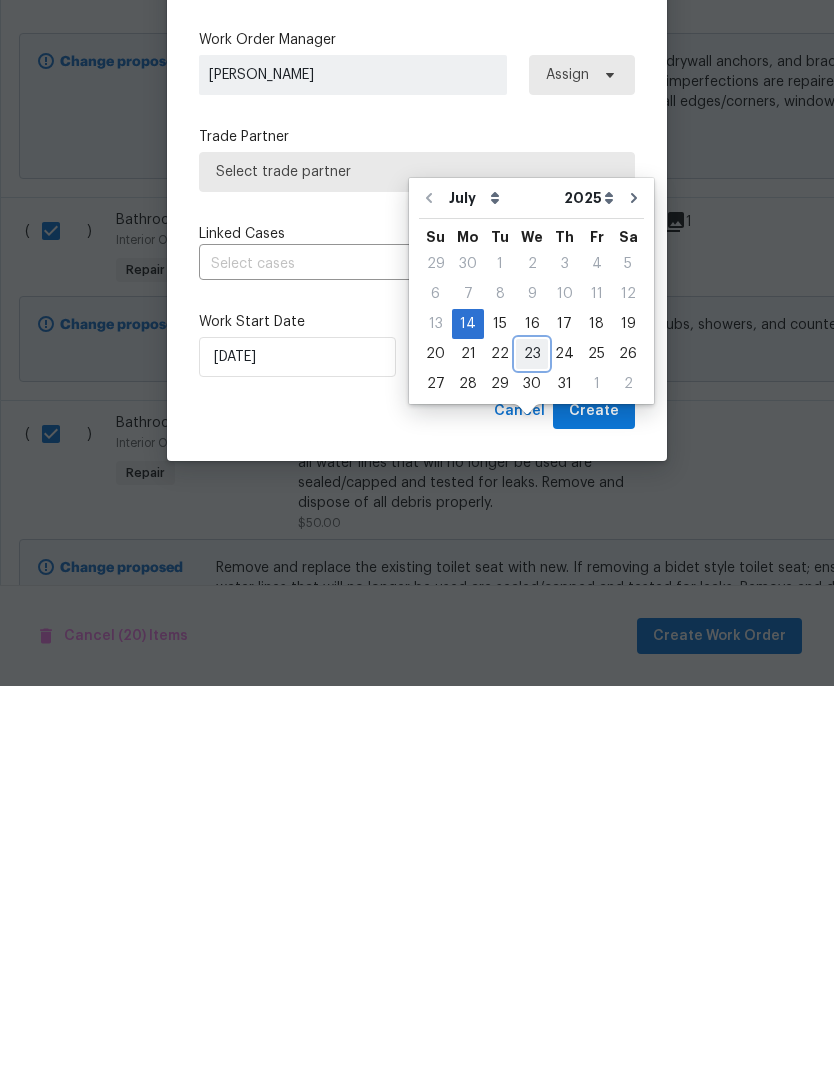 click on "23" at bounding box center (532, 738) 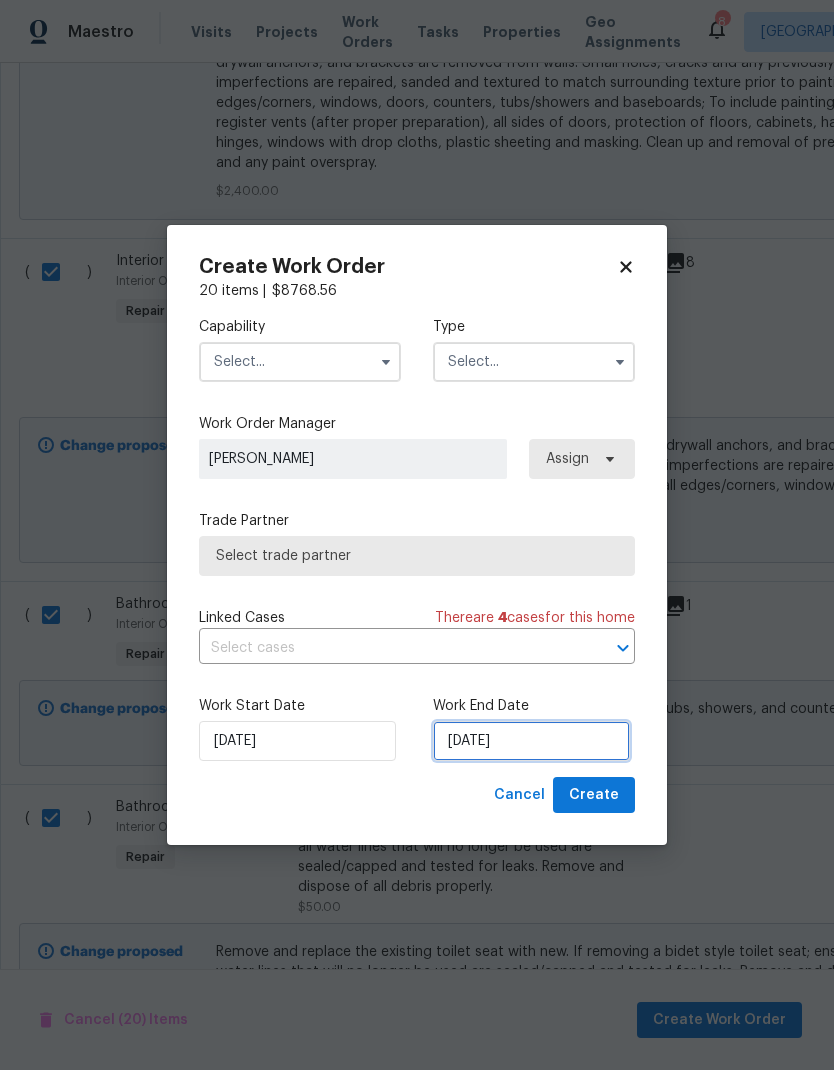 click on "7/23/2025" at bounding box center (531, 741) 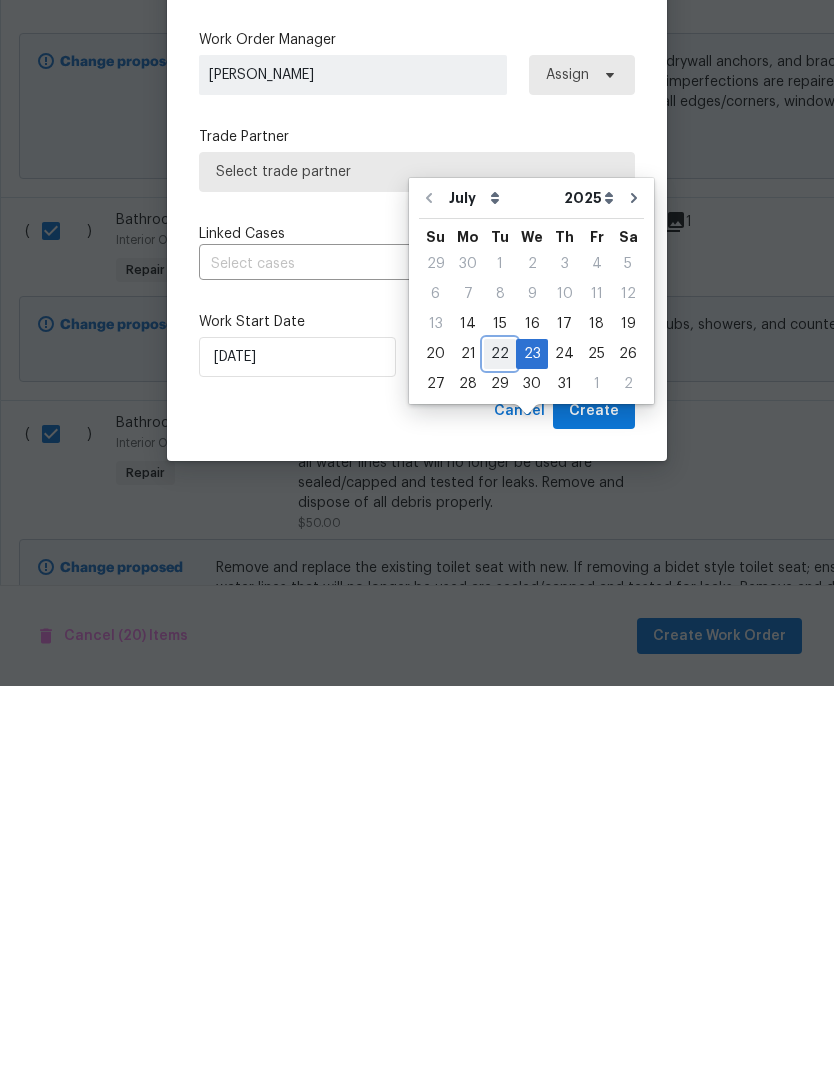 click on "22" at bounding box center (500, 738) 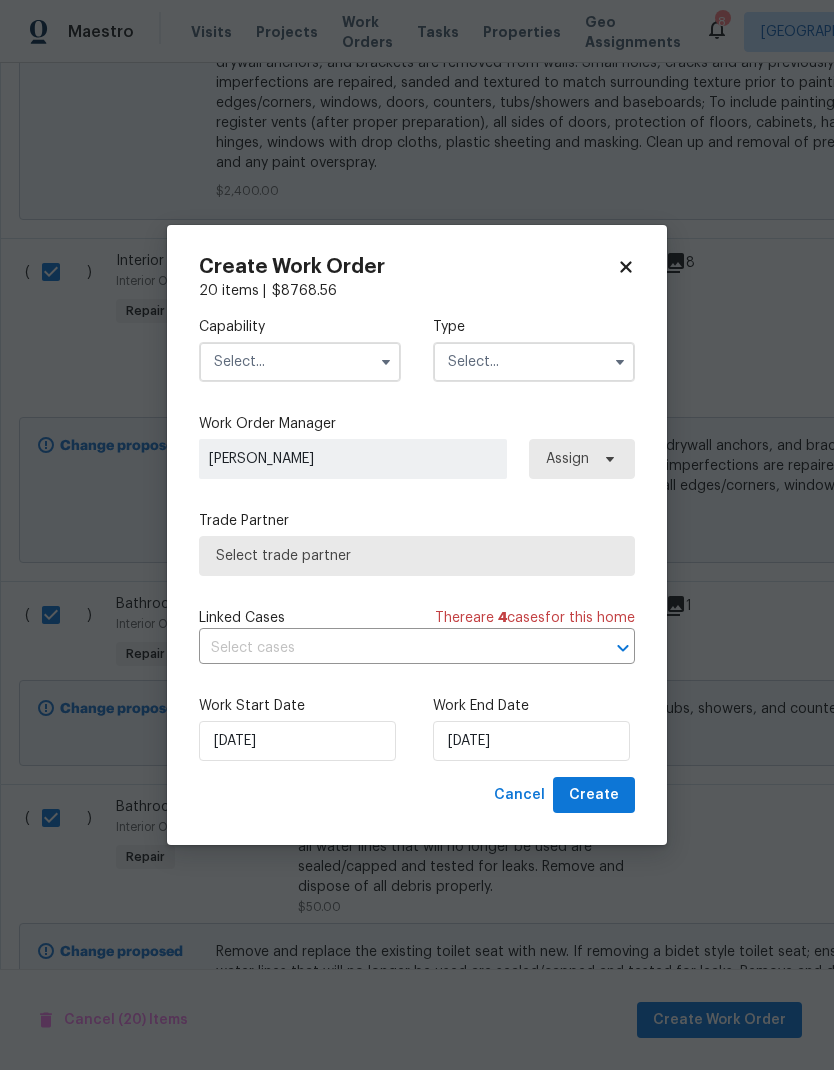 click at bounding box center [386, 362] 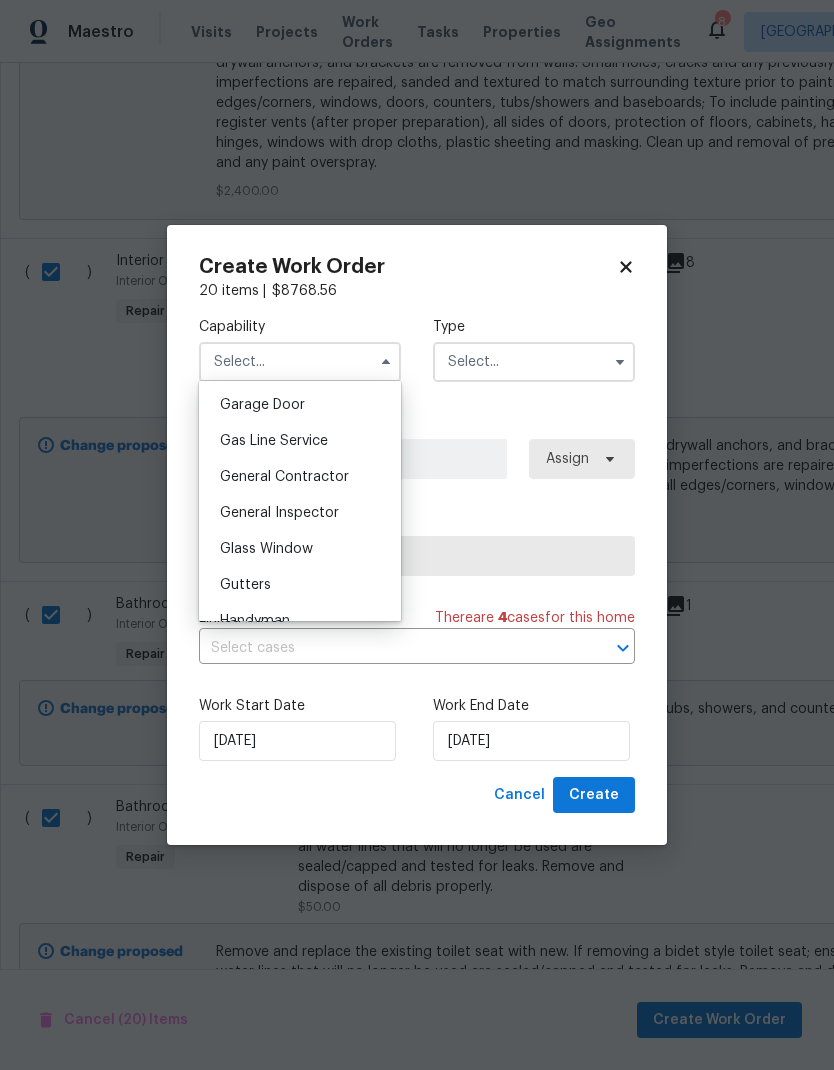 scroll, scrollTop: 885, scrollLeft: 0, axis: vertical 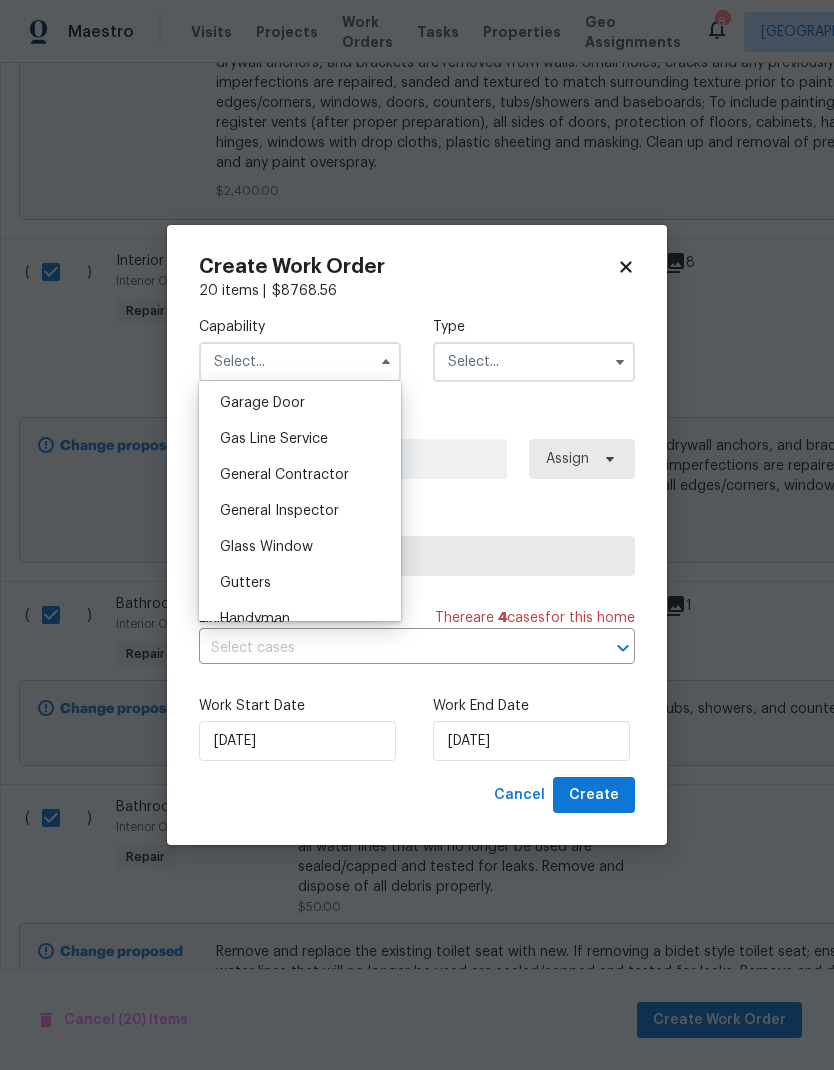 click on "General Contractor" at bounding box center (300, 475) 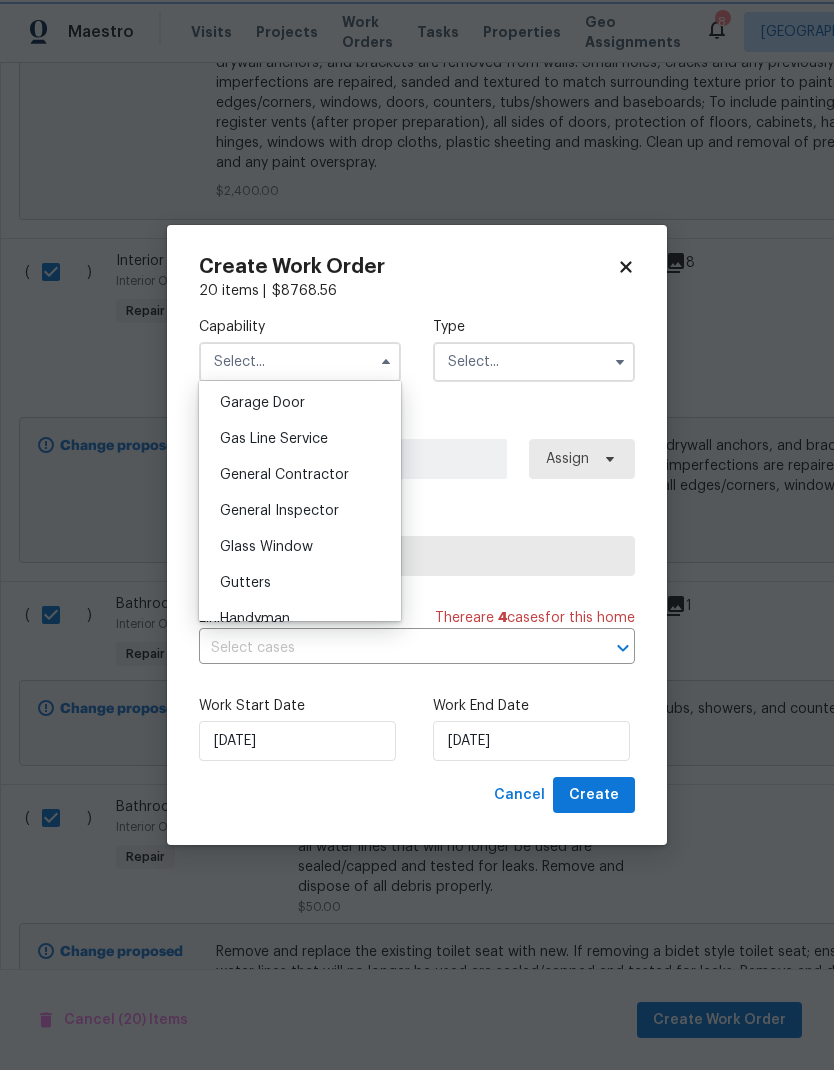 type on "General Contractor" 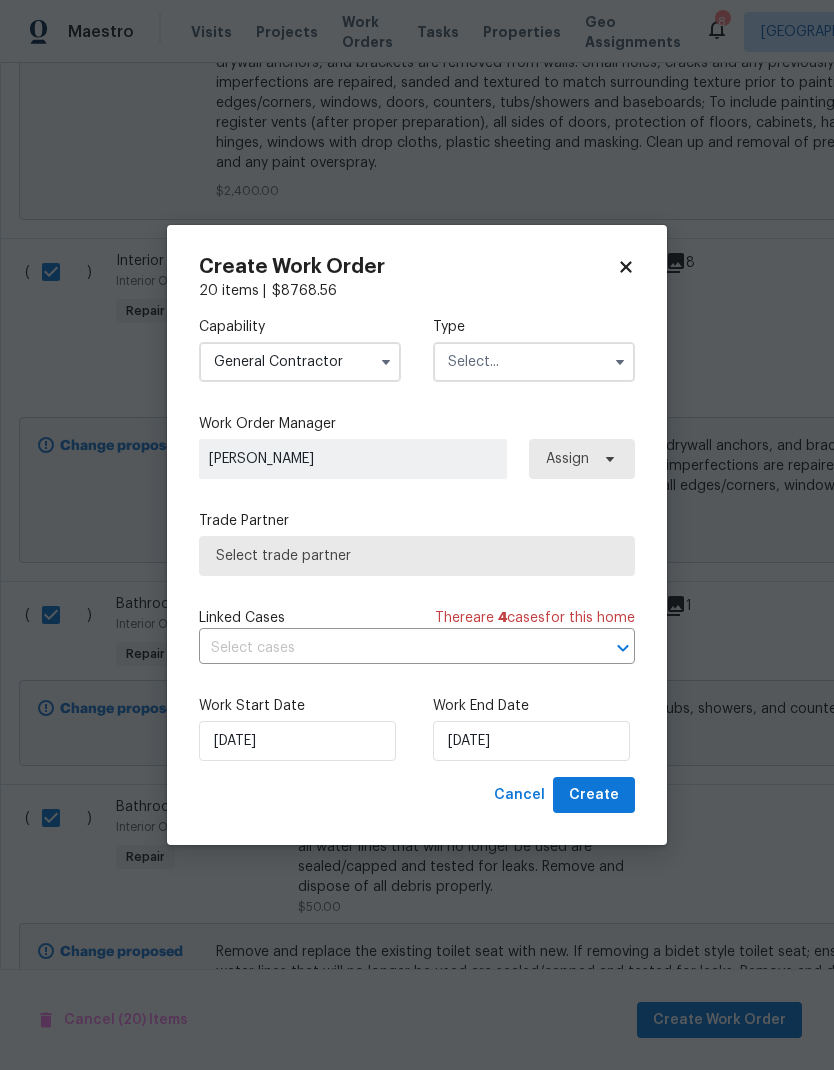 click at bounding box center (534, 362) 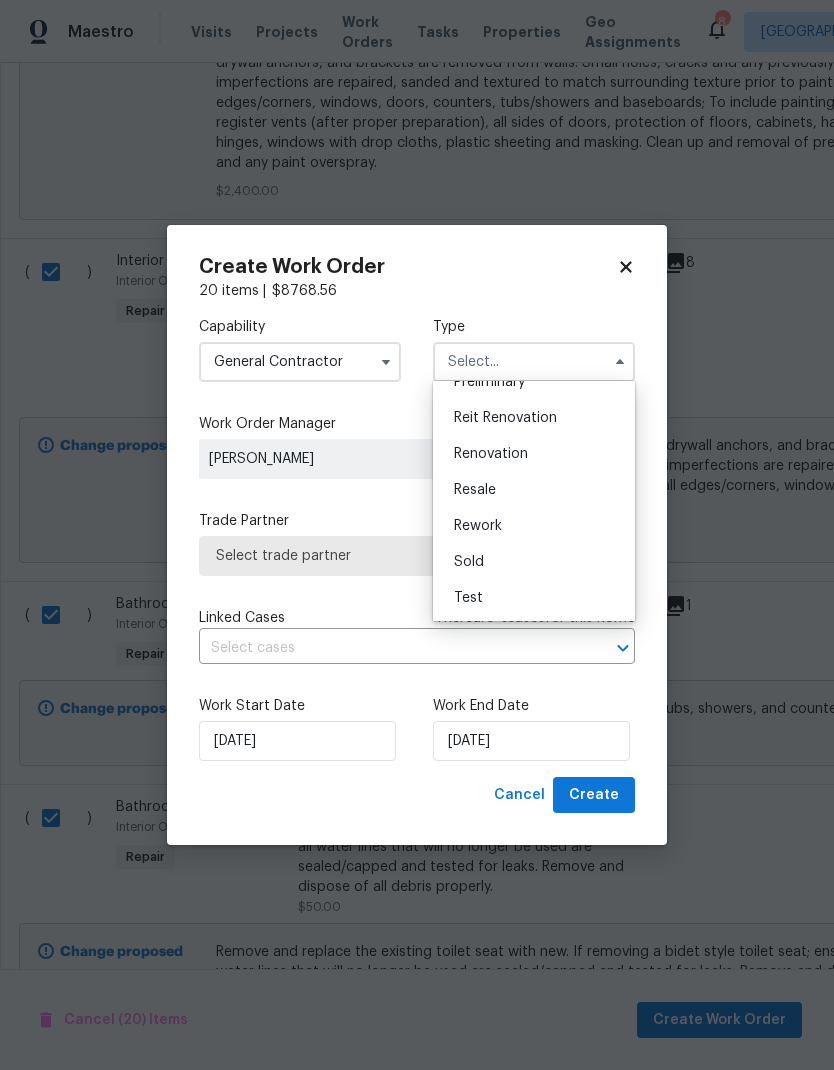 scroll, scrollTop: 454, scrollLeft: 0, axis: vertical 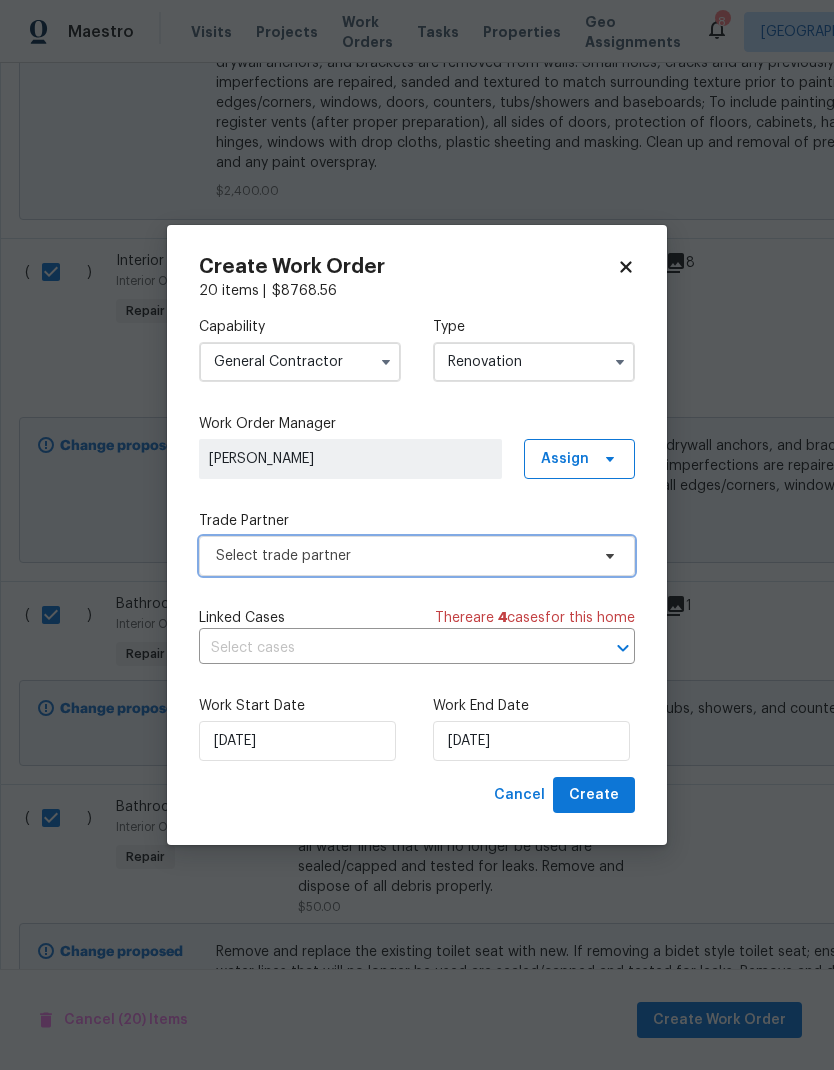 click on "Select trade partner" at bounding box center [402, 556] 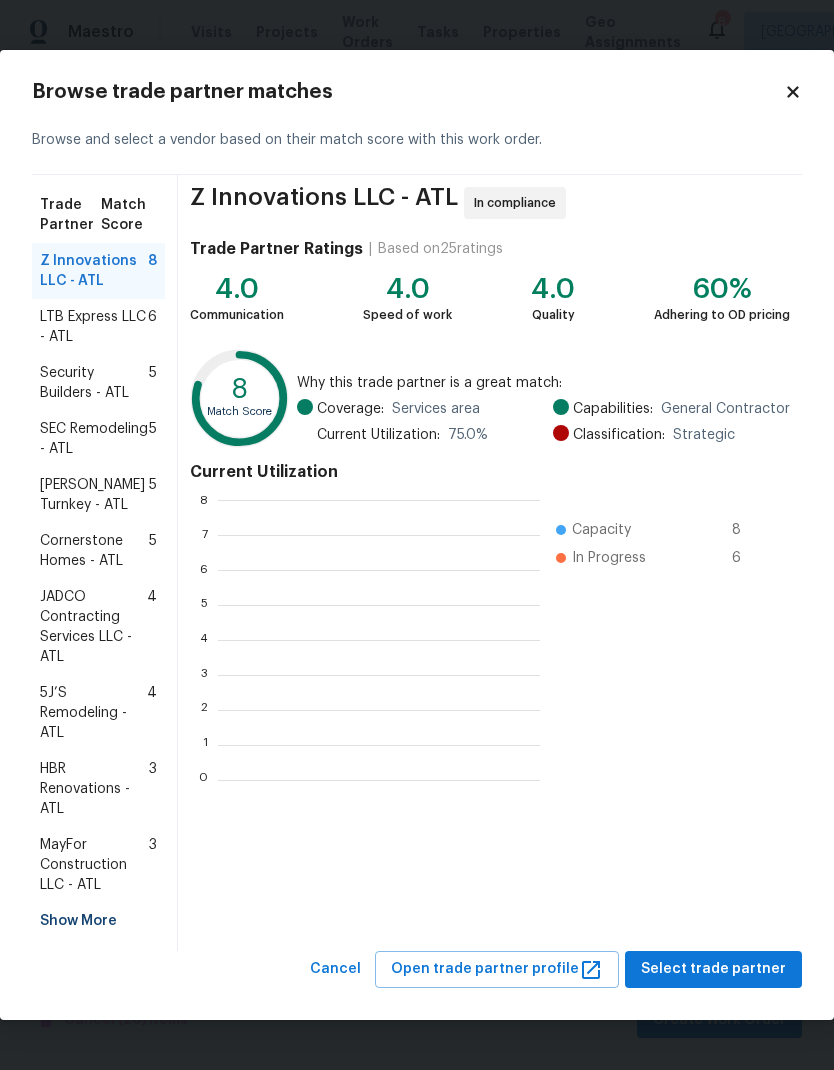 scroll, scrollTop: 2, scrollLeft: 2, axis: both 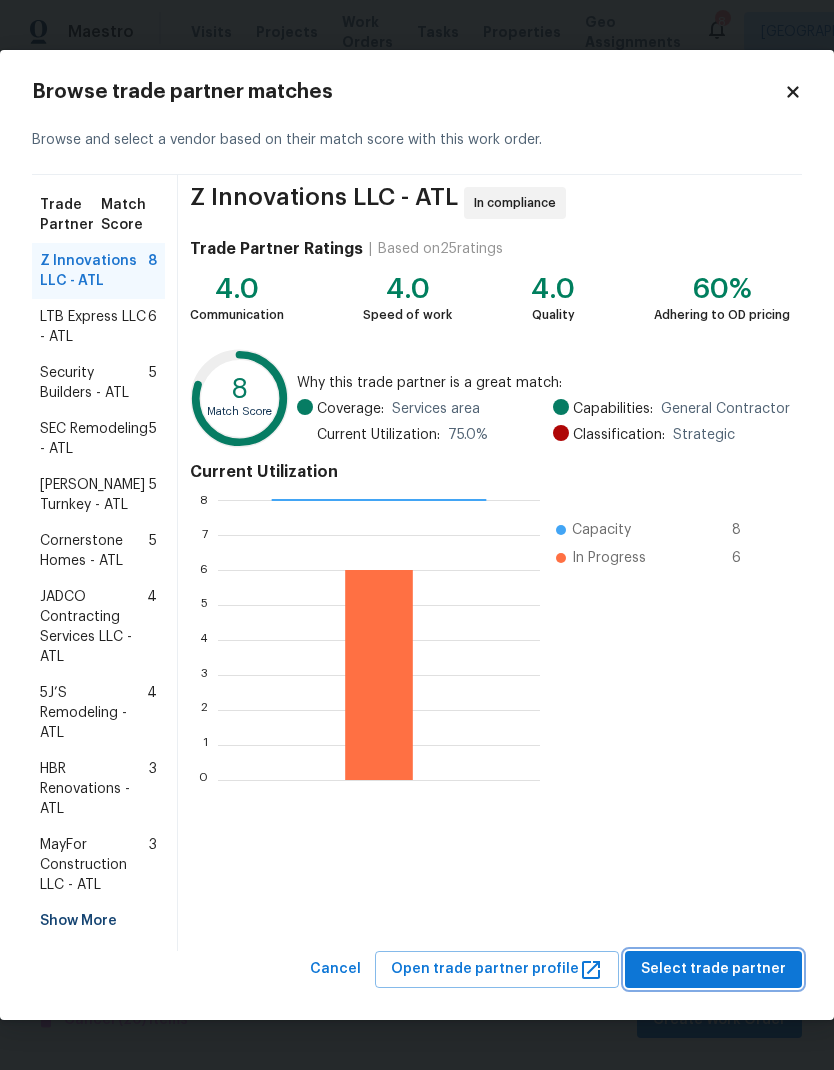click on "Select trade partner" at bounding box center [713, 969] 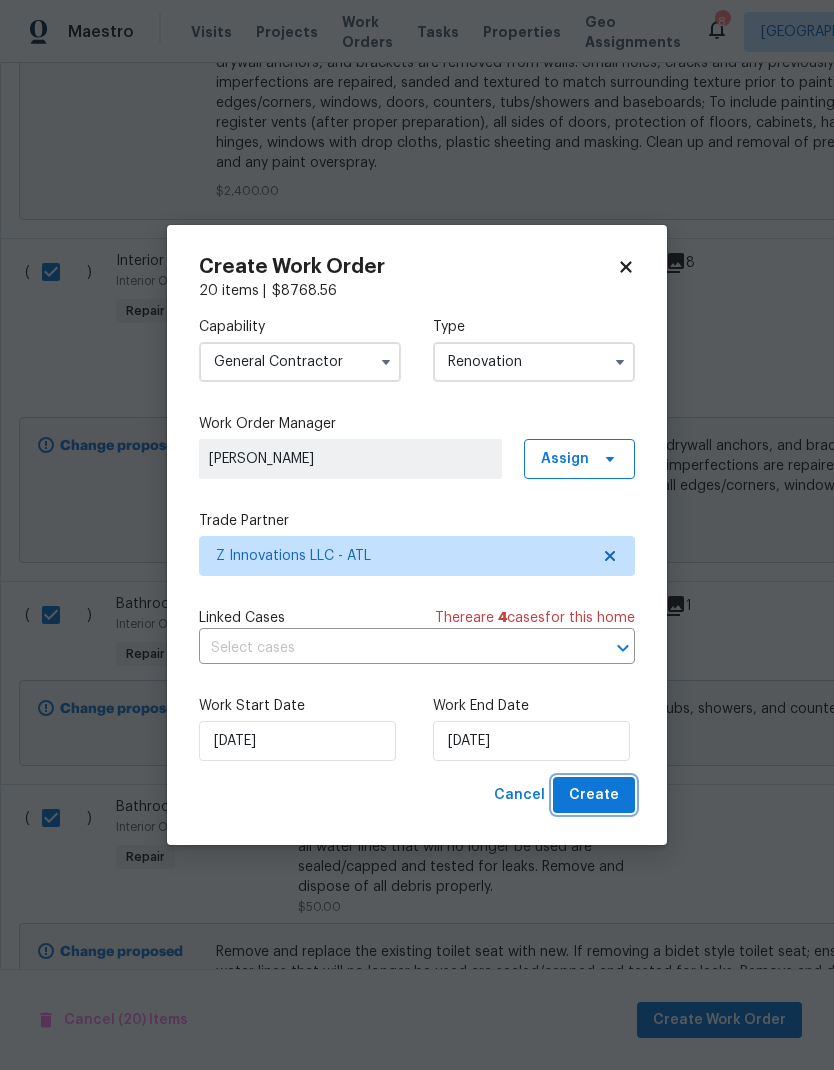 click on "Create" at bounding box center [594, 795] 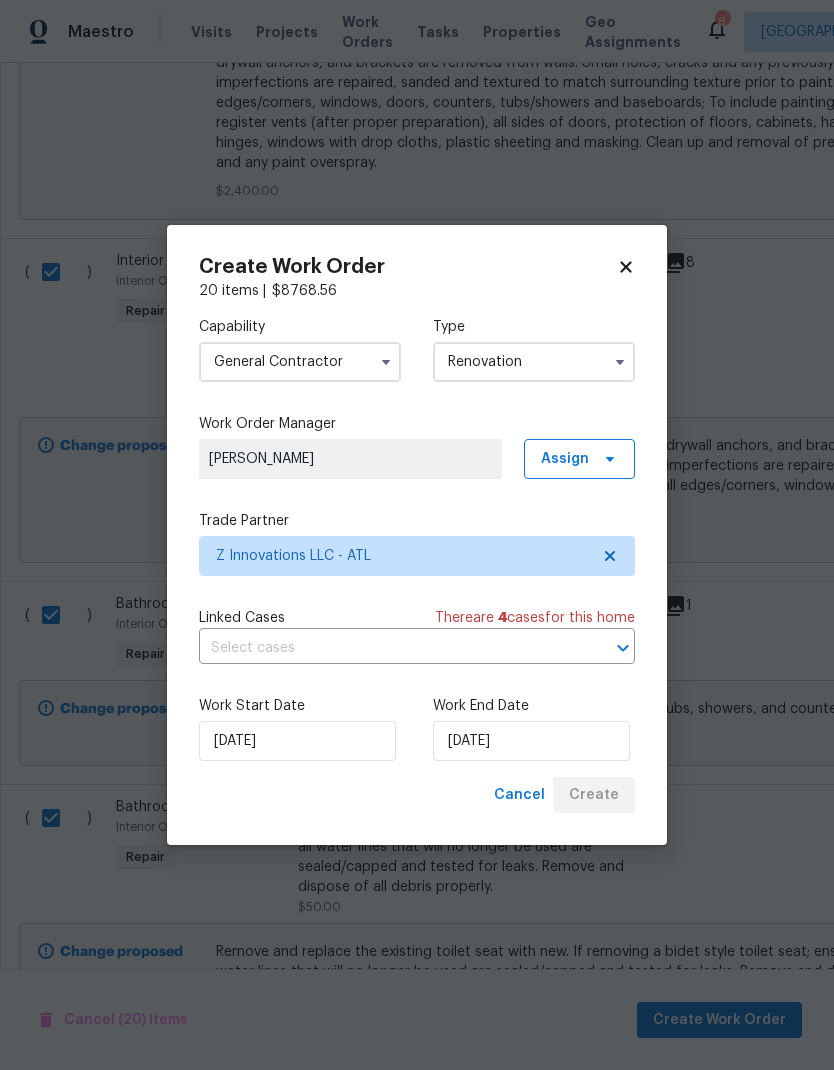 scroll, scrollTop: 0, scrollLeft: 0, axis: both 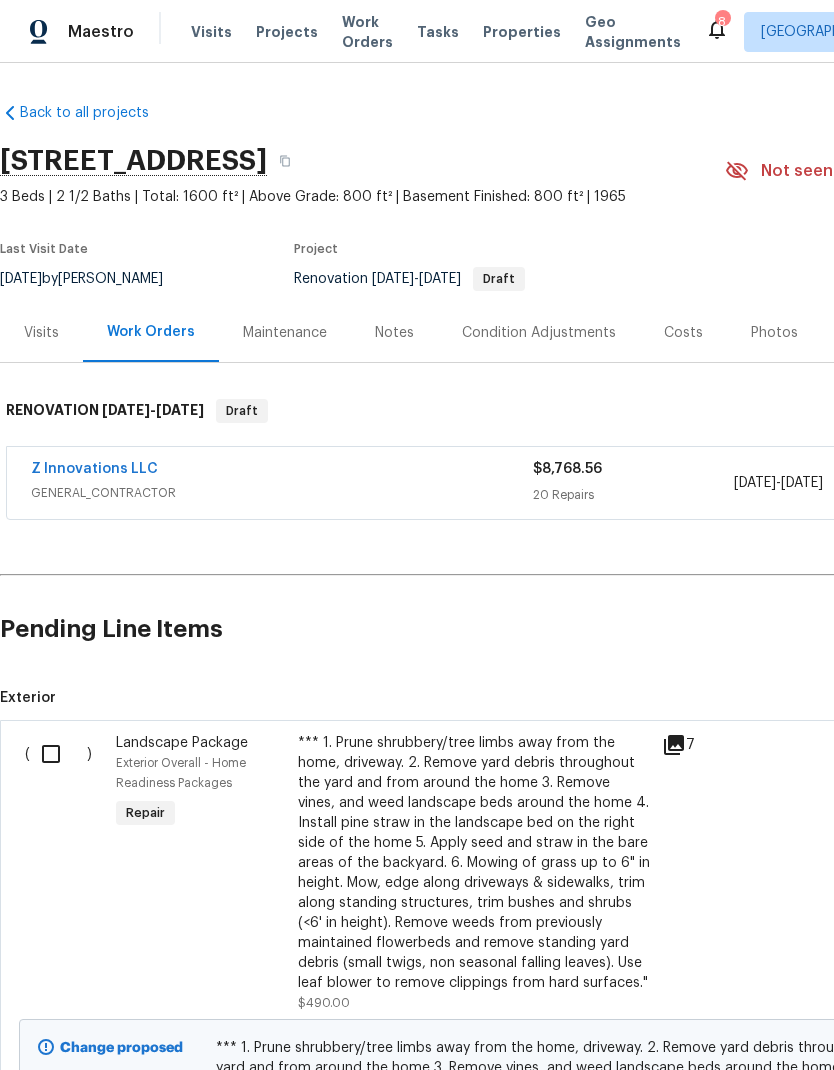 click at bounding box center [58, 754] 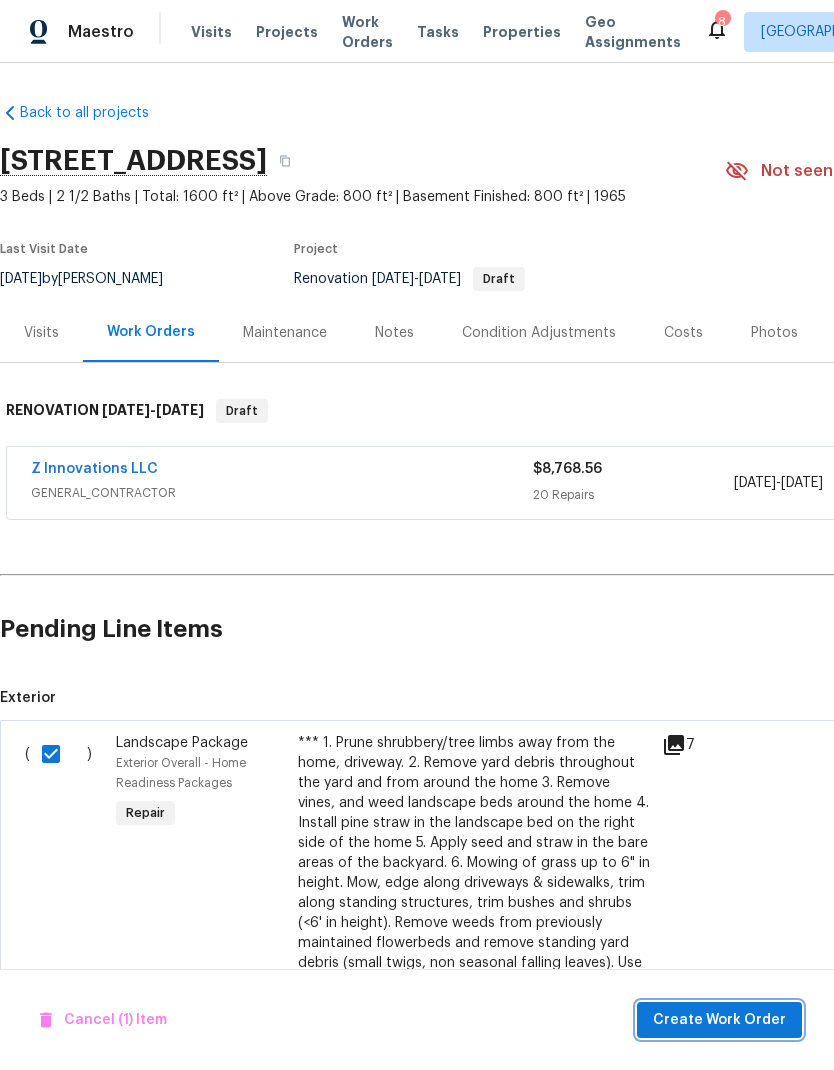 click on "Create Work Order" at bounding box center (719, 1020) 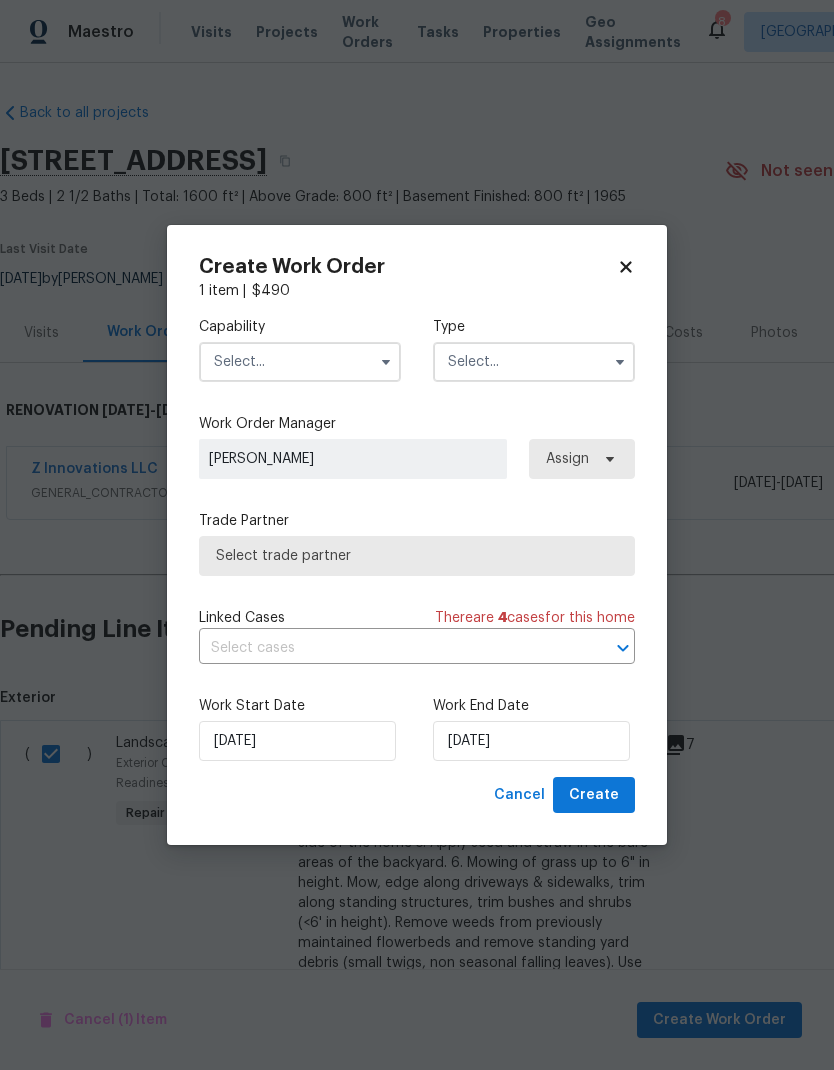 click at bounding box center [300, 362] 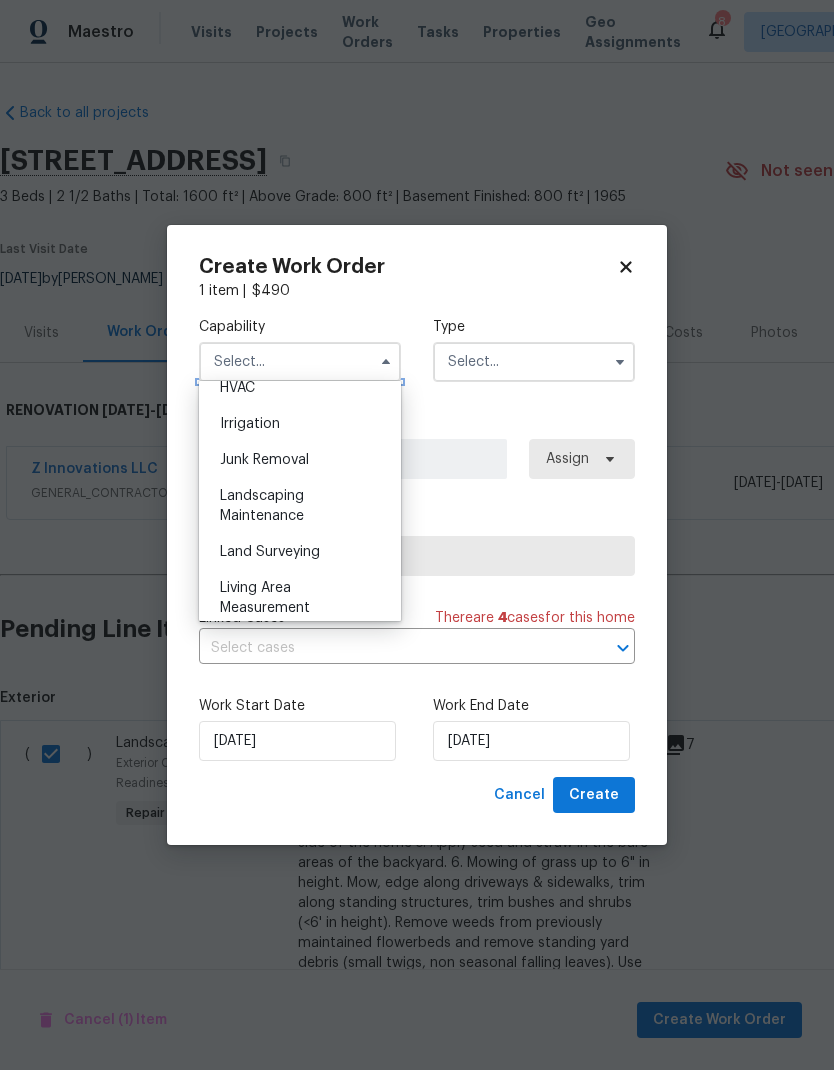 scroll, scrollTop: 1231, scrollLeft: 0, axis: vertical 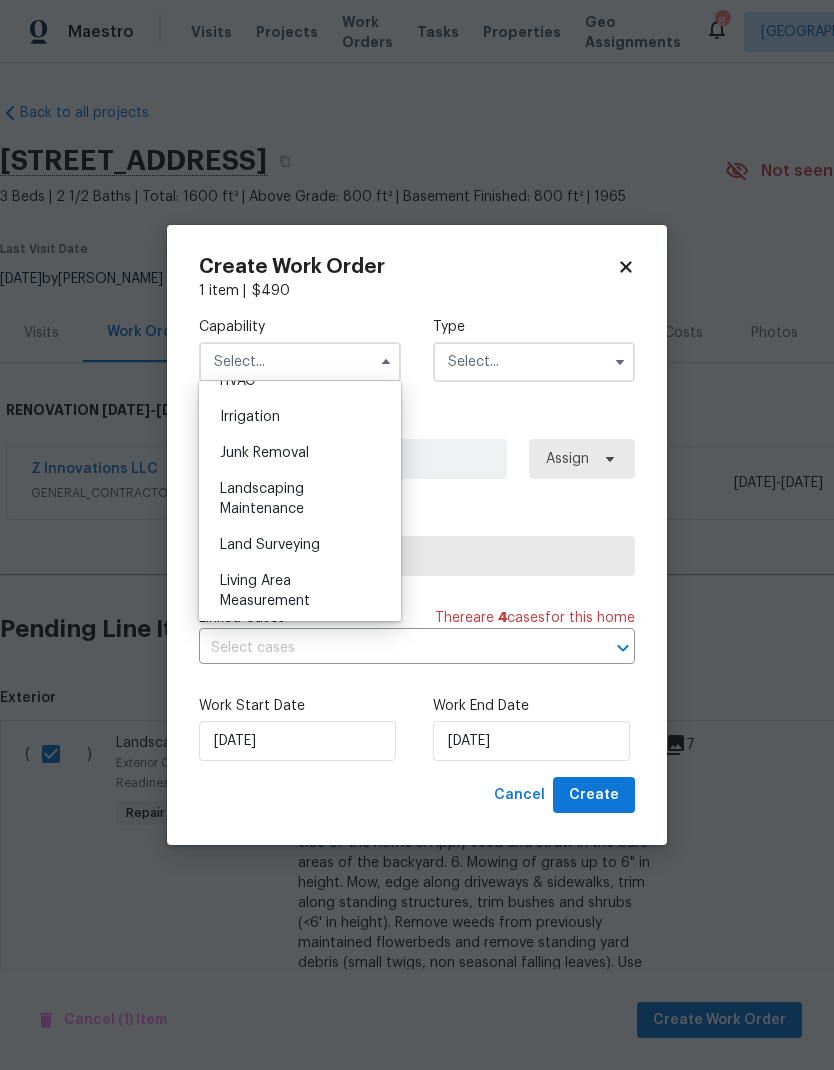 click on "Landscaping Maintenance" at bounding box center (300, 499) 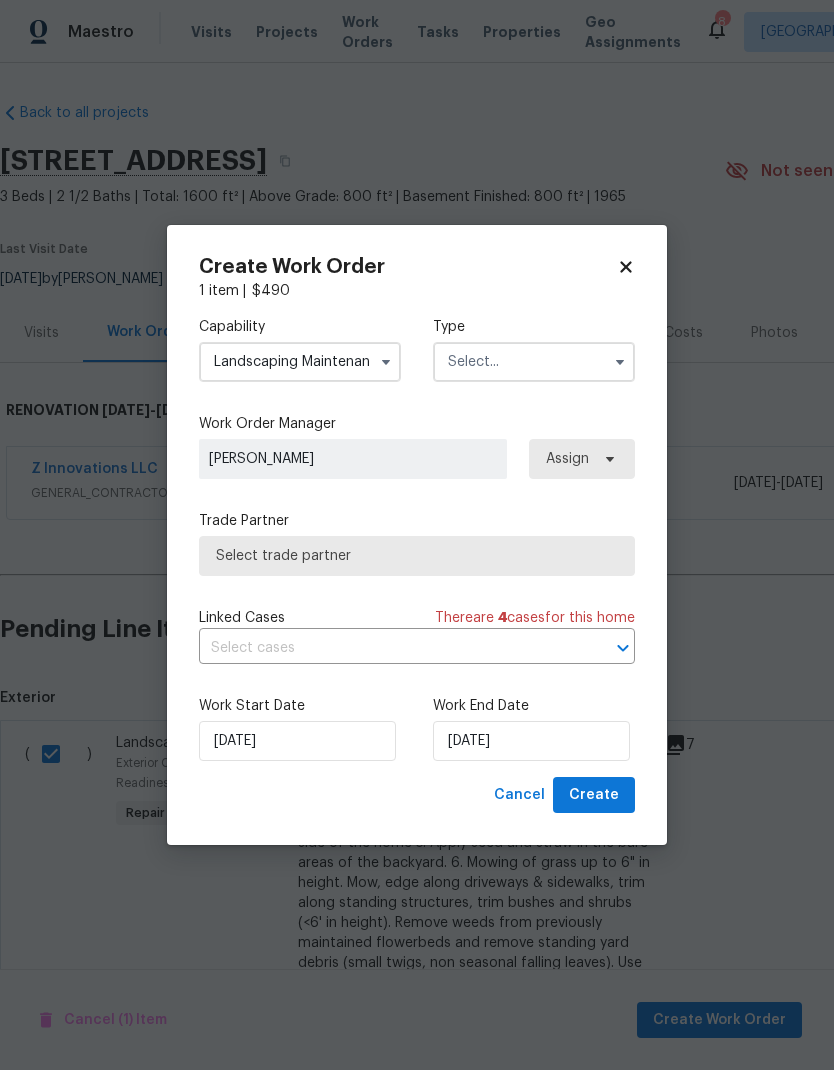 click at bounding box center (534, 362) 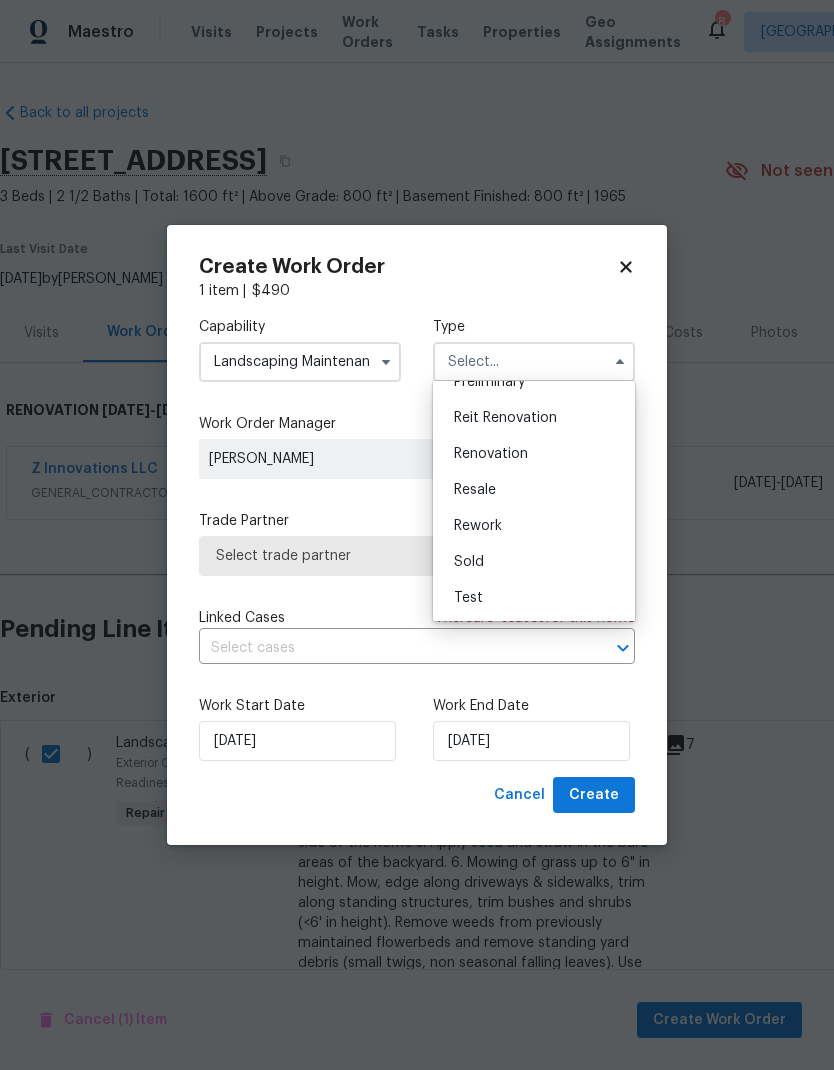 scroll, scrollTop: 454, scrollLeft: 0, axis: vertical 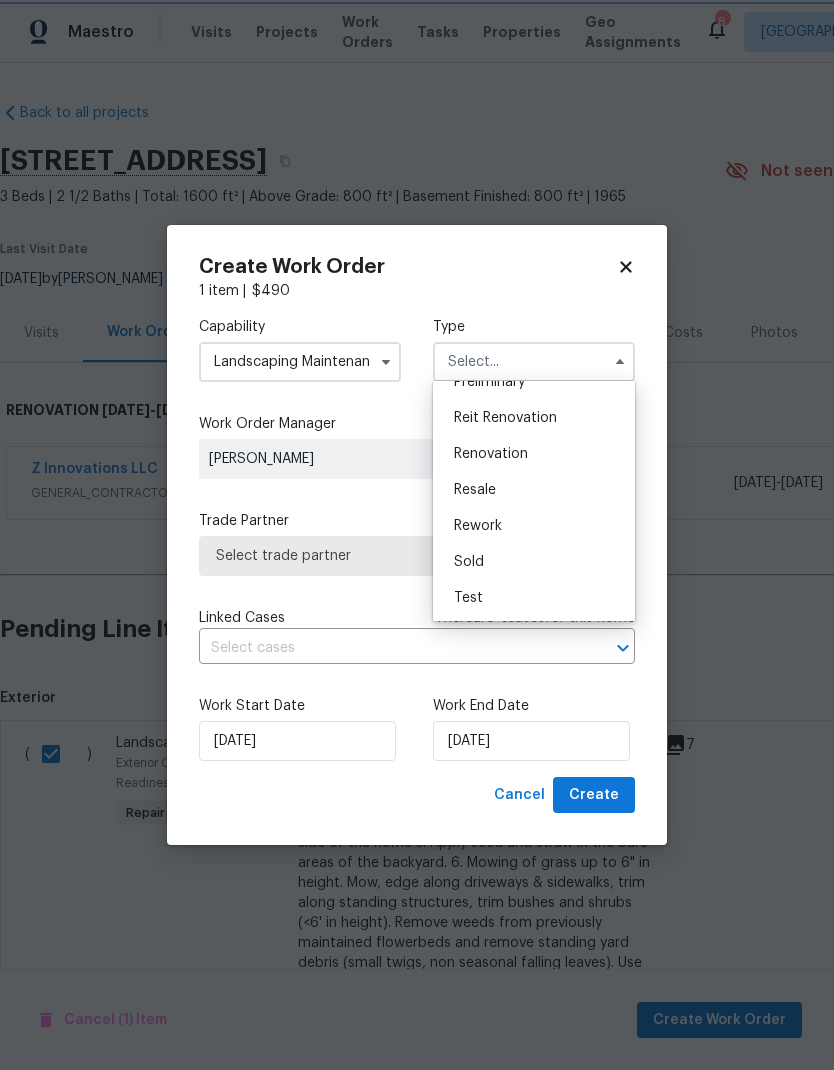 type on "Renovation" 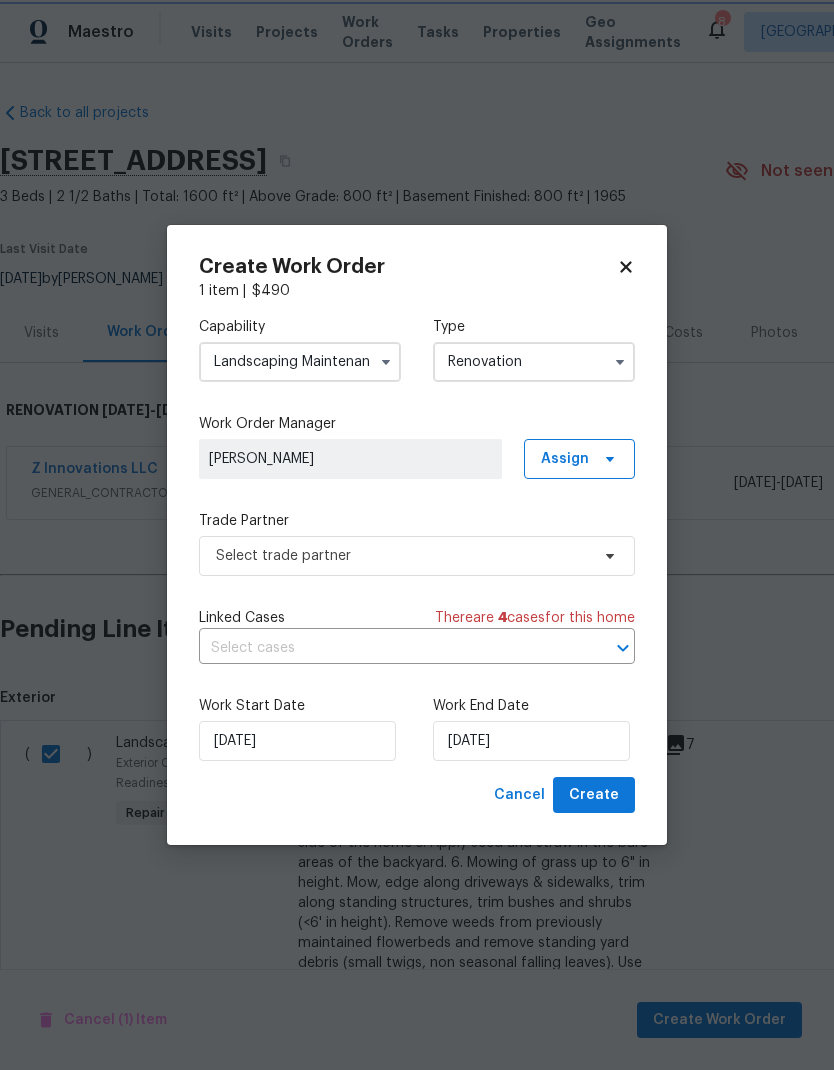 scroll, scrollTop: 0, scrollLeft: 0, axis: both 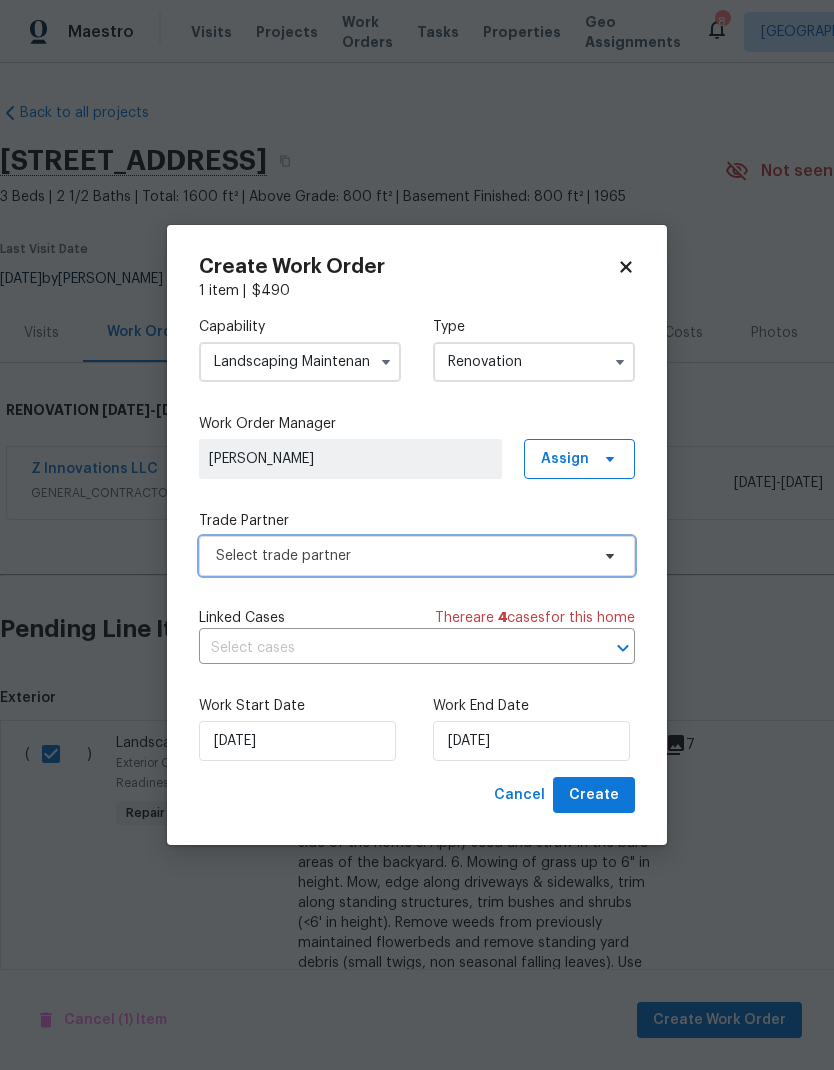 click 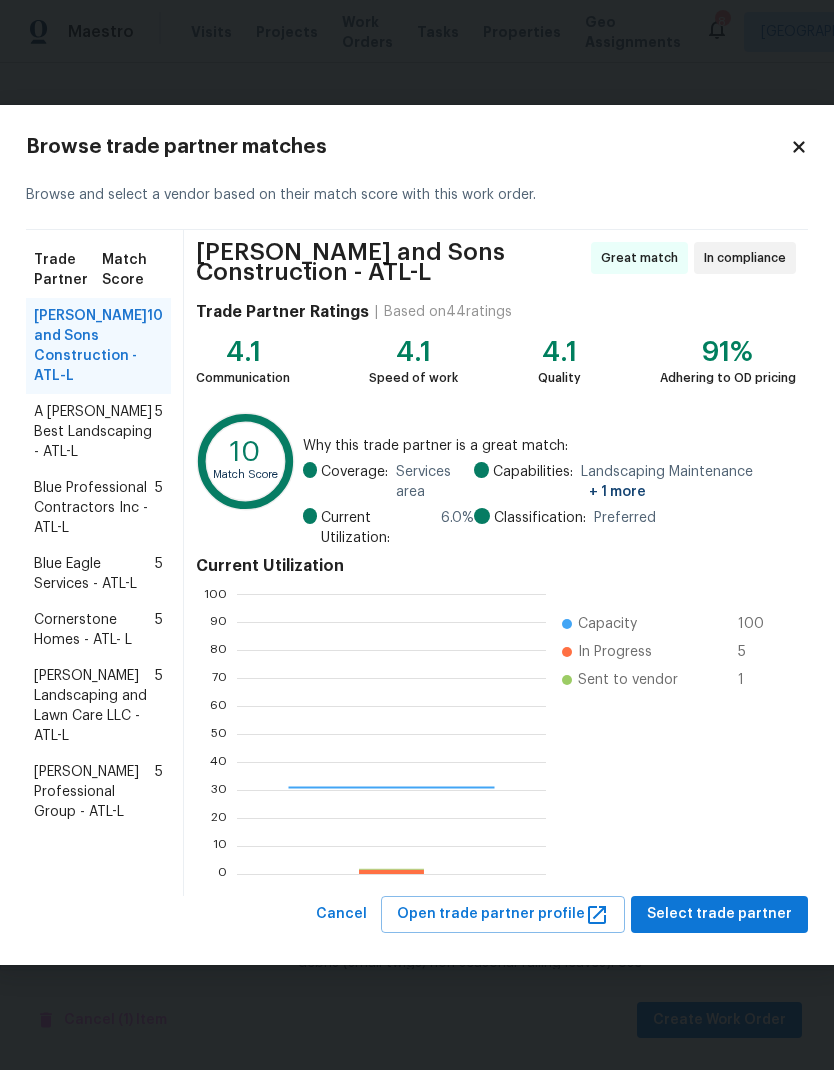 scroll, scrollTop: 2, scrollLeft: 2, axis: both 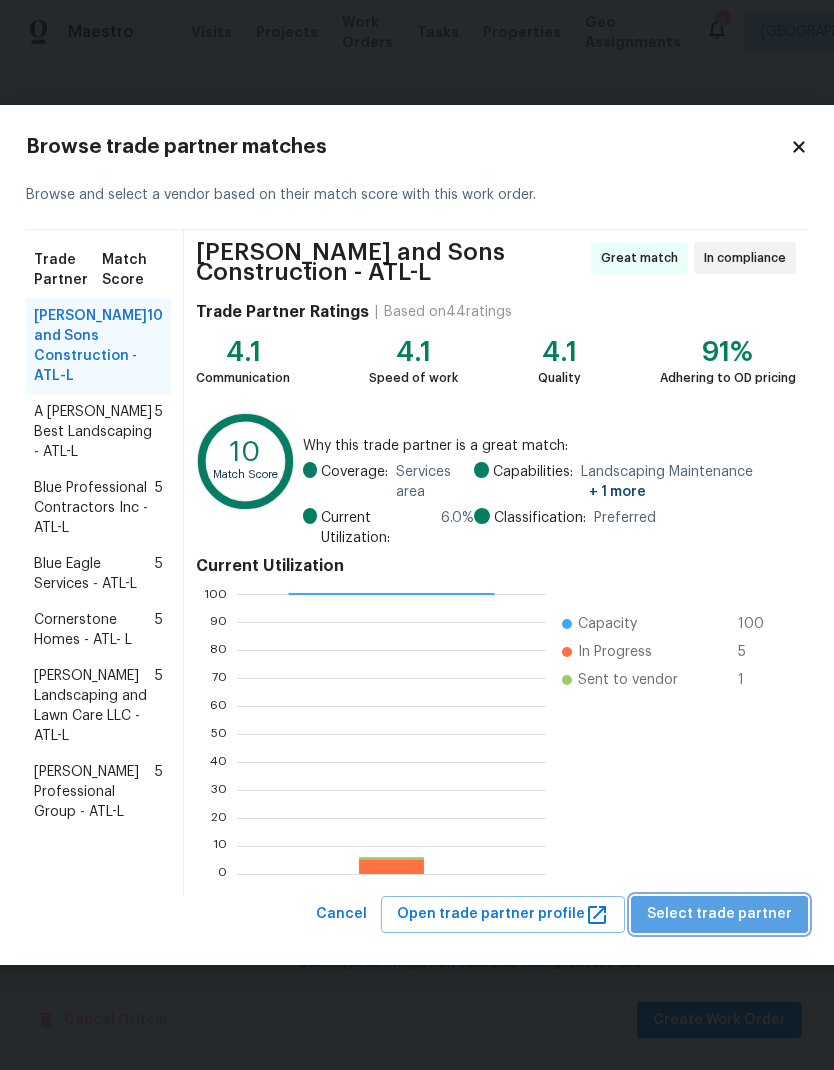 click on "Select trade partner" at bounding box center [719, 914] 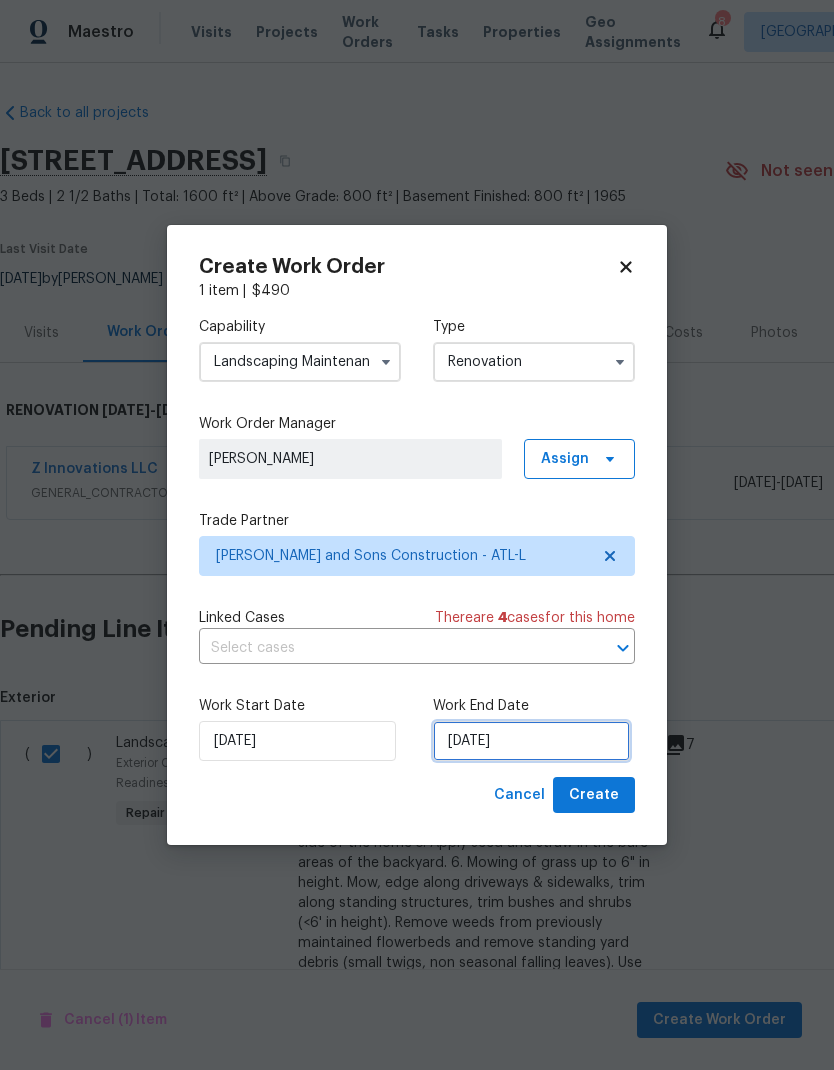 click on "[DATE]" at bounding box center [531, 741] 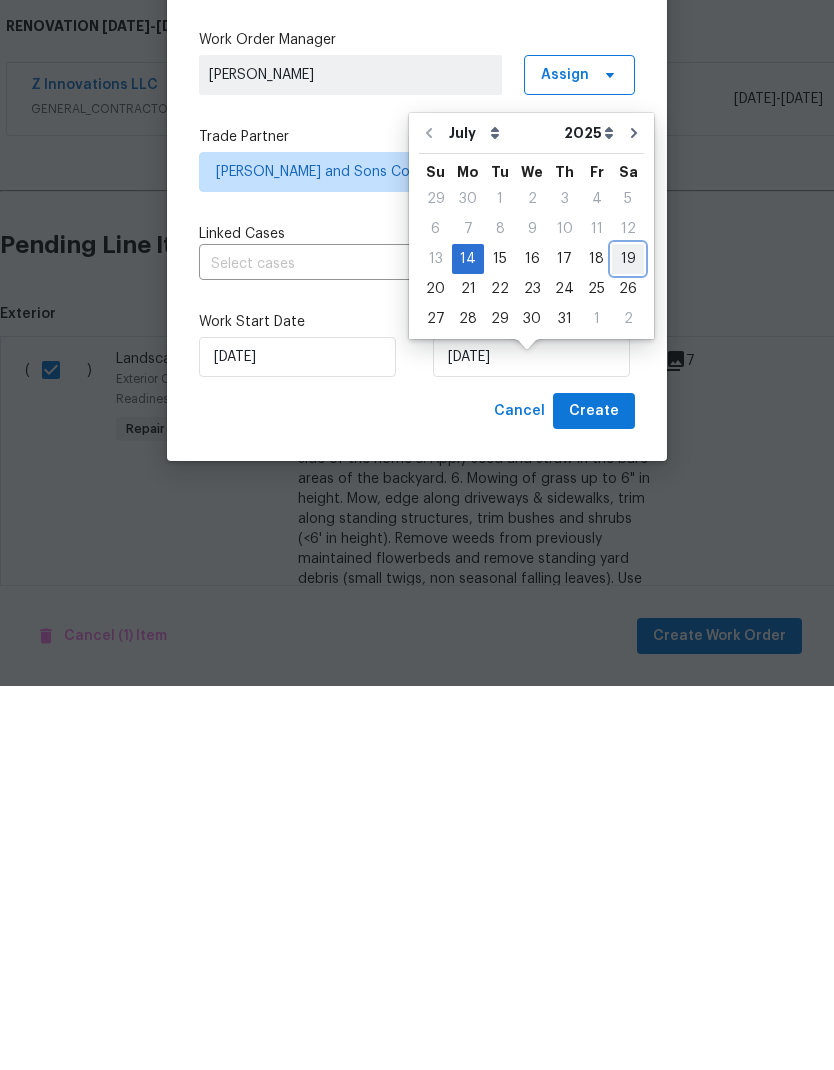 click on "19" at bounding box center (628, 643) 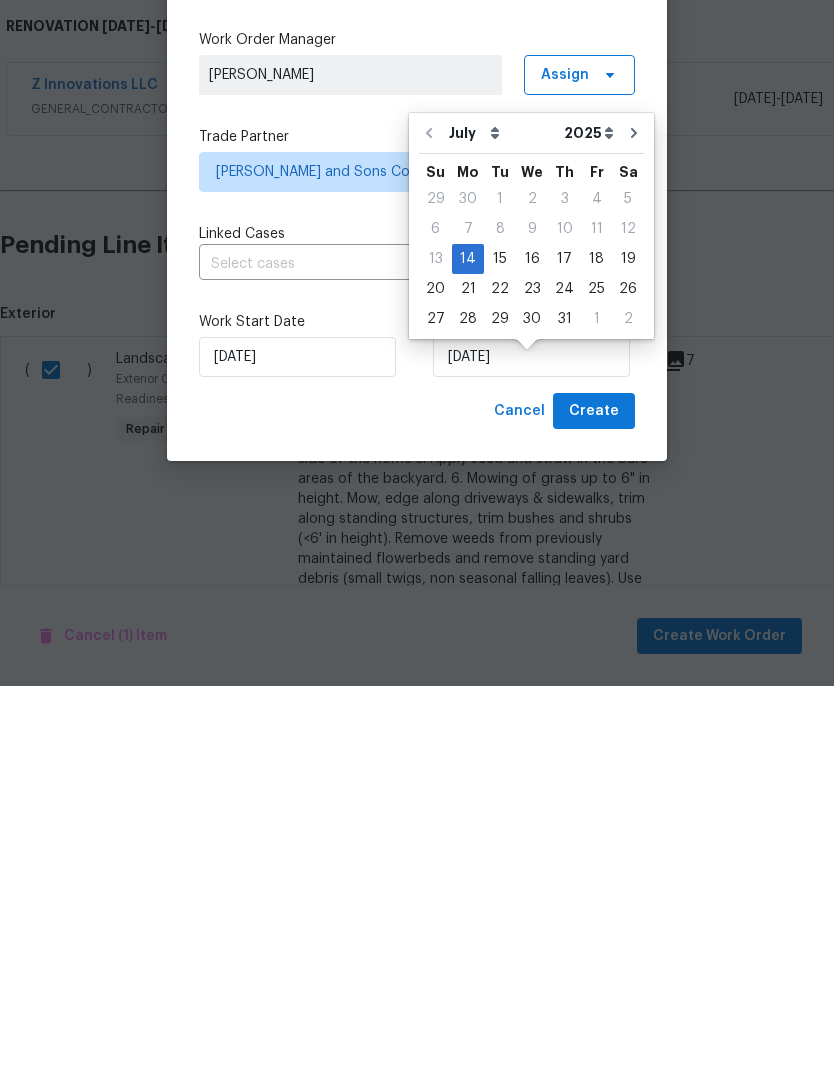 scroll, scrollTop: 80, scrollLeft: 0, axis: vertical 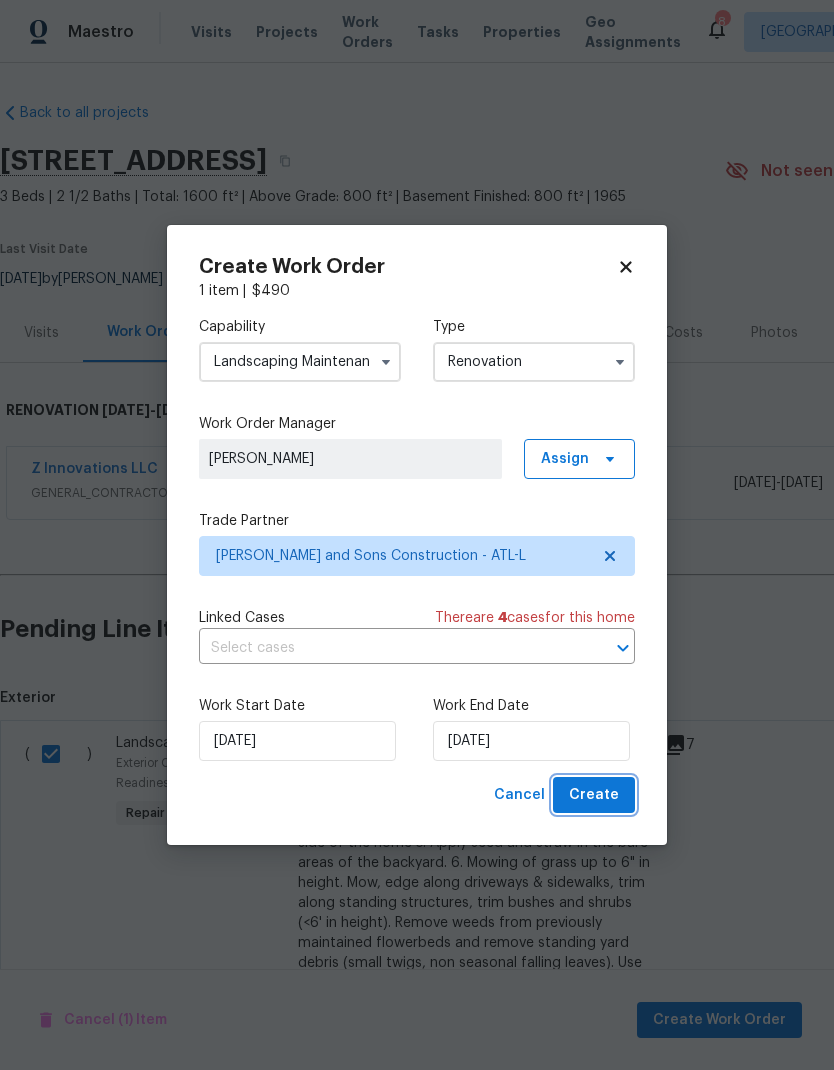 click on "Create" at bounding box center [594, 795] 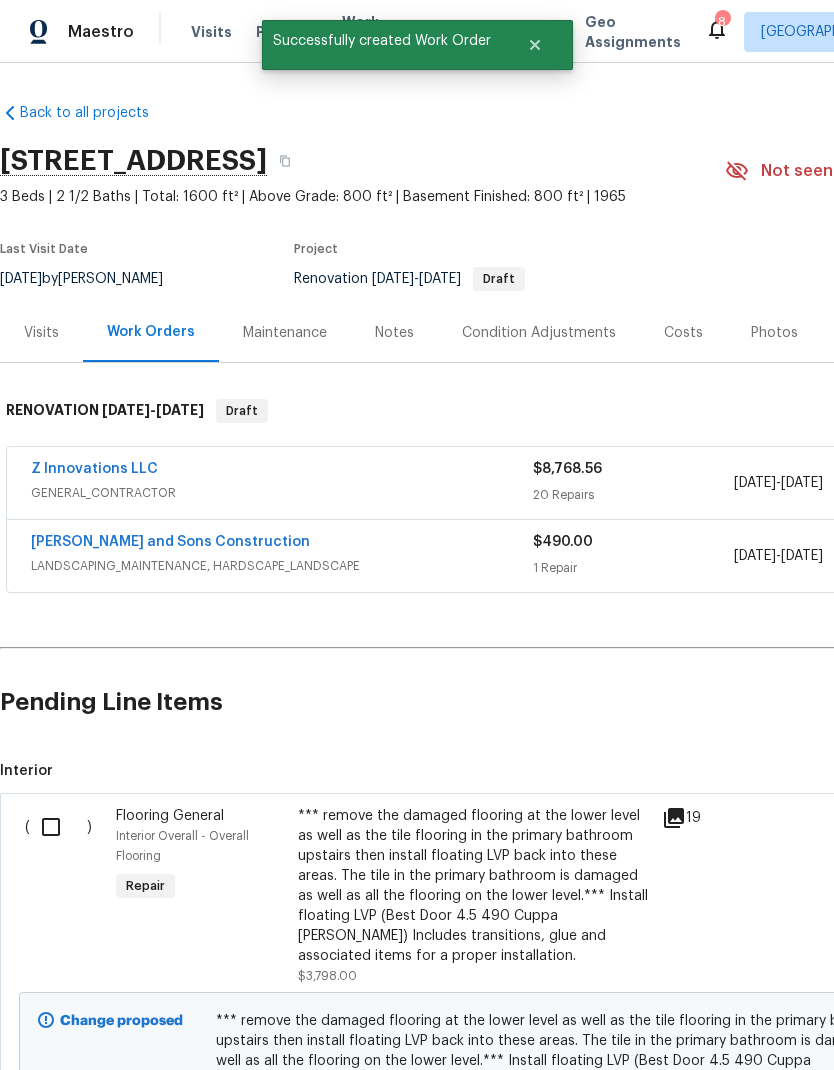 click at bounding box center [58, 827] 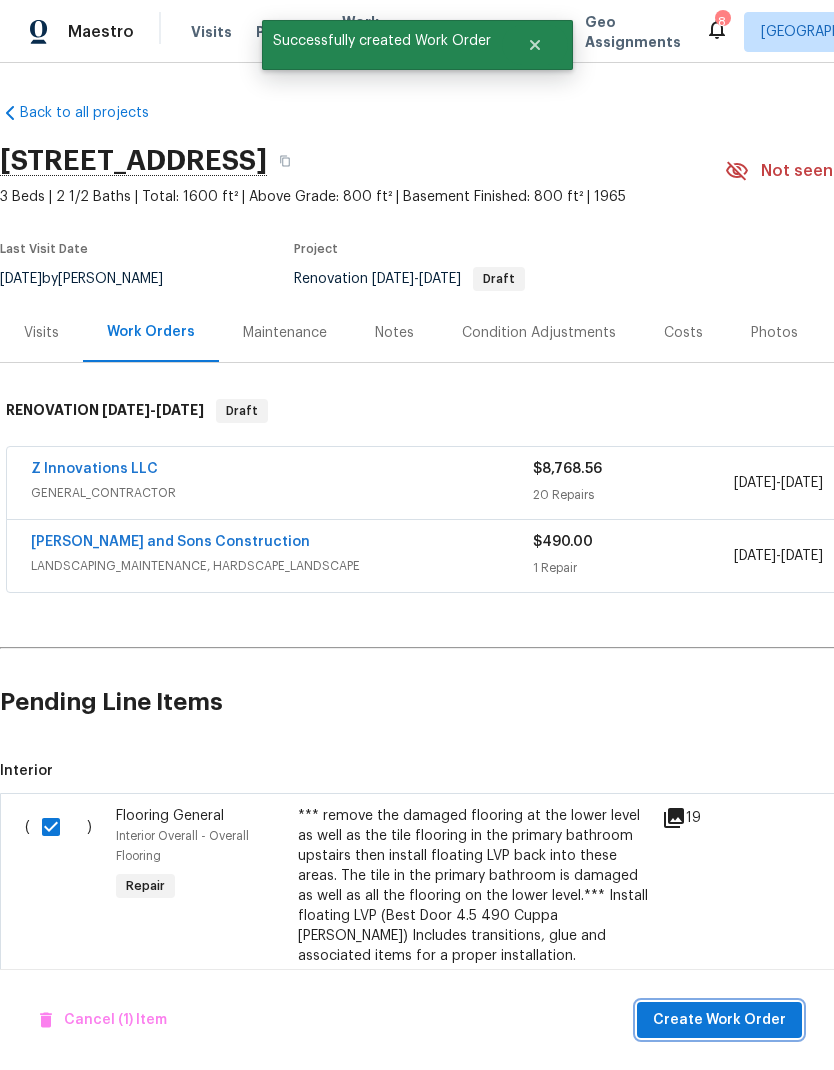 click on "Create Work Order" at bounding box center [719, 1020] 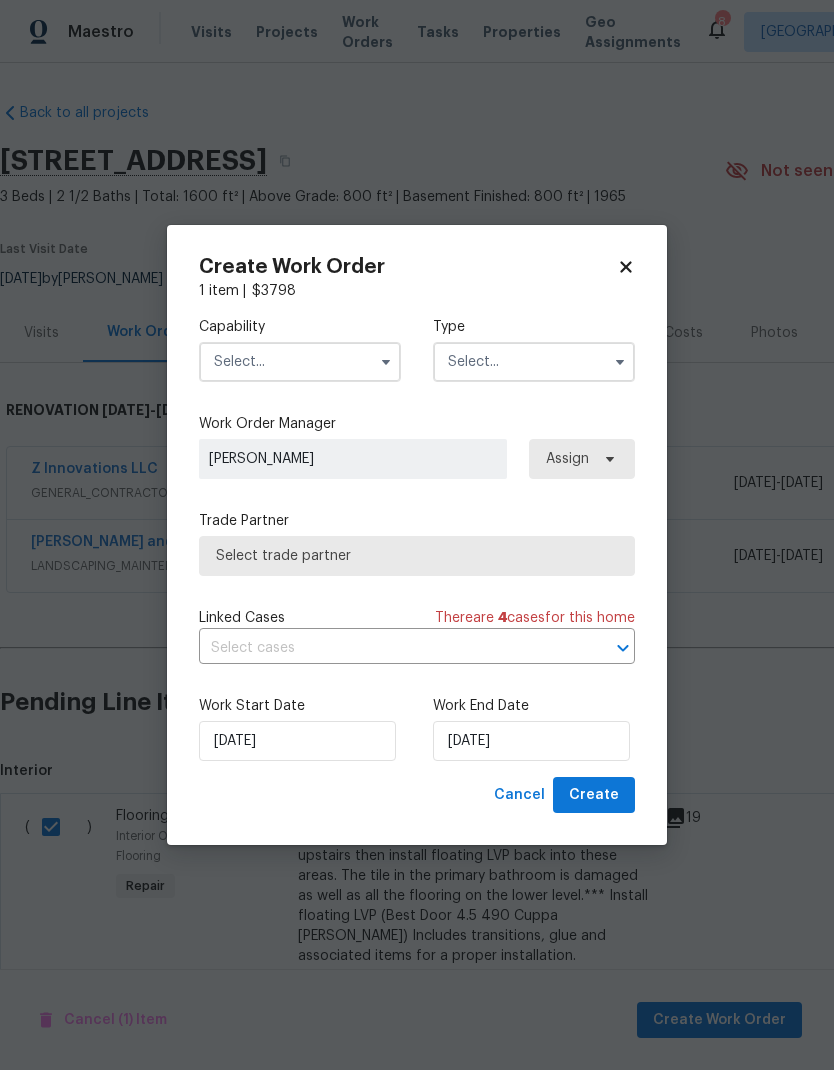 click at bounding box center (300, 362) 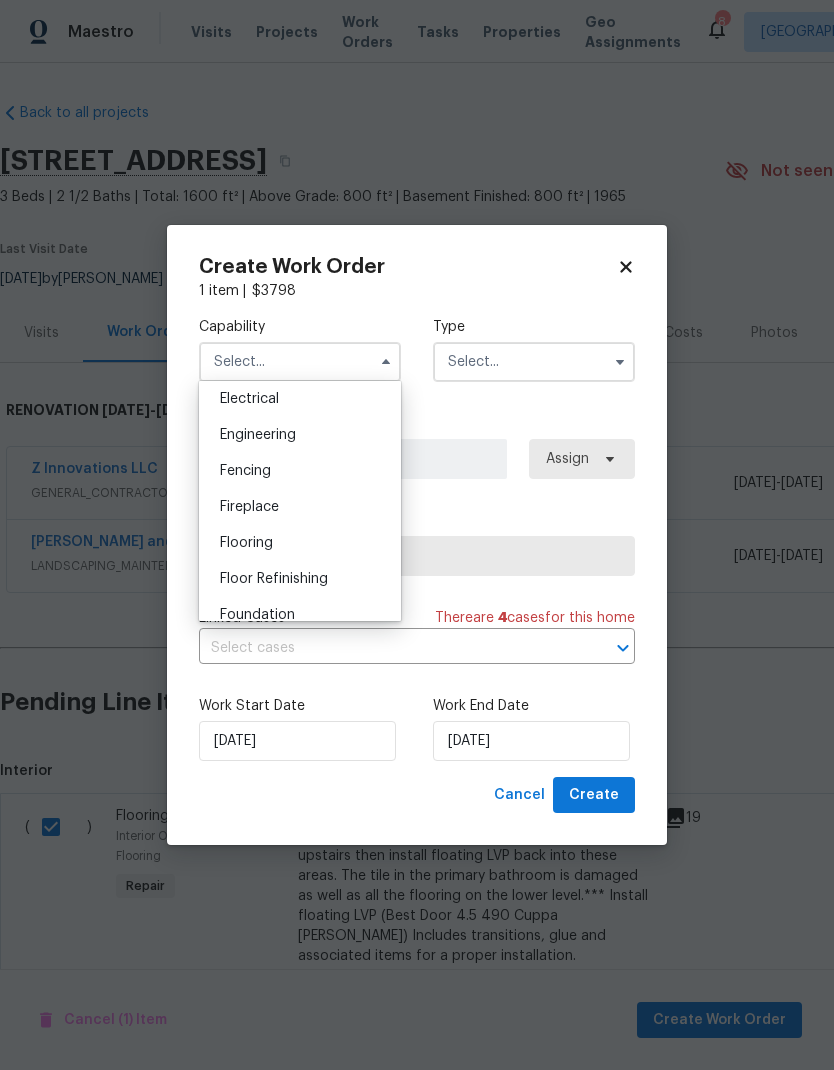 scroll, scrollTop: 639, scrollLeft: 0, axis: vertical 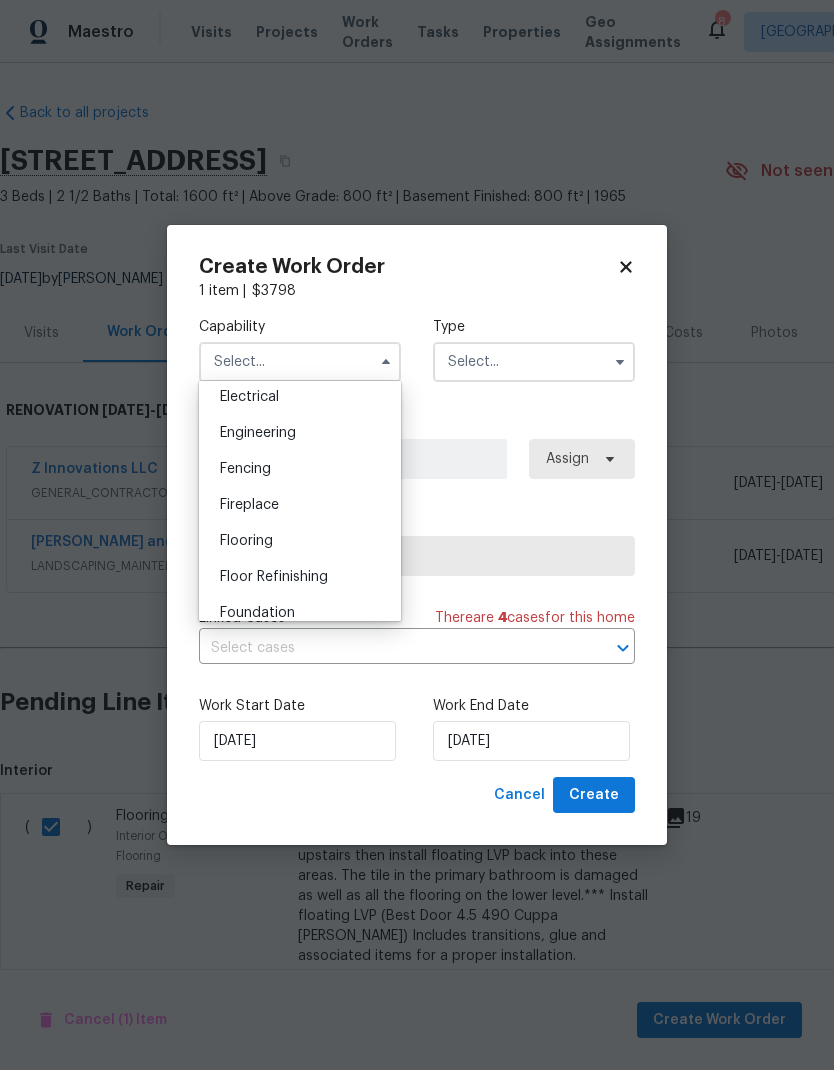 click on "Flooring" at bounding box center [300, 541] 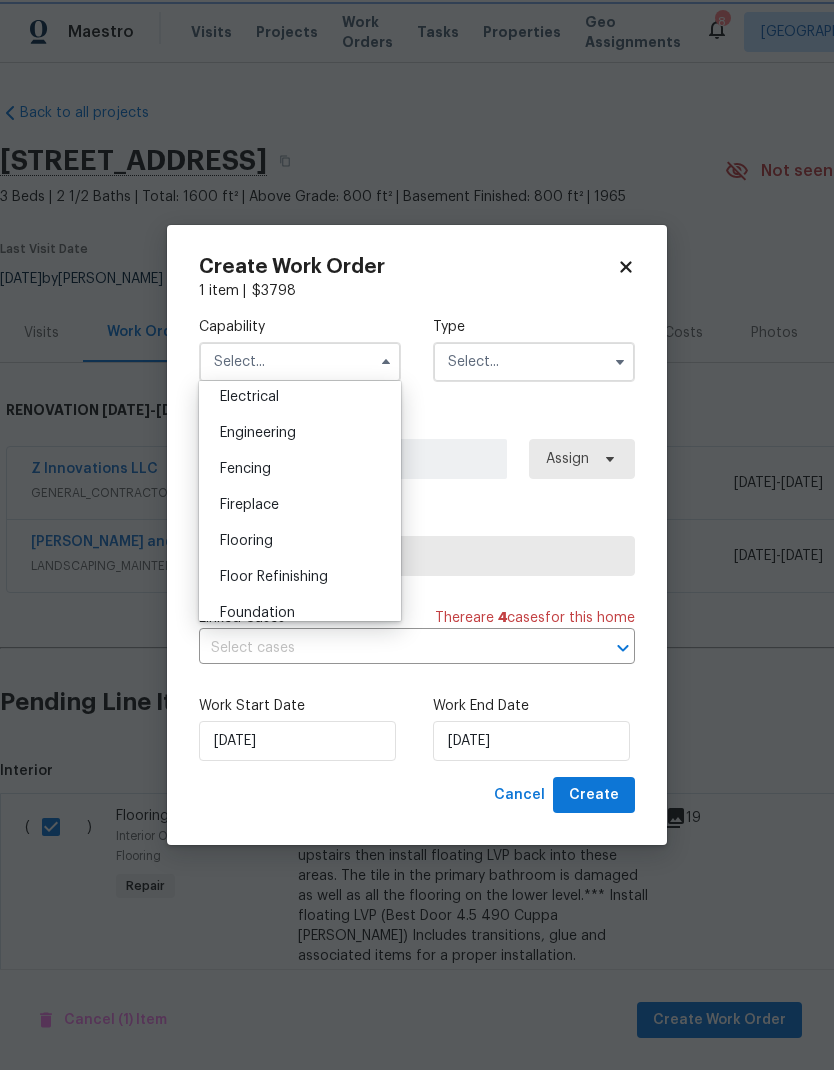 type on "Flooring" 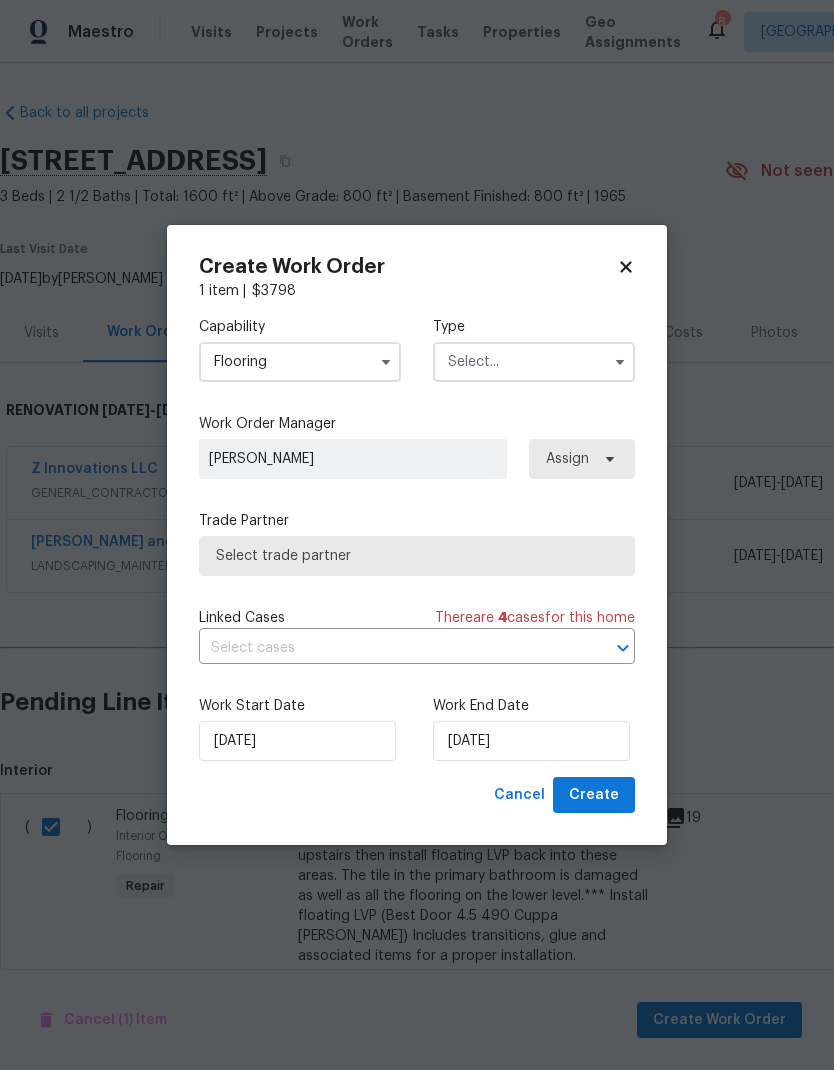 click at bounding box center [534, 362] 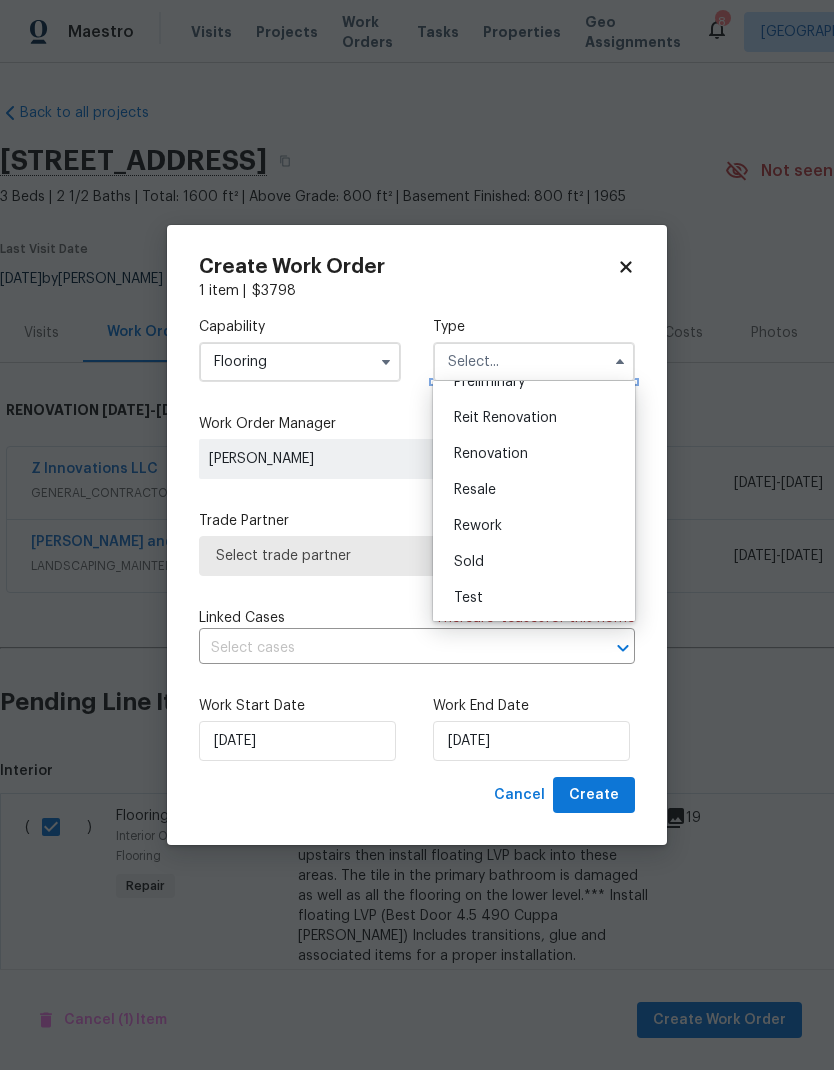 scroll, scrollTop: 454, scrollLeft: 0, axis: vertical 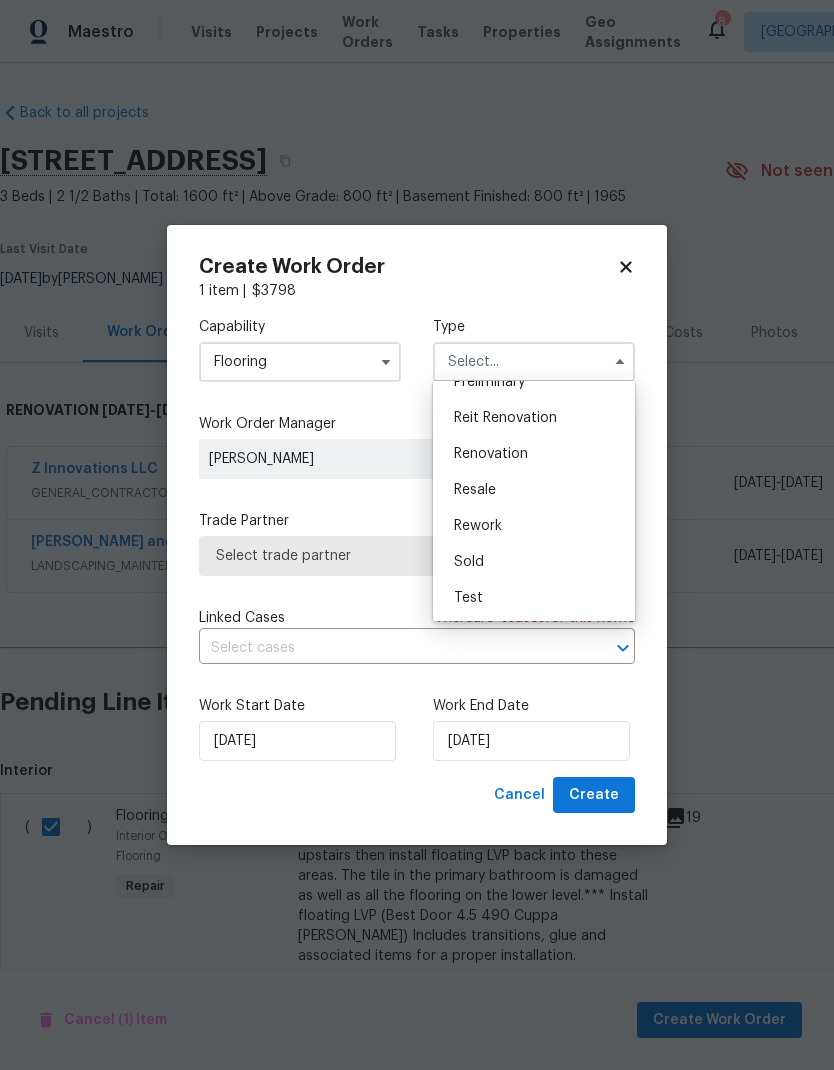click on "Renovation" at bounding box center [534, 454] 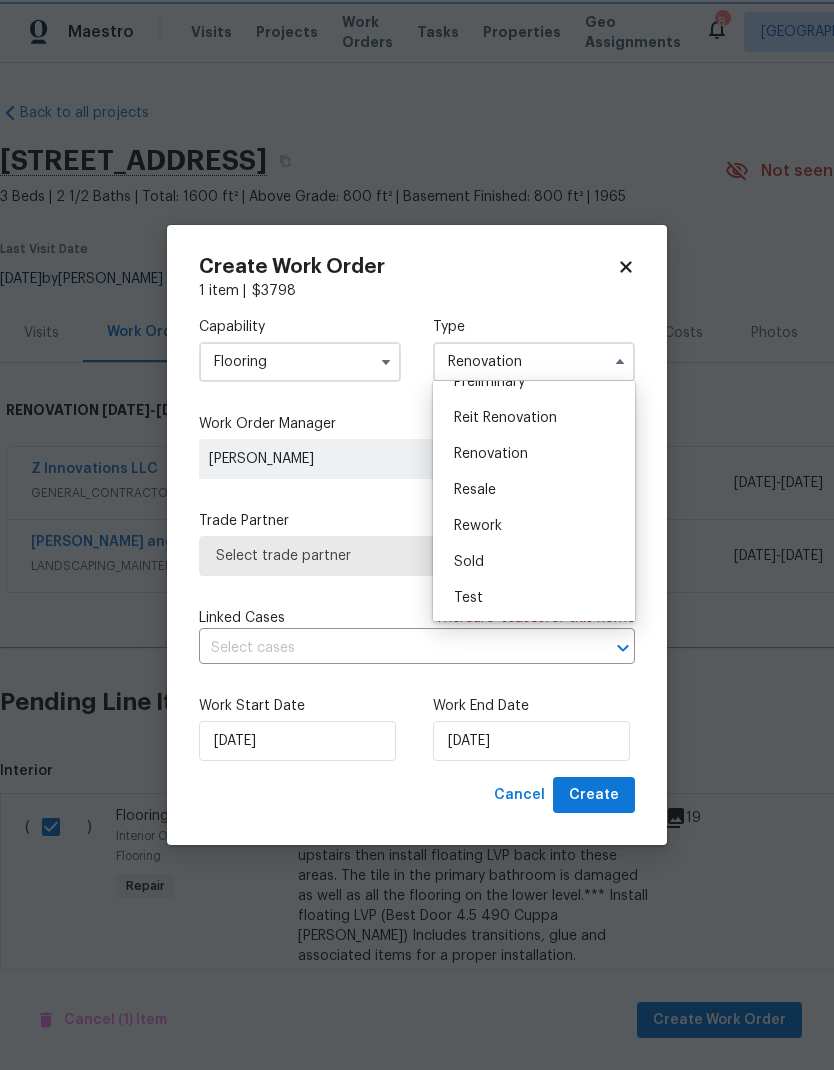 scroll, scrollTop: 0, scrollLeft: 0, axis: both 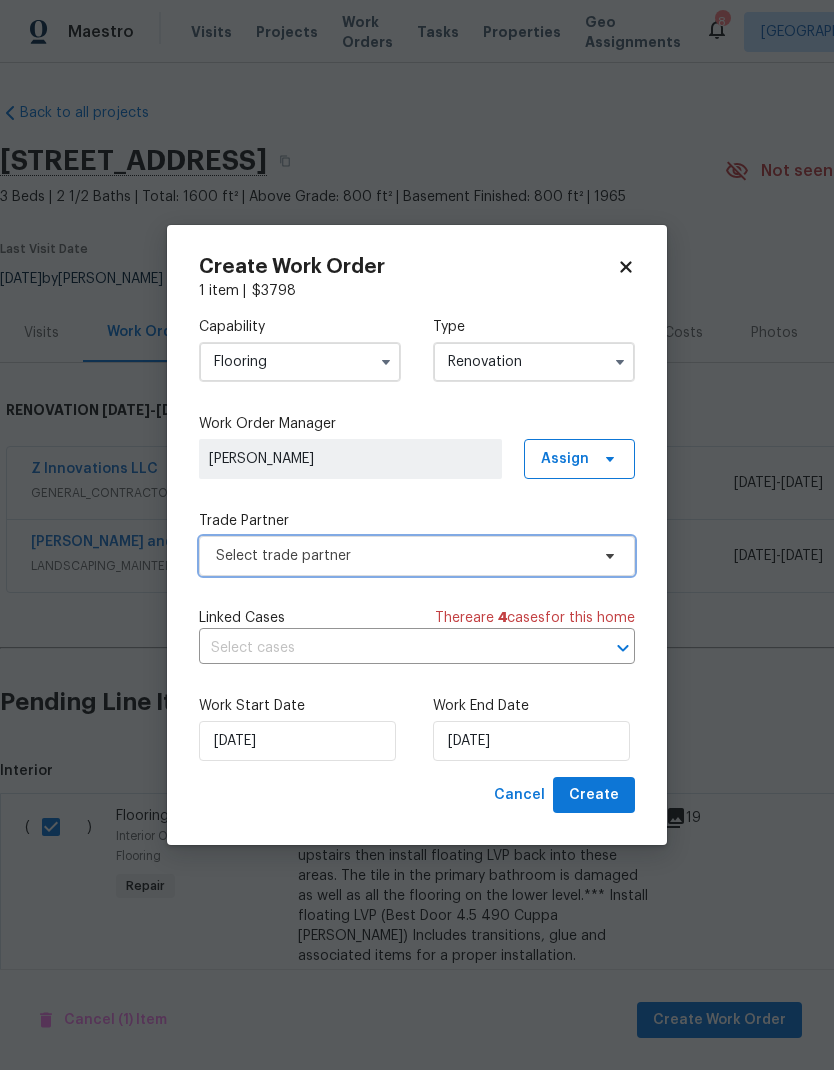 click 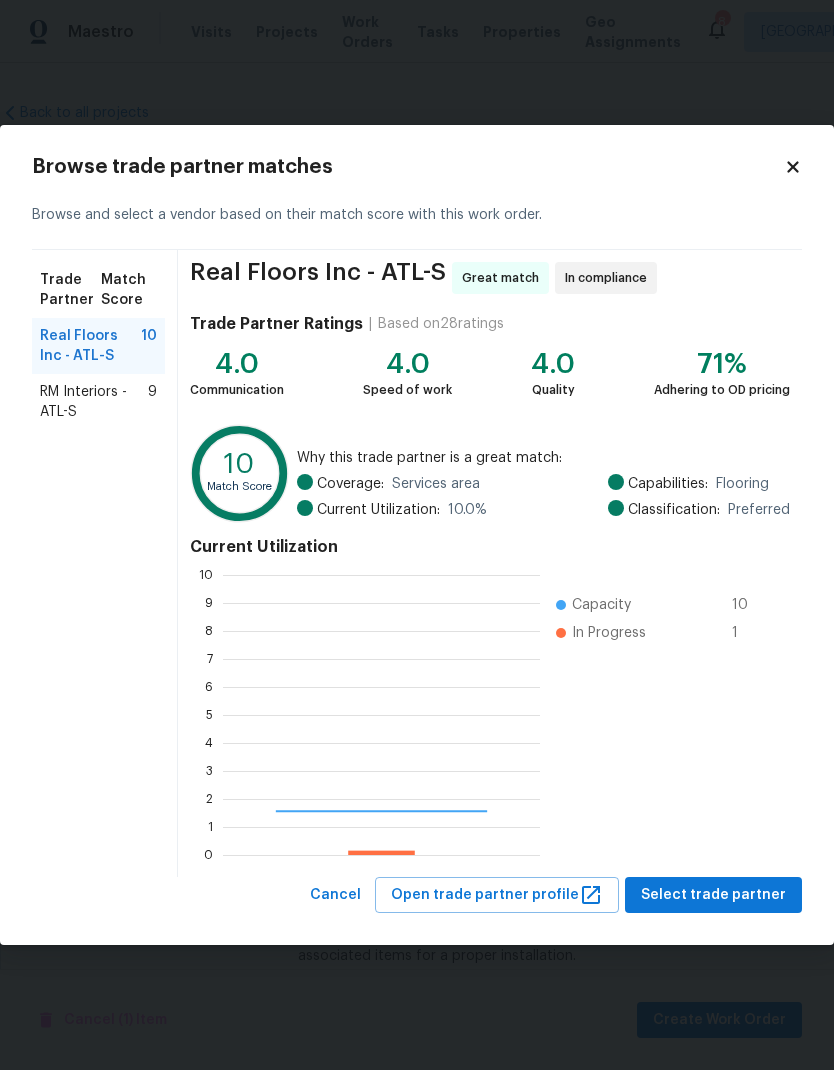 scroll, scrollTop: 2, scrollLeft: 2, axis: both 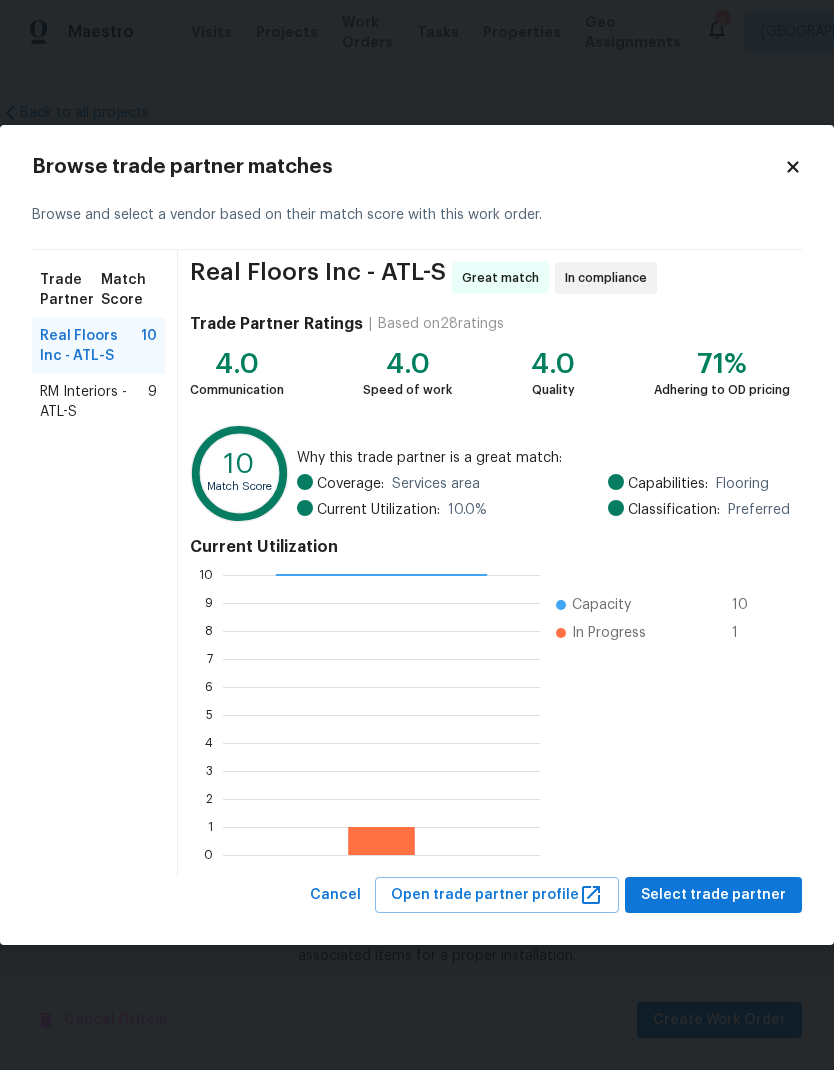 click on "RM Interiors - ATL-S" at bounding box center (94, 402) 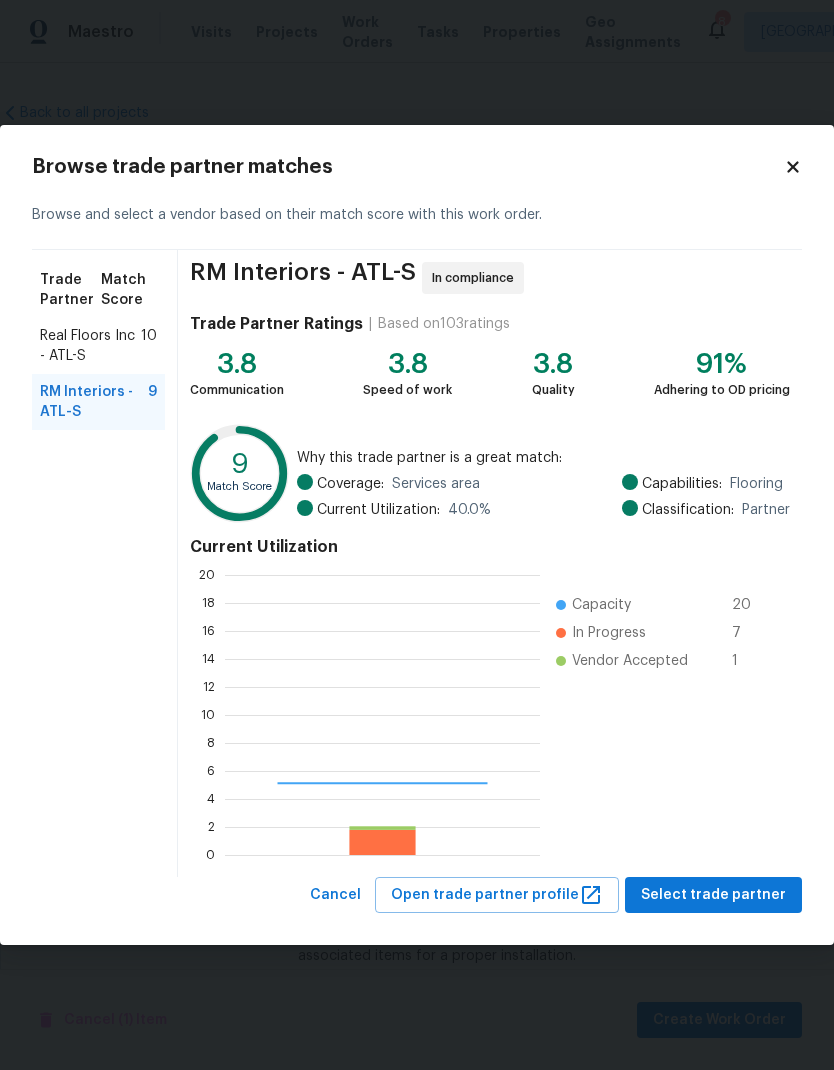 scroll, scrollTop: 2, scrollLeft: 2, axis: both 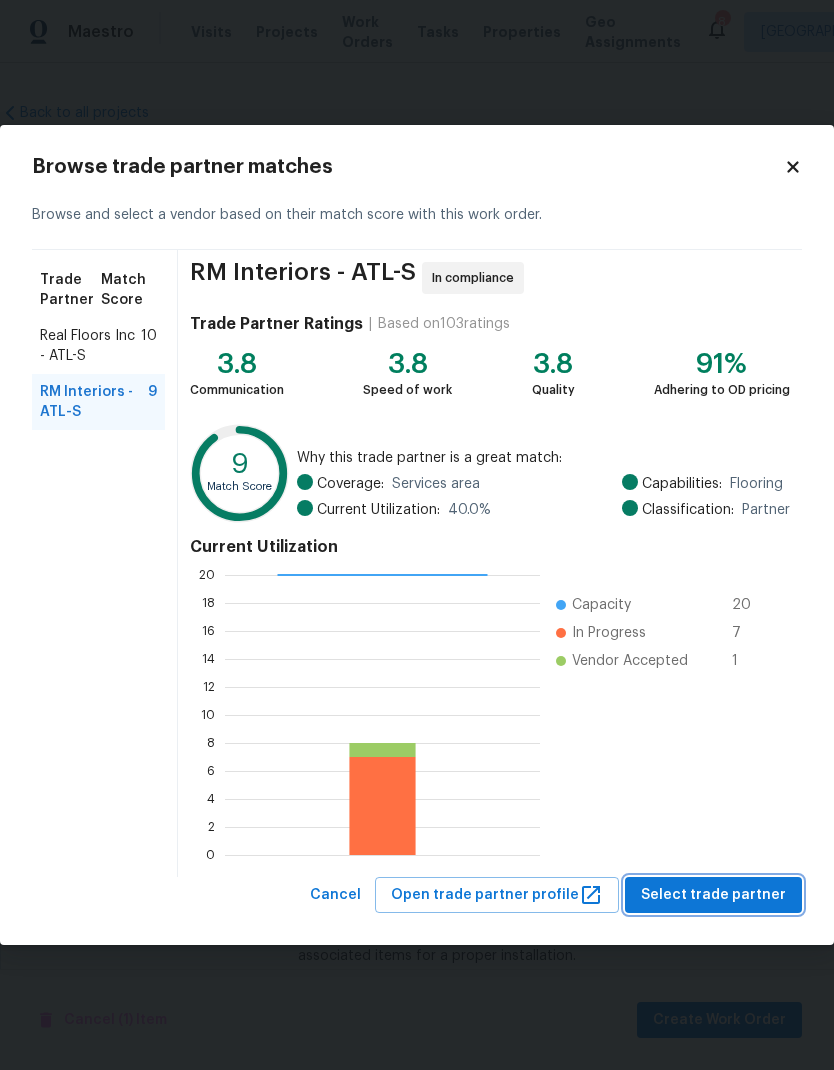 click on "Select trade partner" at bounding box center [713, 895] 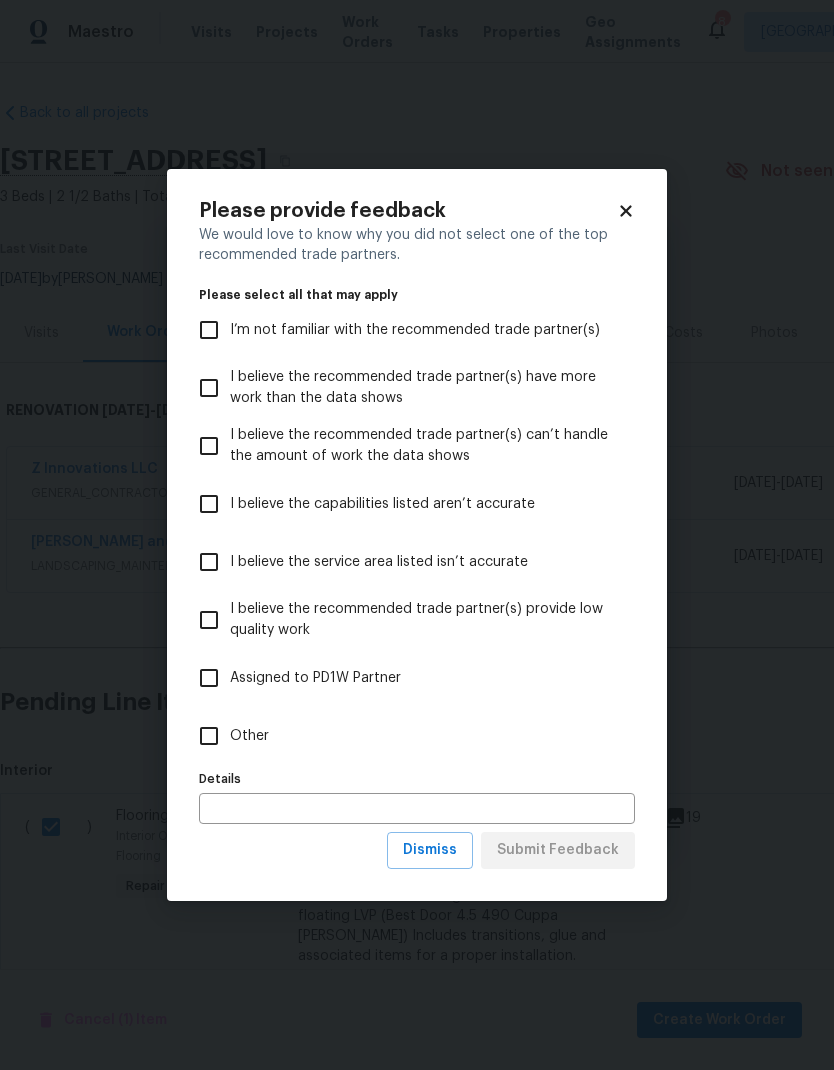 click on "Other" at bounding box center [209, 736] 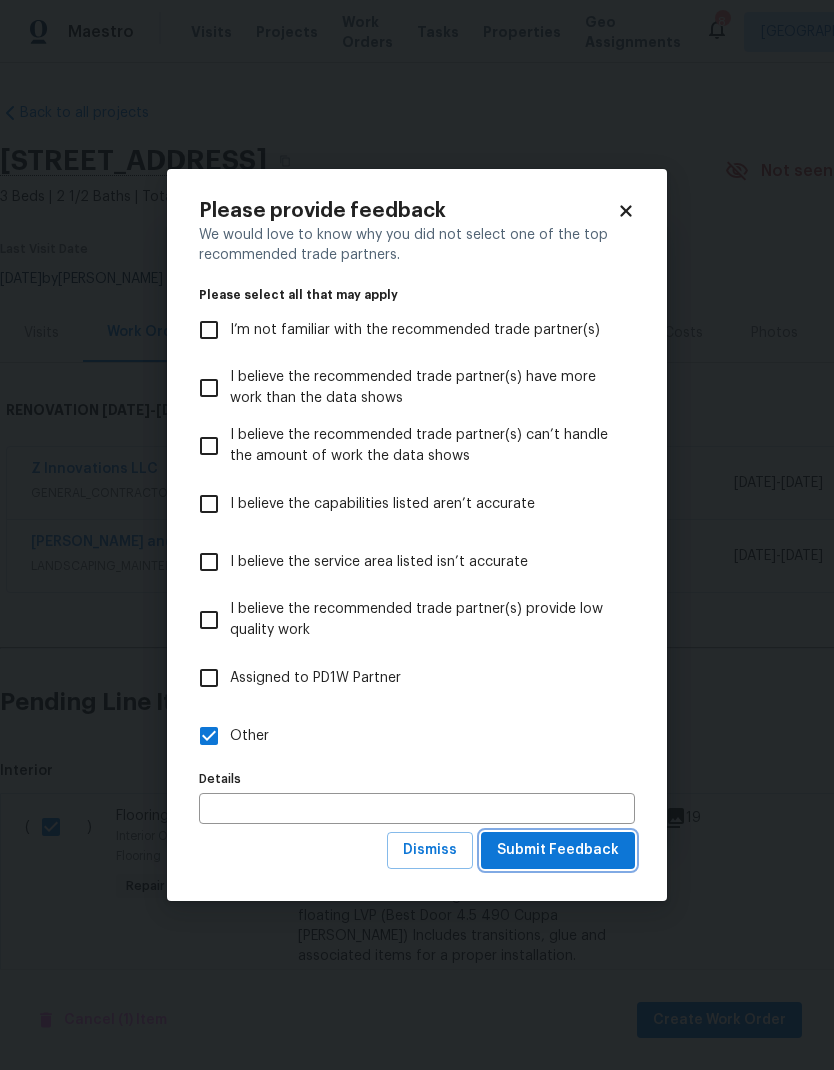 click on "Submit Feedback" at bounding box center [558, 850] 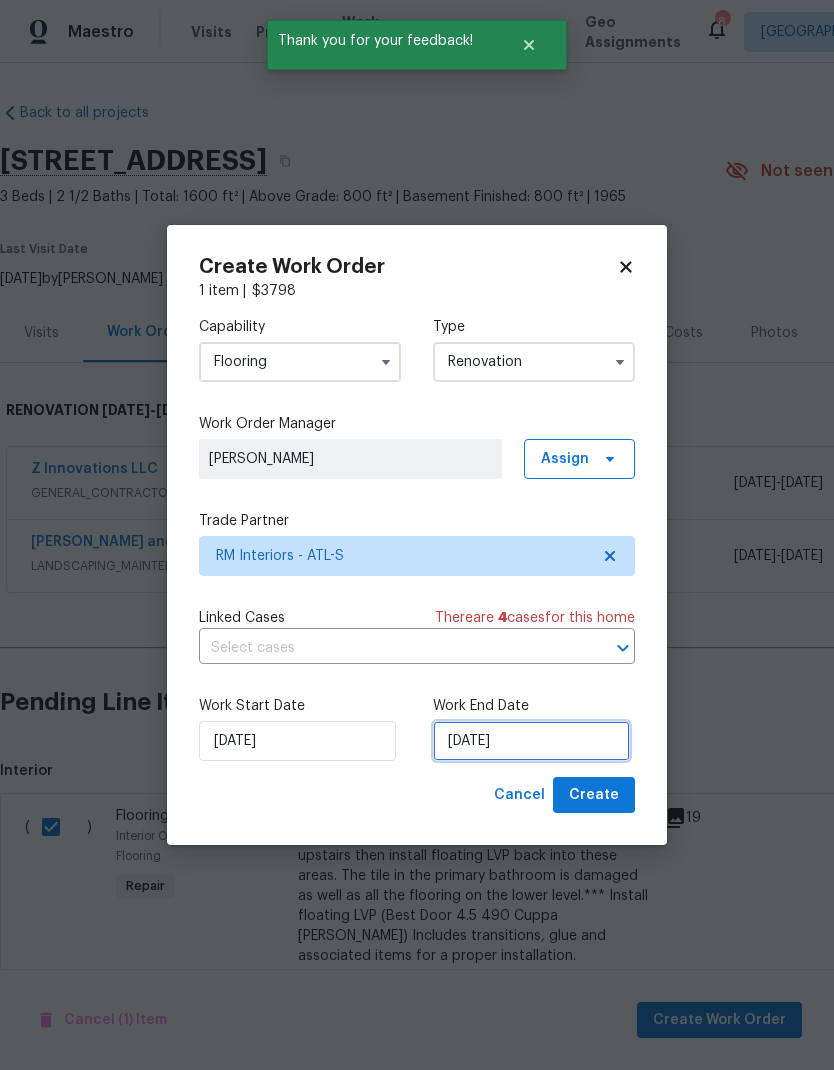 click on "[DATE]" at bounding box center [531, 741] 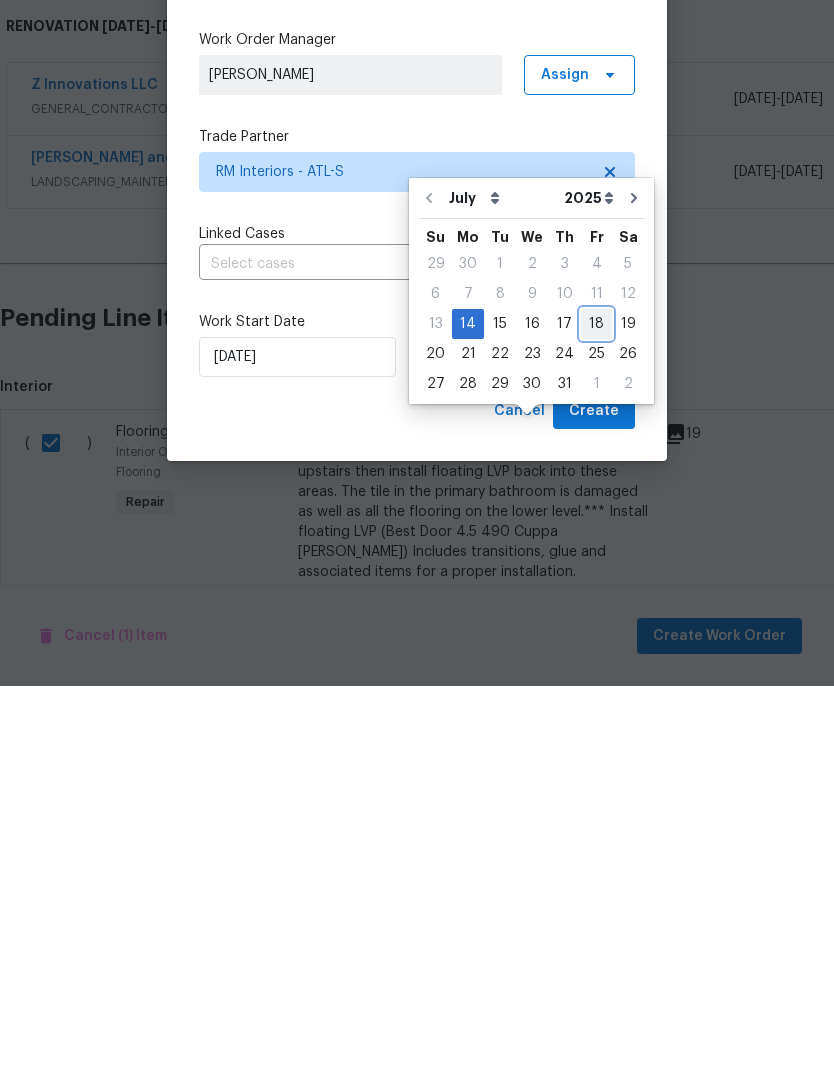 click on "18" at bounding box center (596, 708) 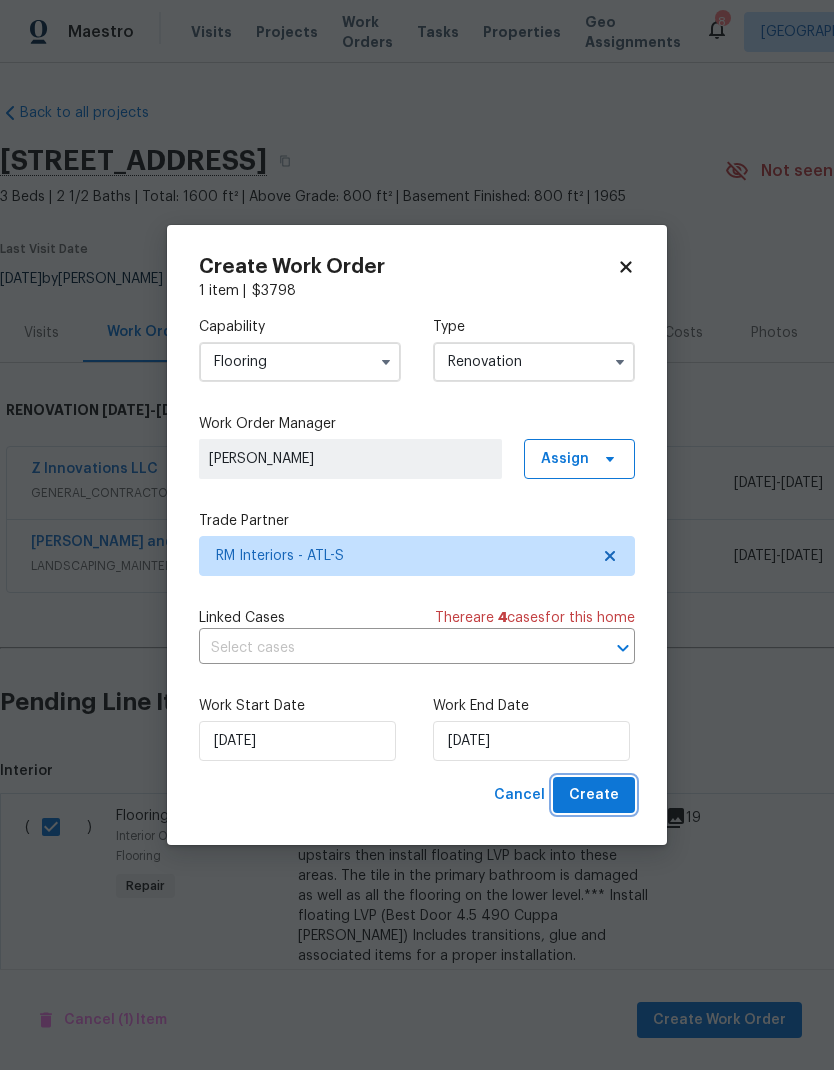 click on "Create" at bounding box center [594, 795] 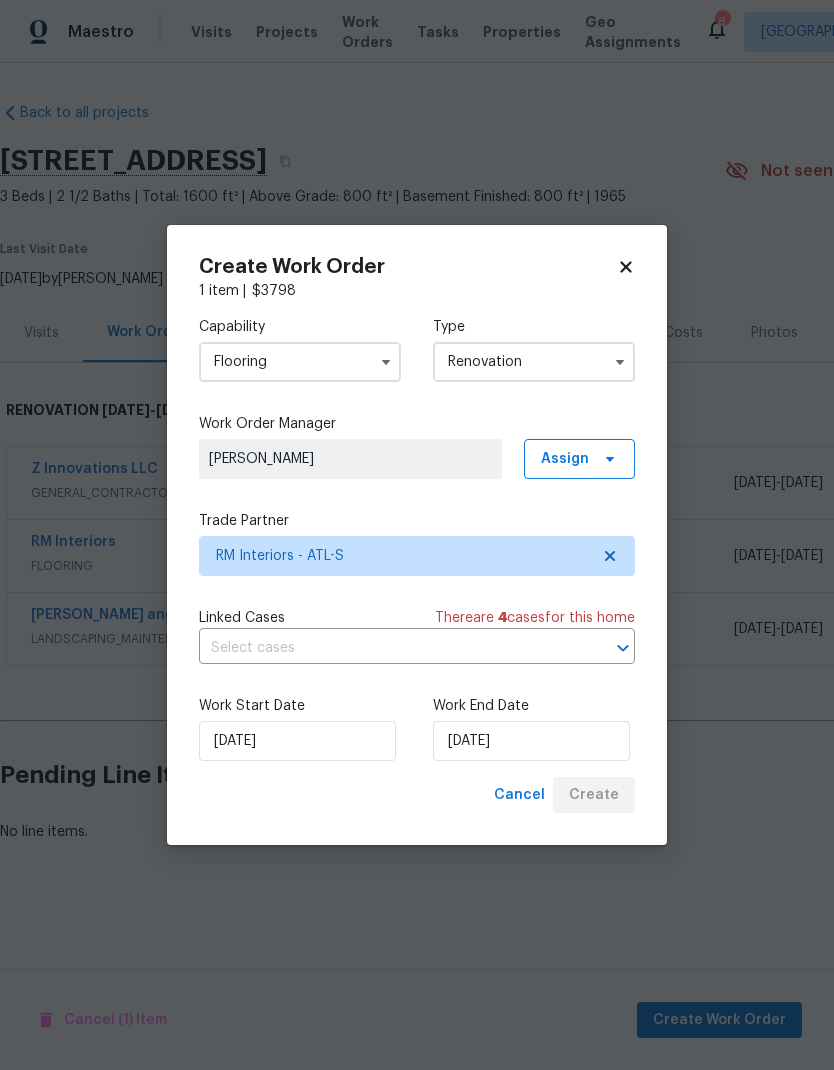 scroll, scrollTop: 0, scrollLeft: 0, axis: both 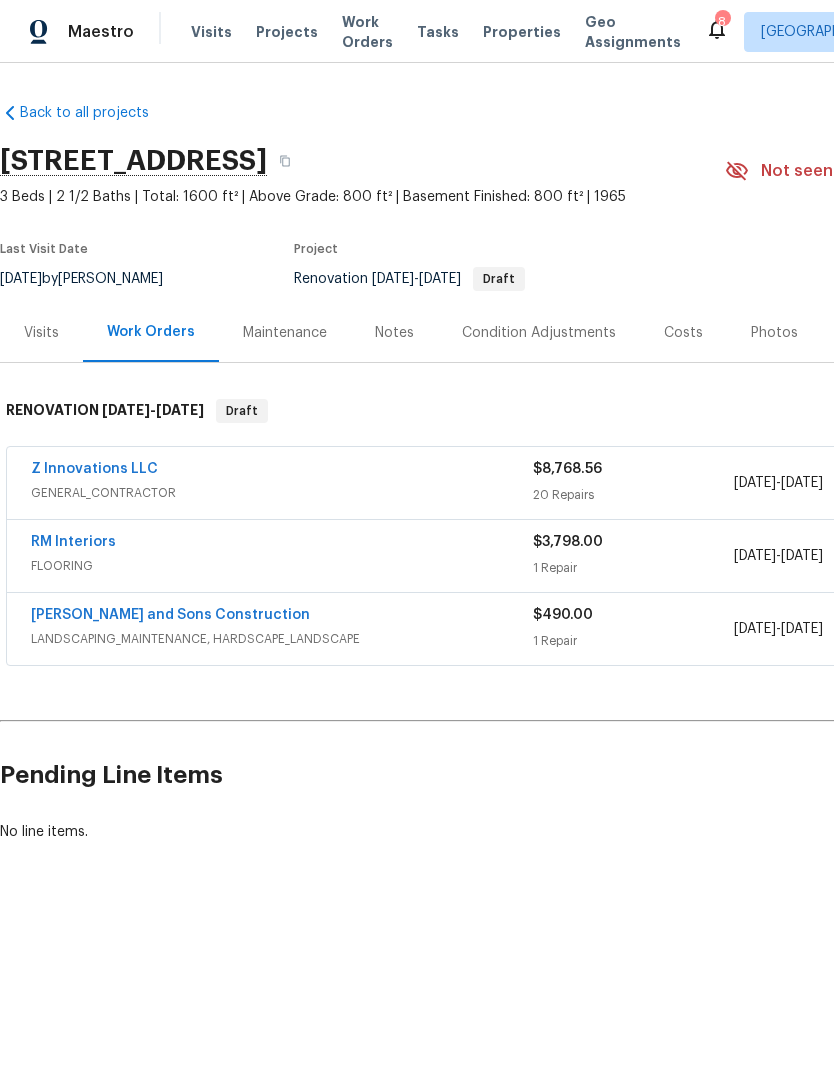 click on "Notes" at bounding box center (394, 333) 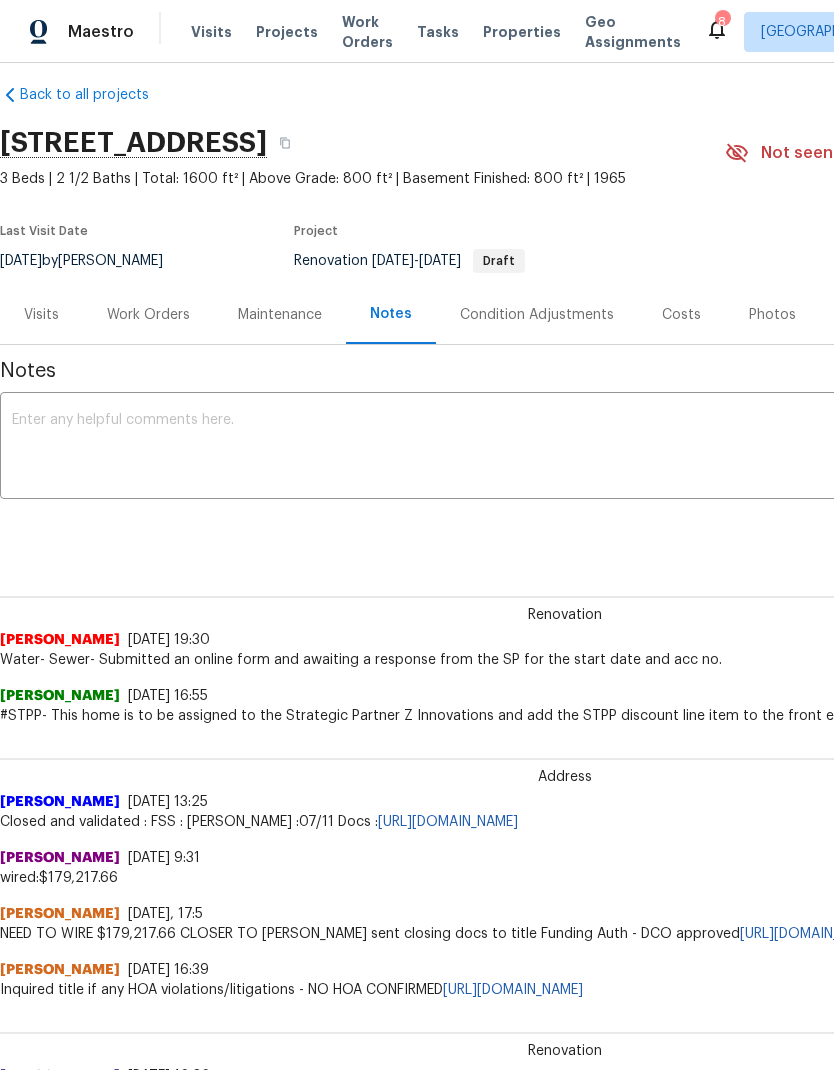 scroll, scrollTop: 19, scrollLeft: 0, axis: vertical 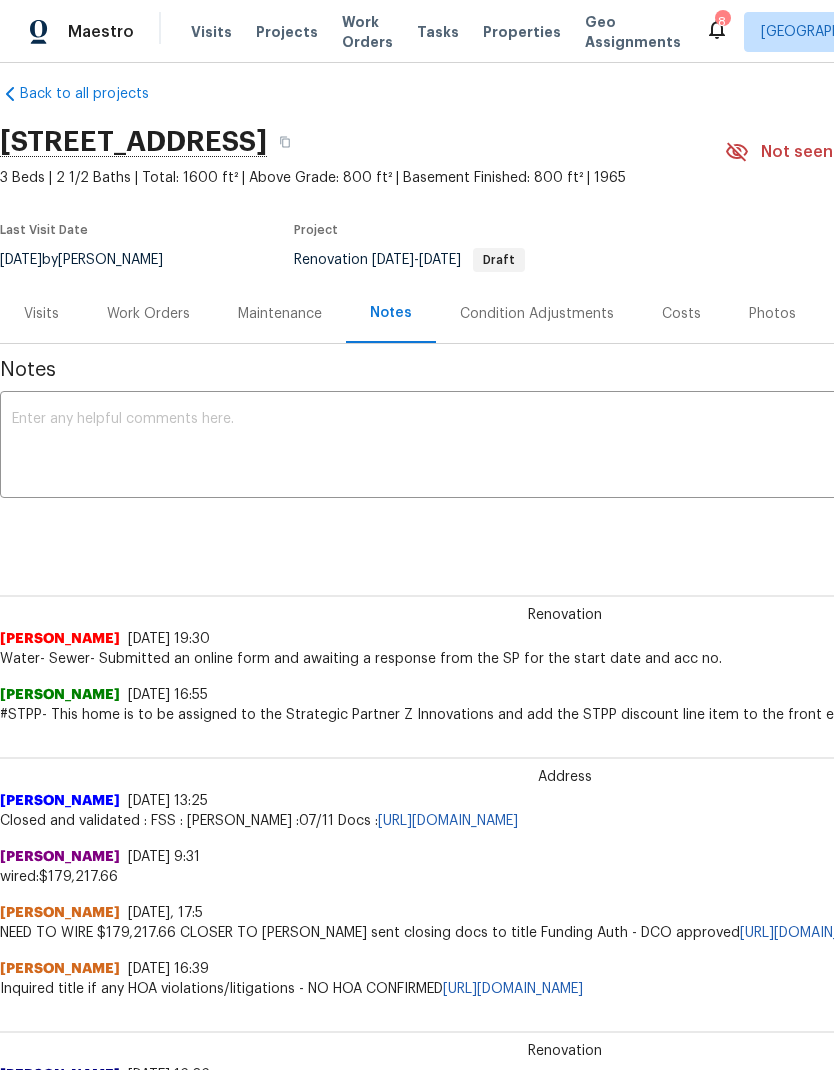 click at bounding box center [565, 447] 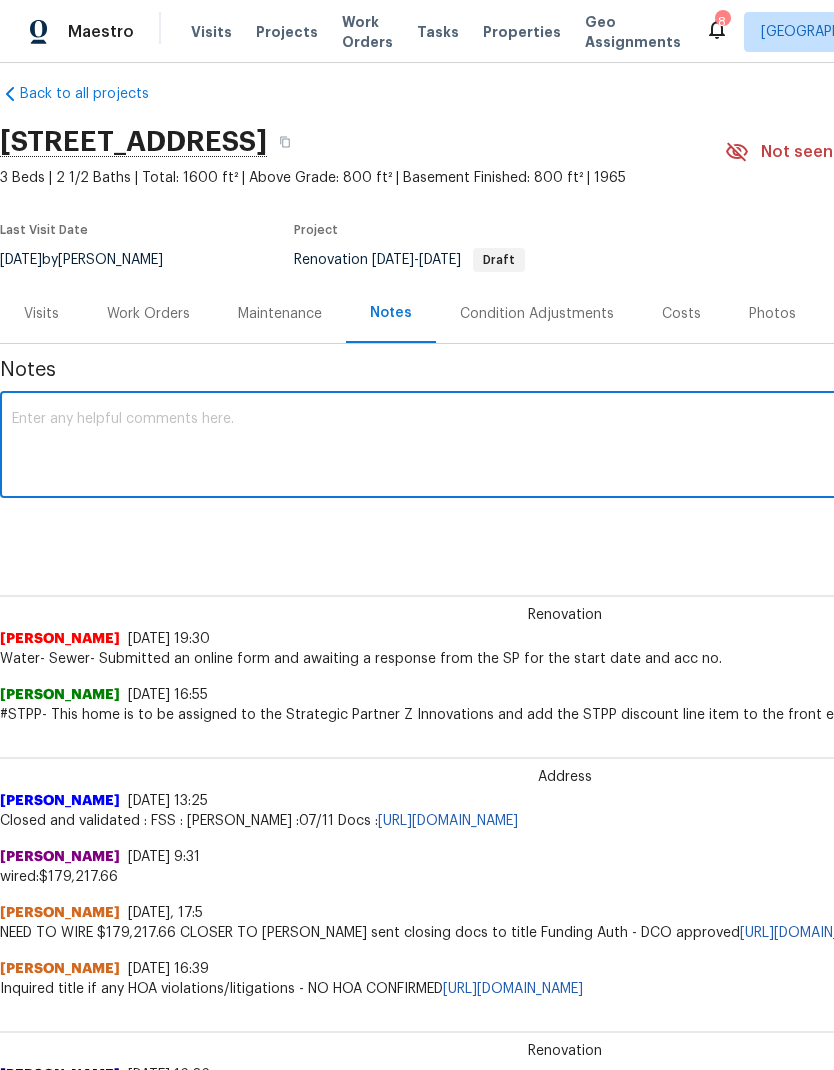 click at bounding box center (565, 447) 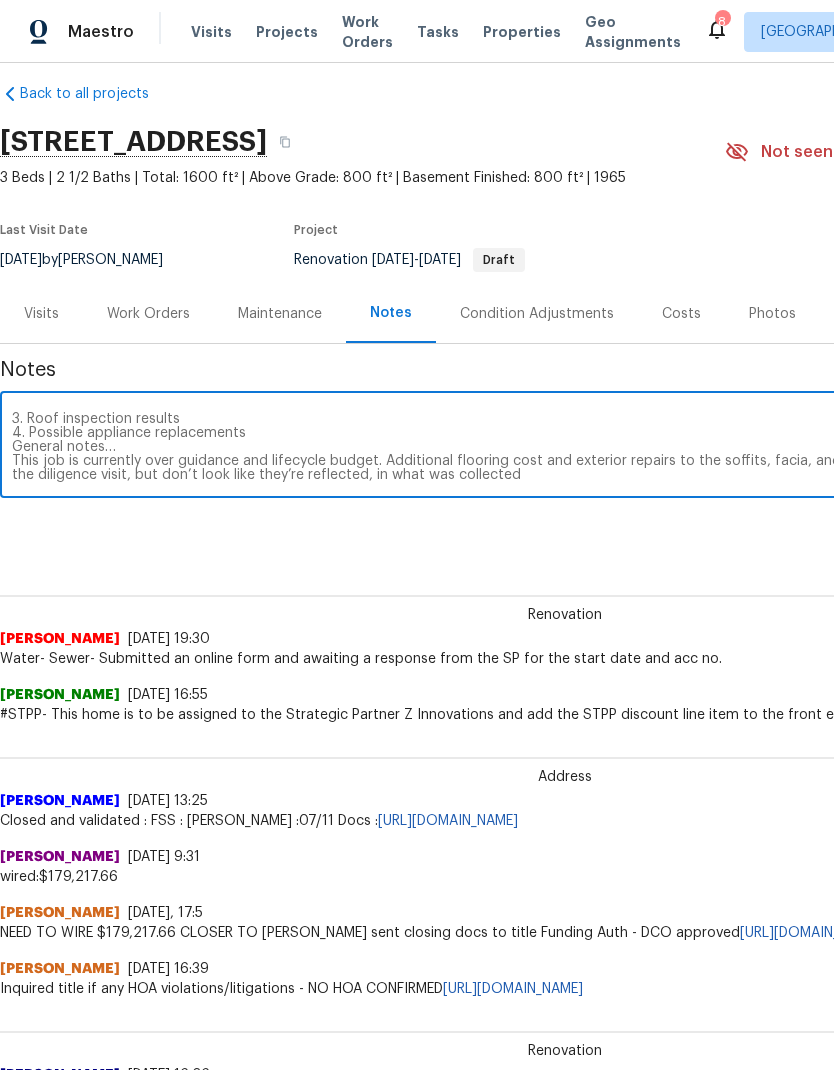 scroll, scrollTop: 112, scrollLeft: 0, axis: vertical 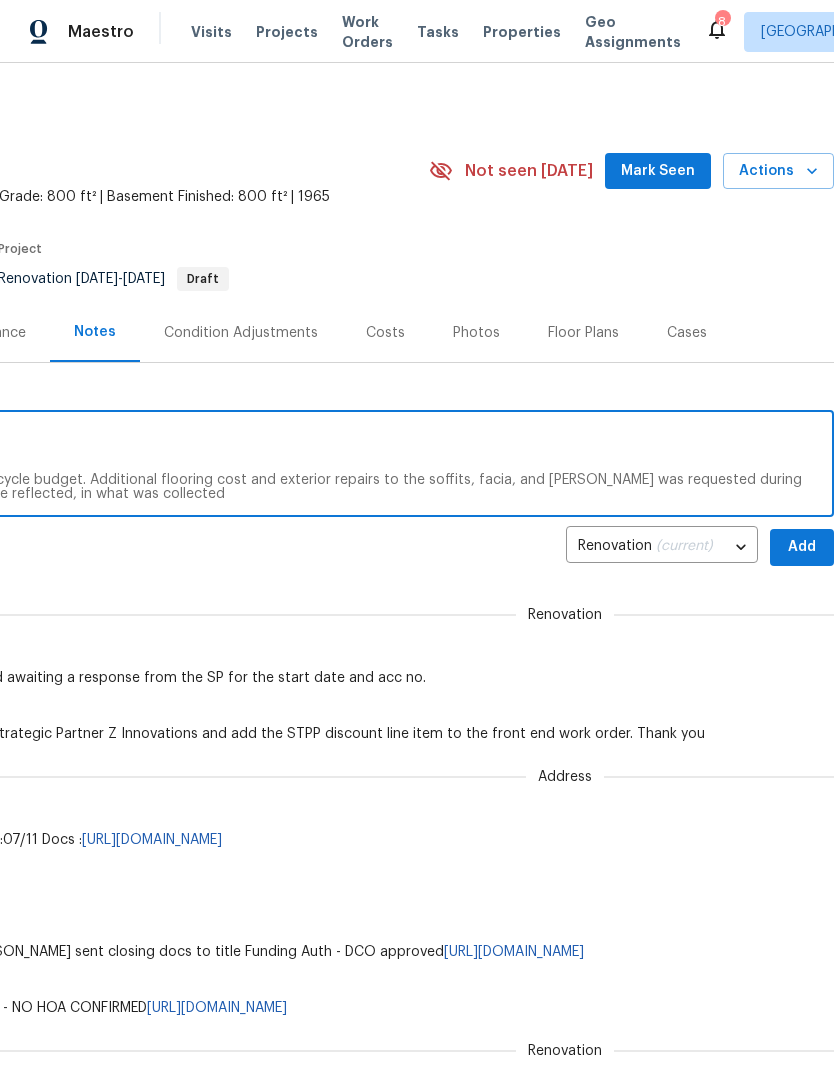 type on "Reno Start for…
[STREET_ADDRESS]. Lifecycle - $11,516
2. Guidance- $7,692
3. Current renovation costs - $13,056
Changes in renovation costs will occur after…
1. Final flooring costs.
2. If any issues found in the attic after inspection
3. Roof inspection results
4. Possible appliance replacements
General notes…
This job is currently over guidance and lifecycle budget. Additional flooring cost and exterior repairs to the soffits, facia, and [PERSON_NAME] was requested during the diligence visit, but don’t look like they’re reflected, in what was collected" 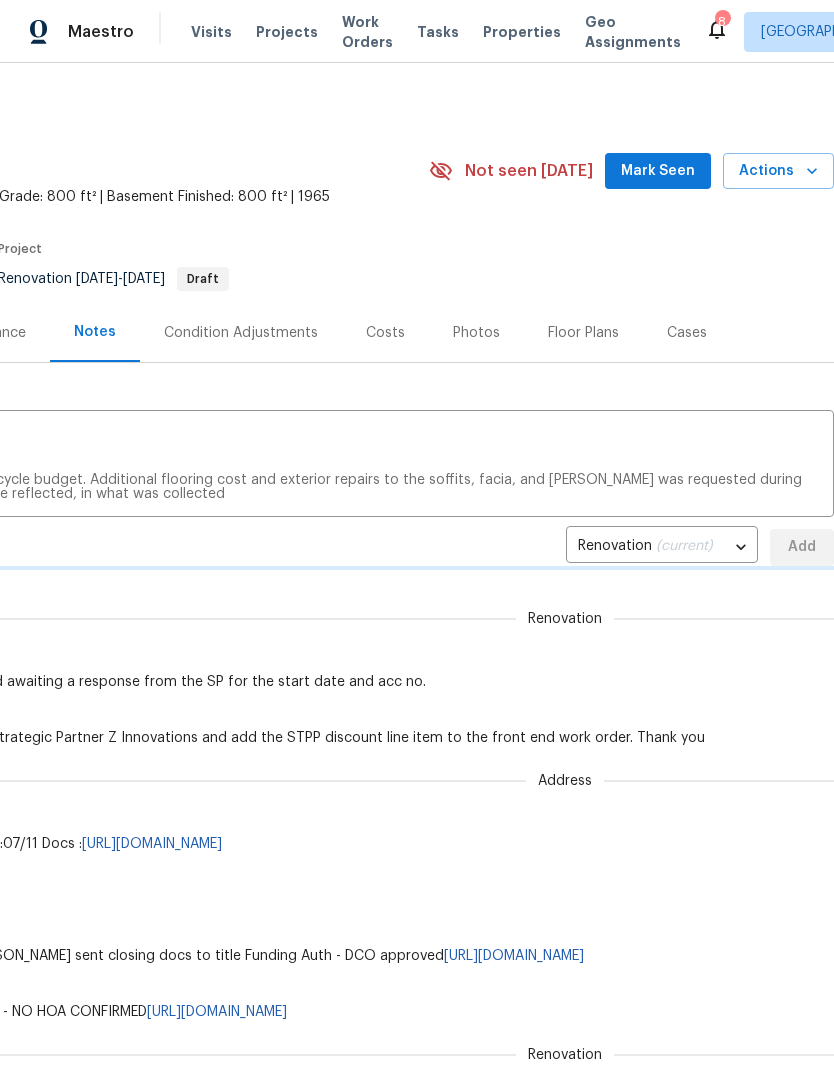 type 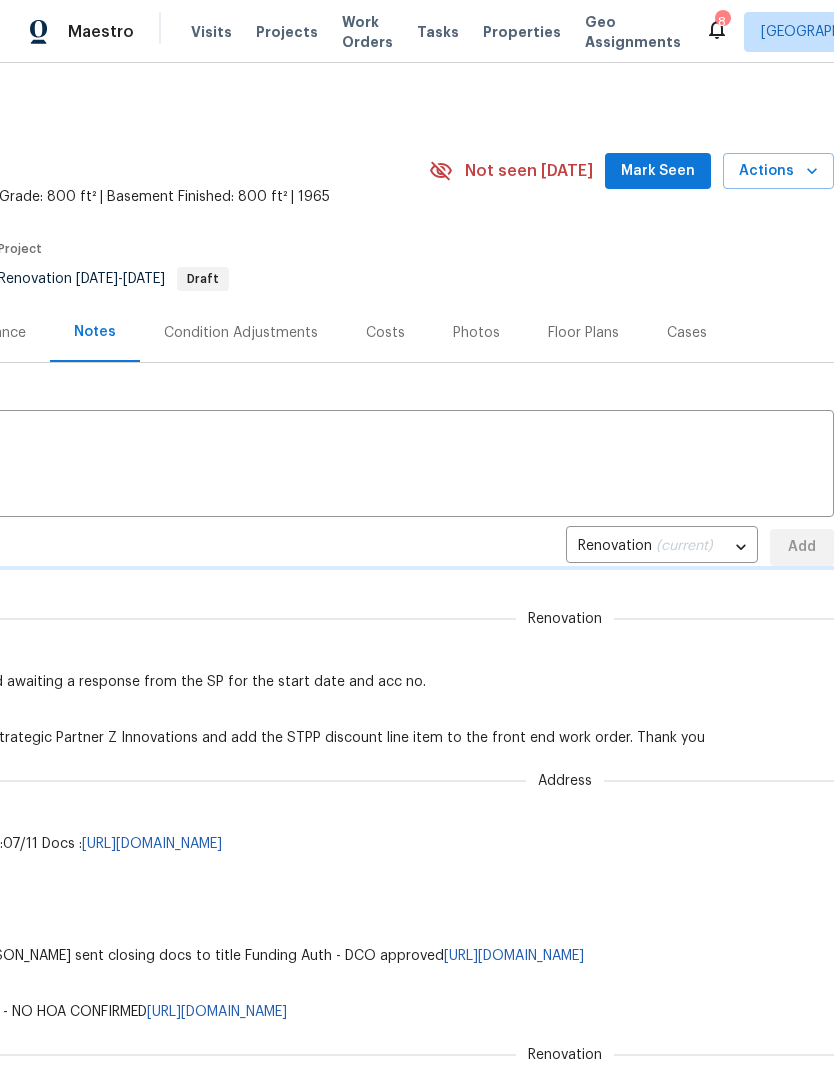 scroll, scrollTop: 0, scrollLeft: 0, axis: both 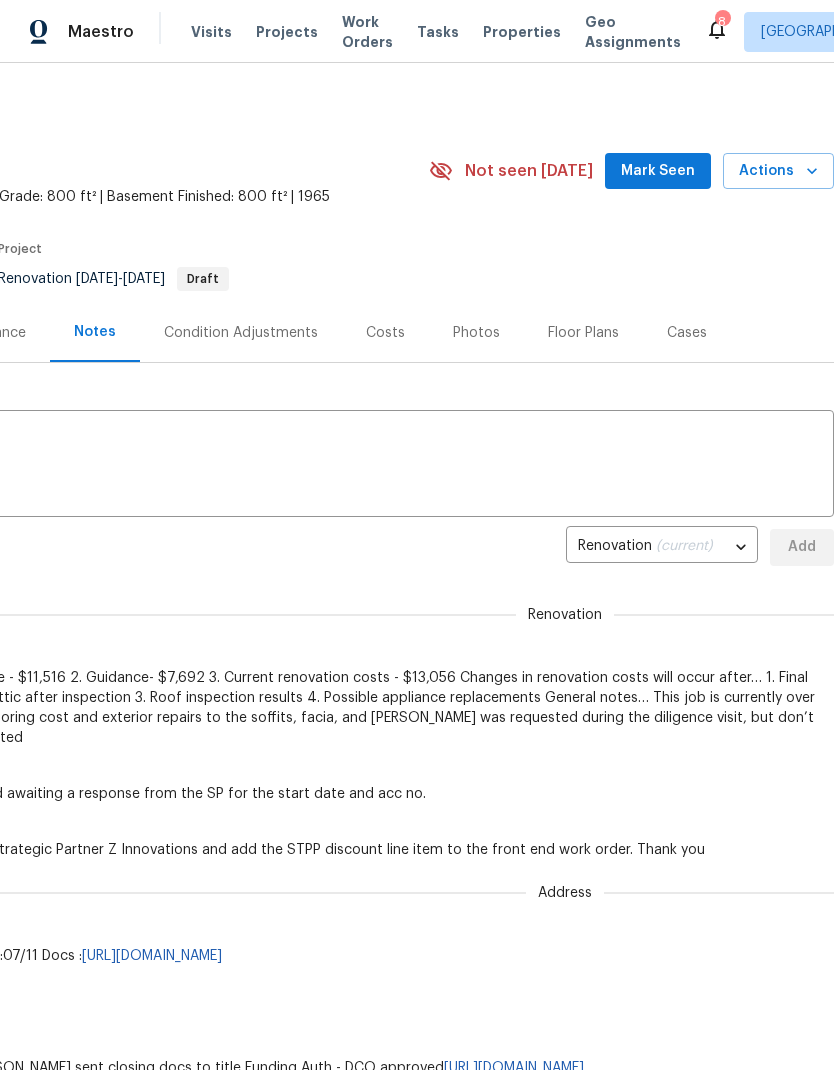 click on "Mark Seen" at bounding box center (658, 171) 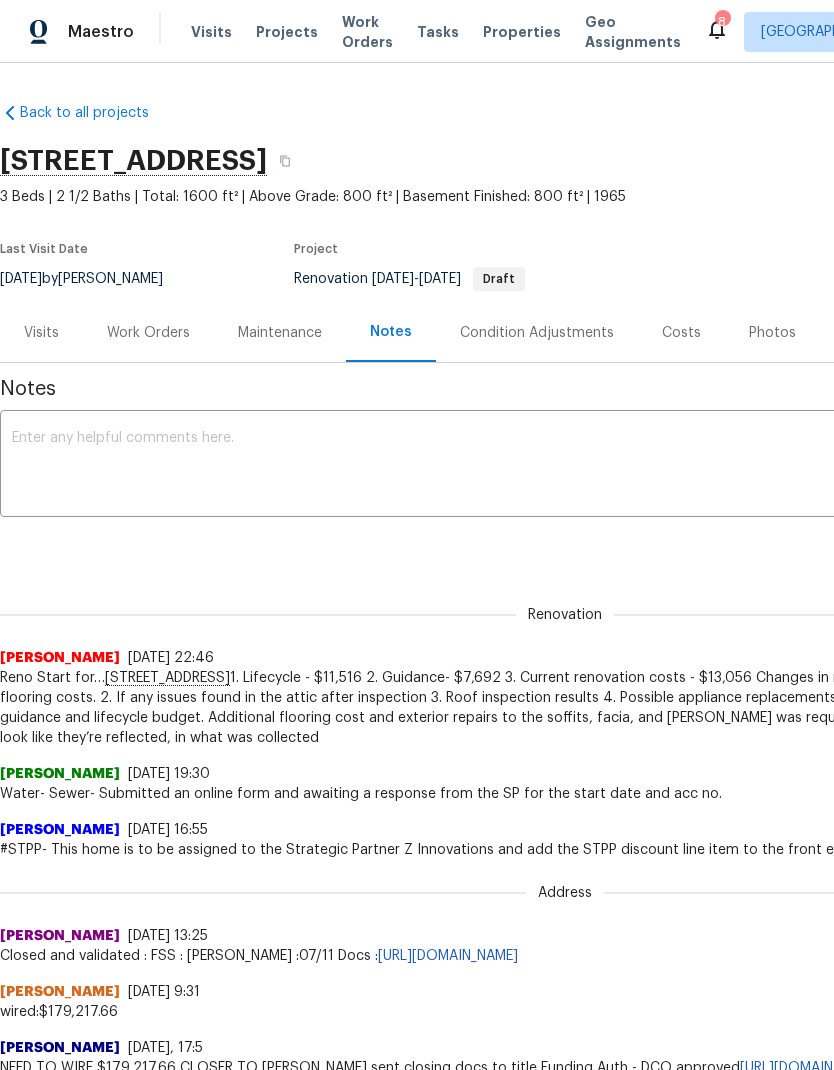 scroll, scrollTop: 0, scrollLeft: 0, axis: both 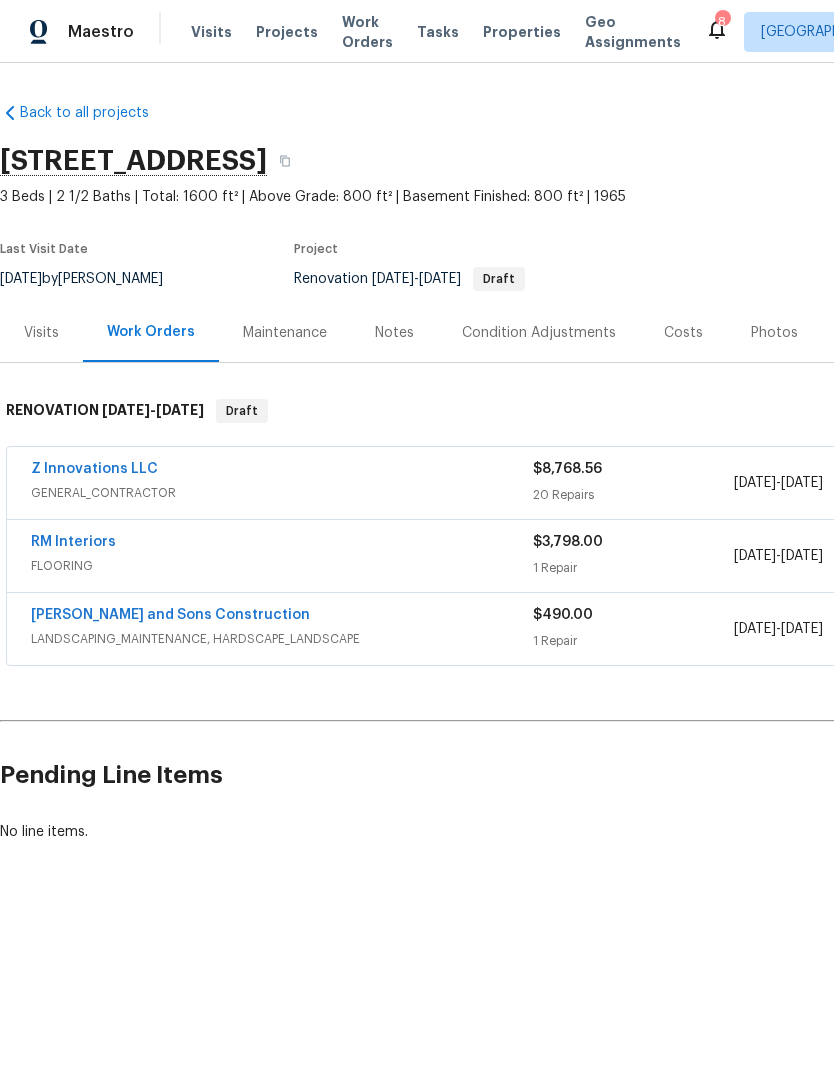 click on "Z Innovations LLC" at bounding box center [94, 469] 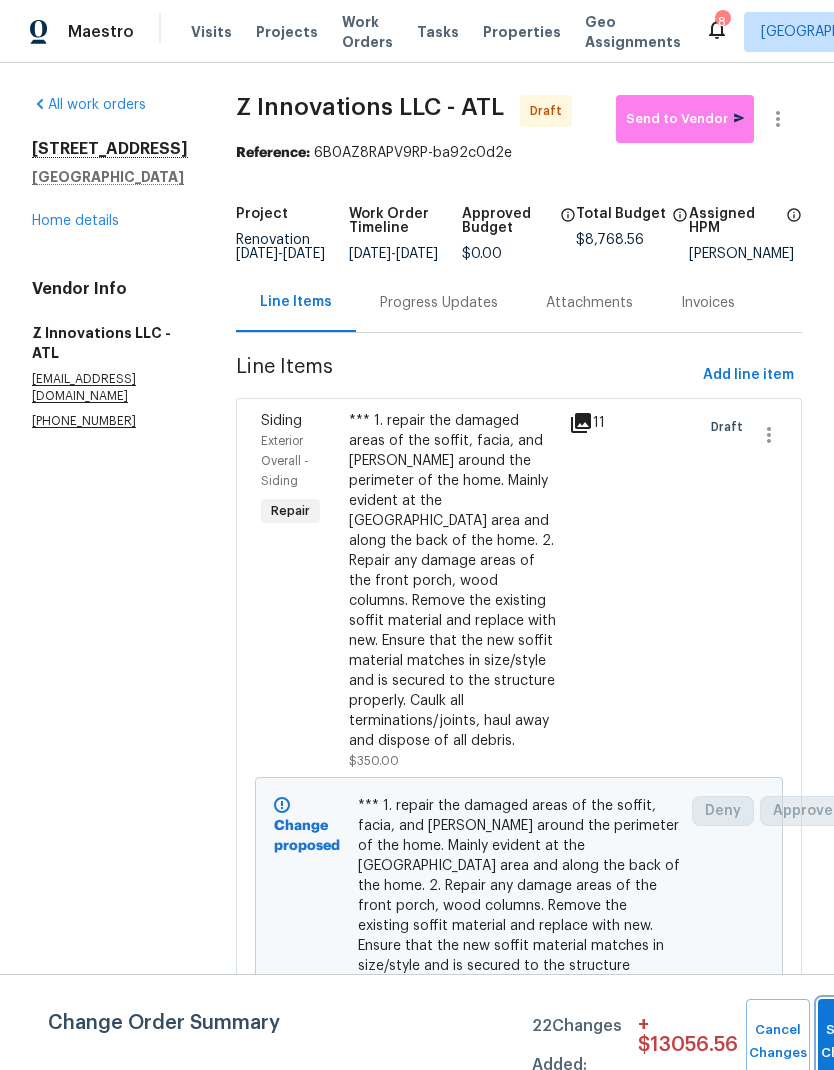 click on "Submit Changes" at bounding box center (850, 1042) 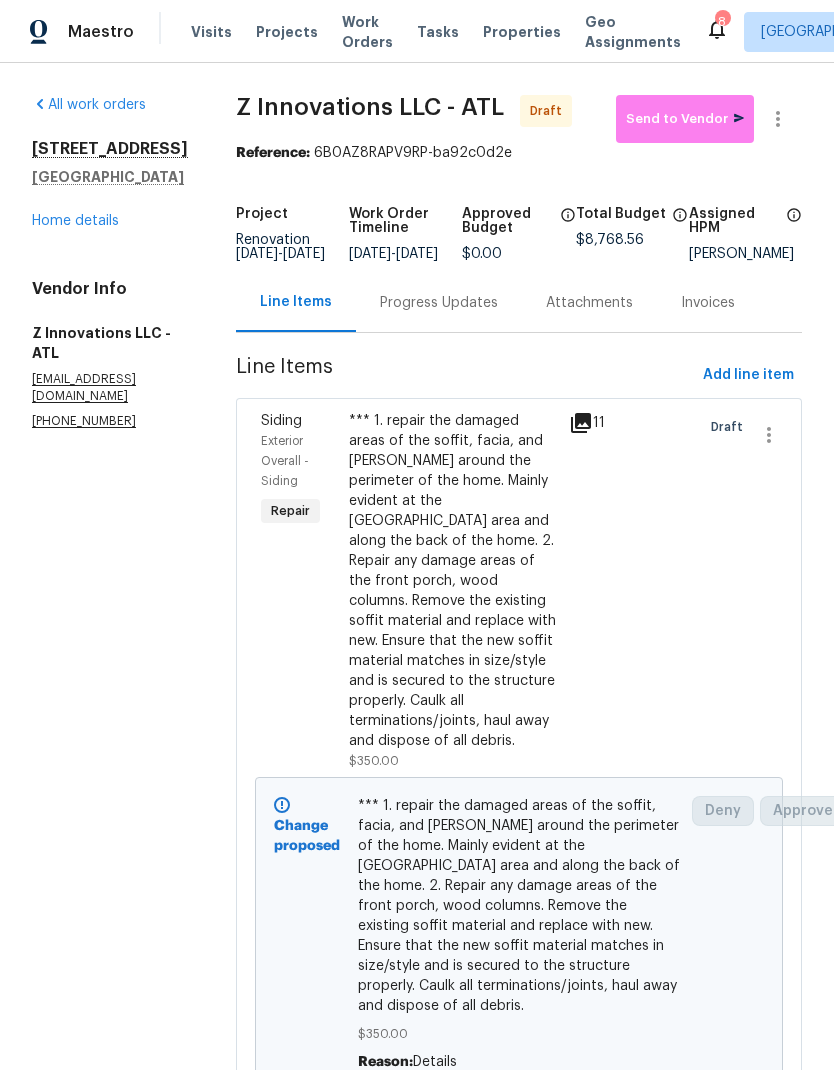 click on "Progress Updates" at bounding box center (439, 303) 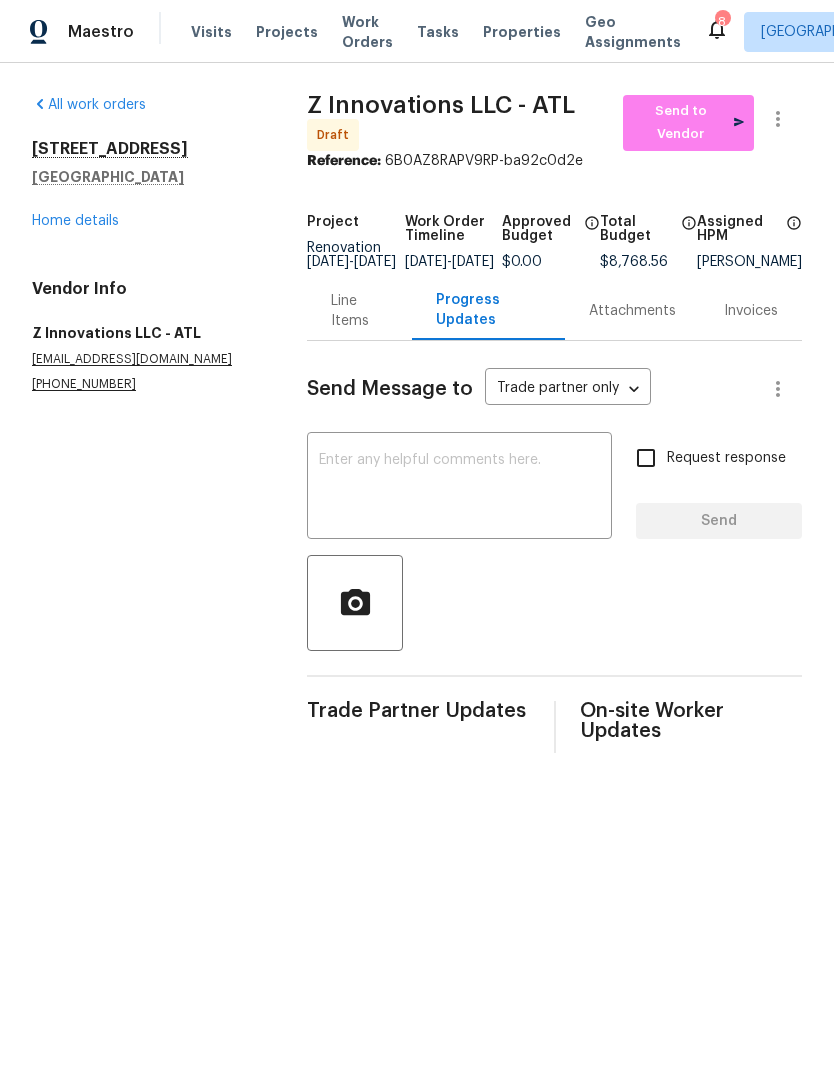 click at bounding box center (459, 488) 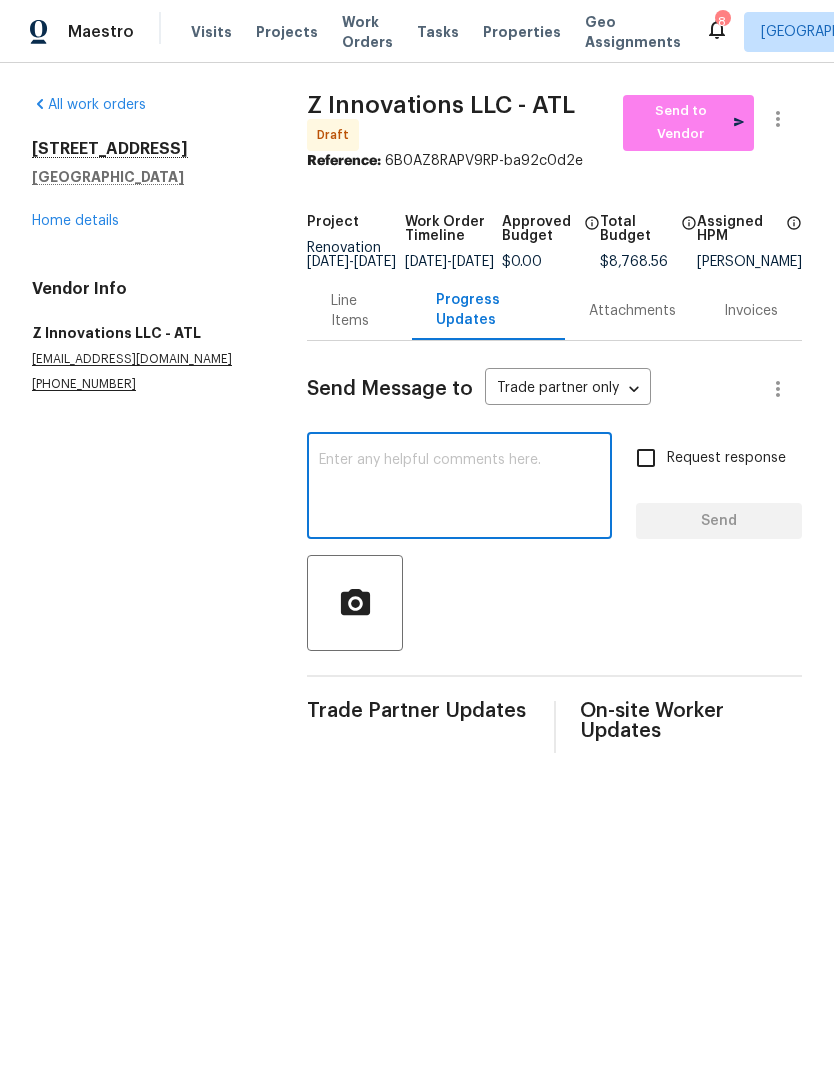 click at bounding box center [459, 488] 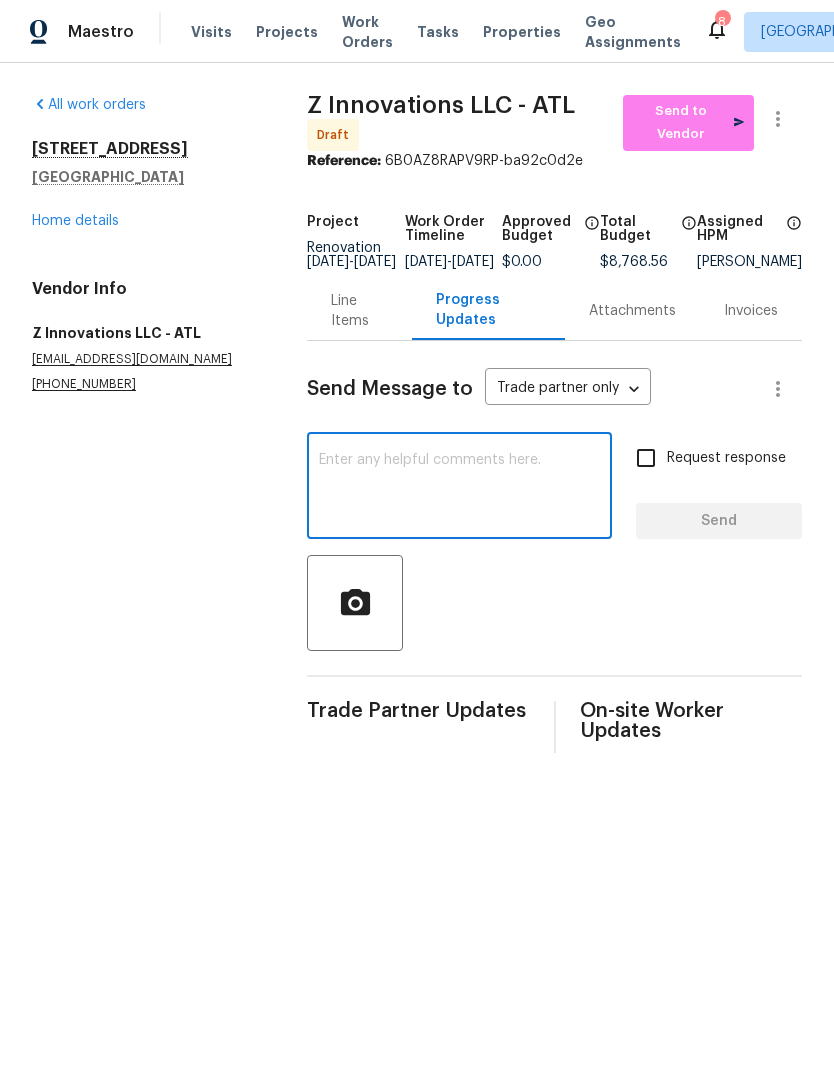 paste on "All the laminate flooring in the lower level where the kitchen is, is being replaced in this home. This work will be done by…
RM Interiors - ATL
atlanta@rmiflooring.com
(404) 771-0472…
Please coordinate the installation date with them. Thanks!" 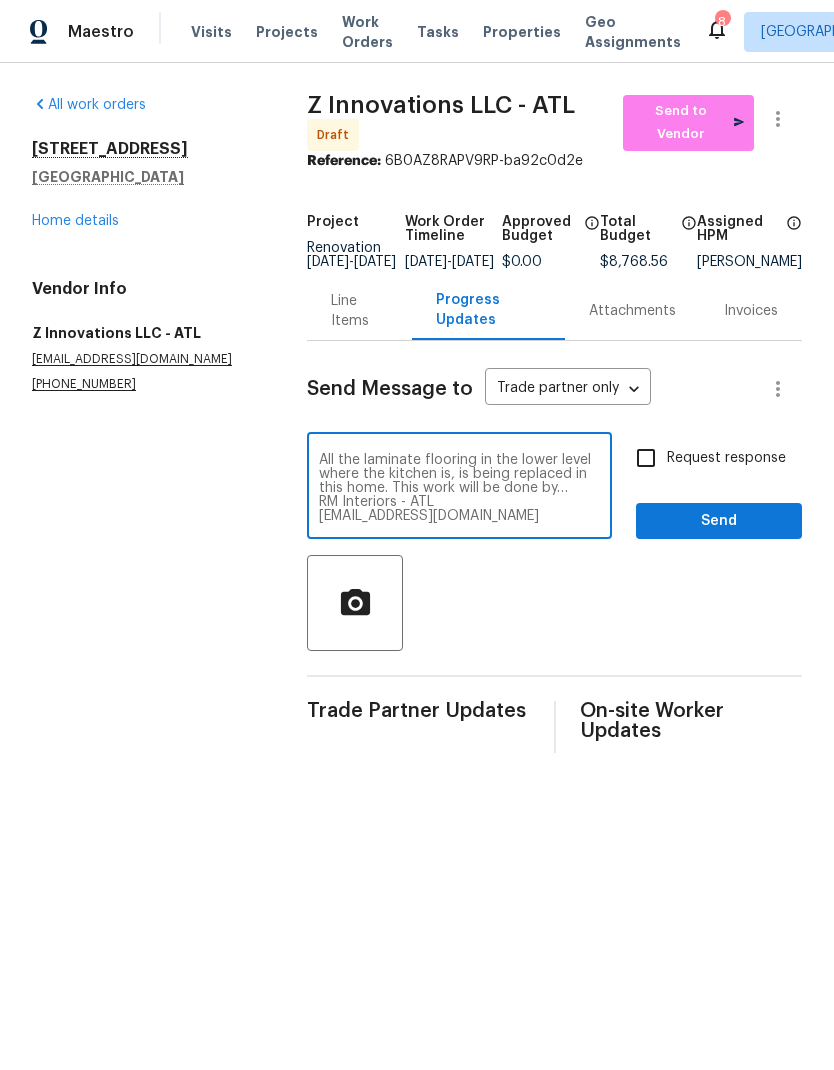 scroll, scrollTop: 0, scrollLeft: 0, axis: both 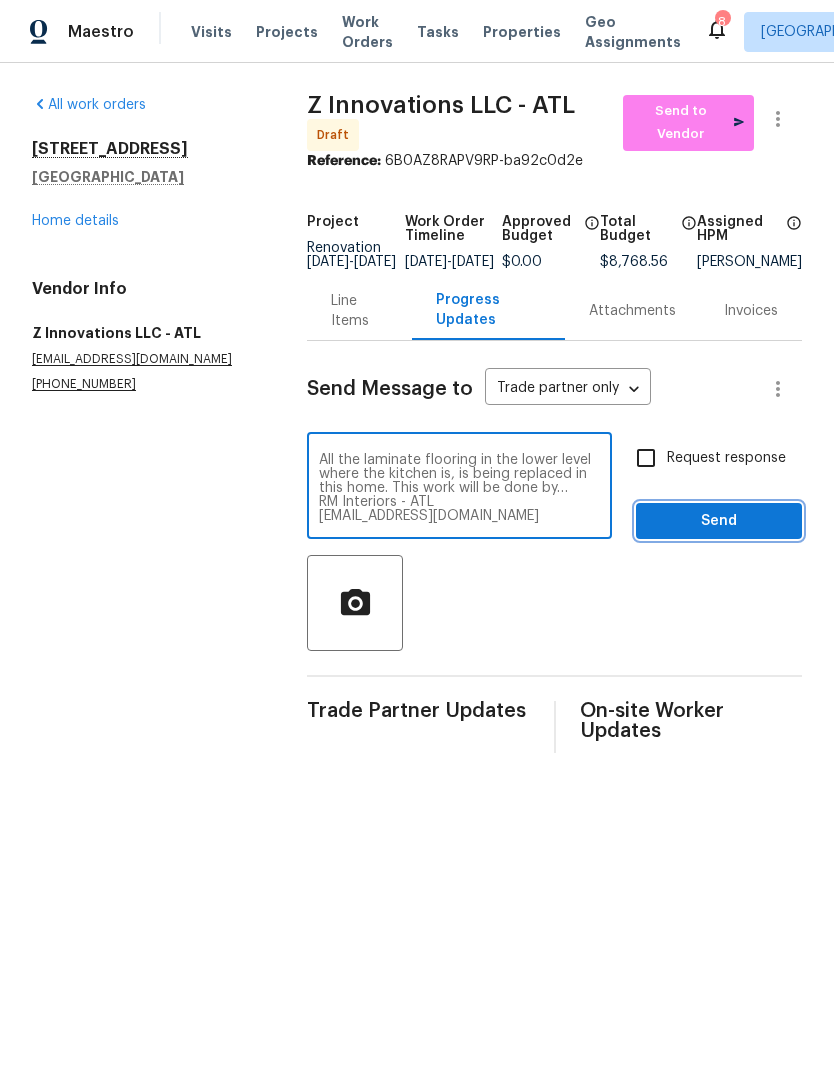 click on "Send" at bounding box center (719, 521) 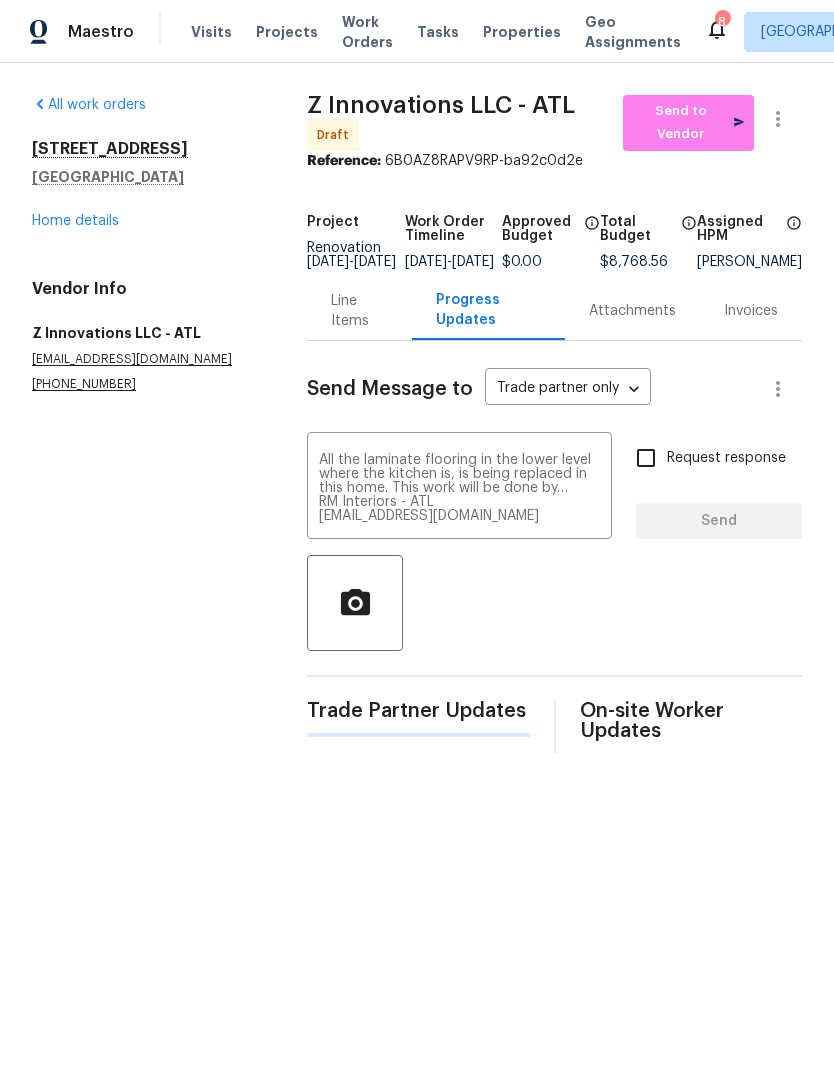 type 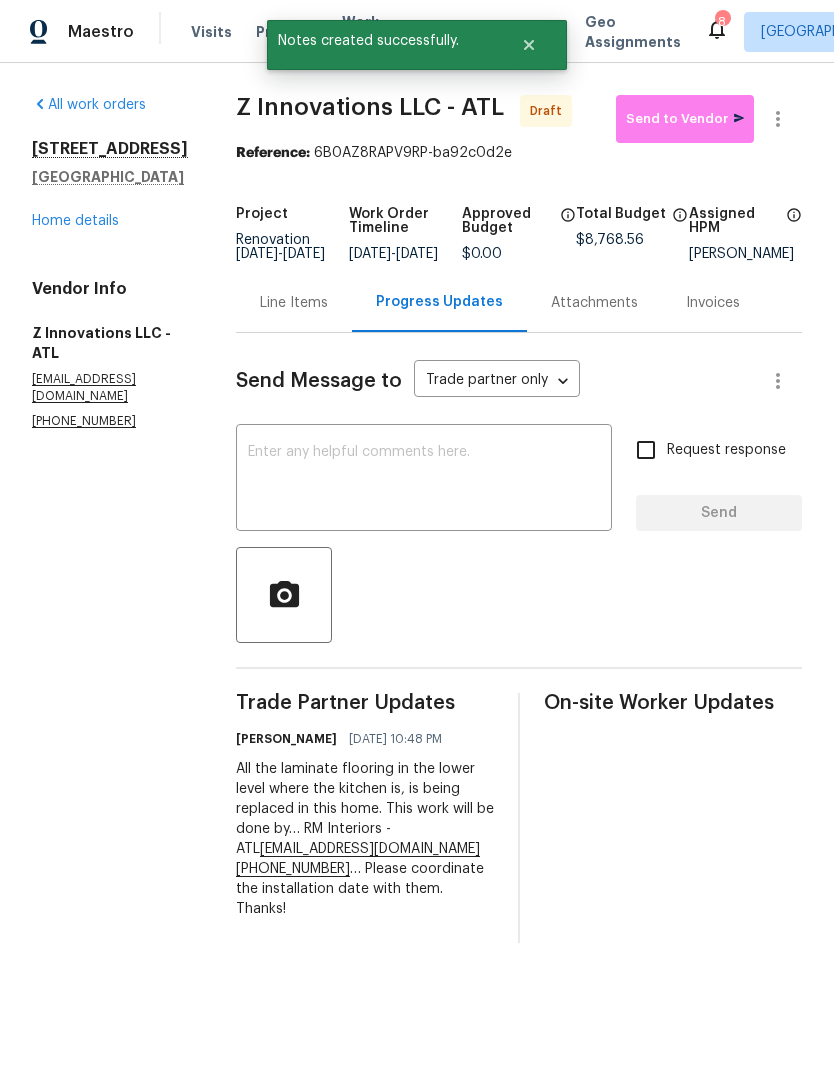 click on "Home details" at bounding box center (75, 221) 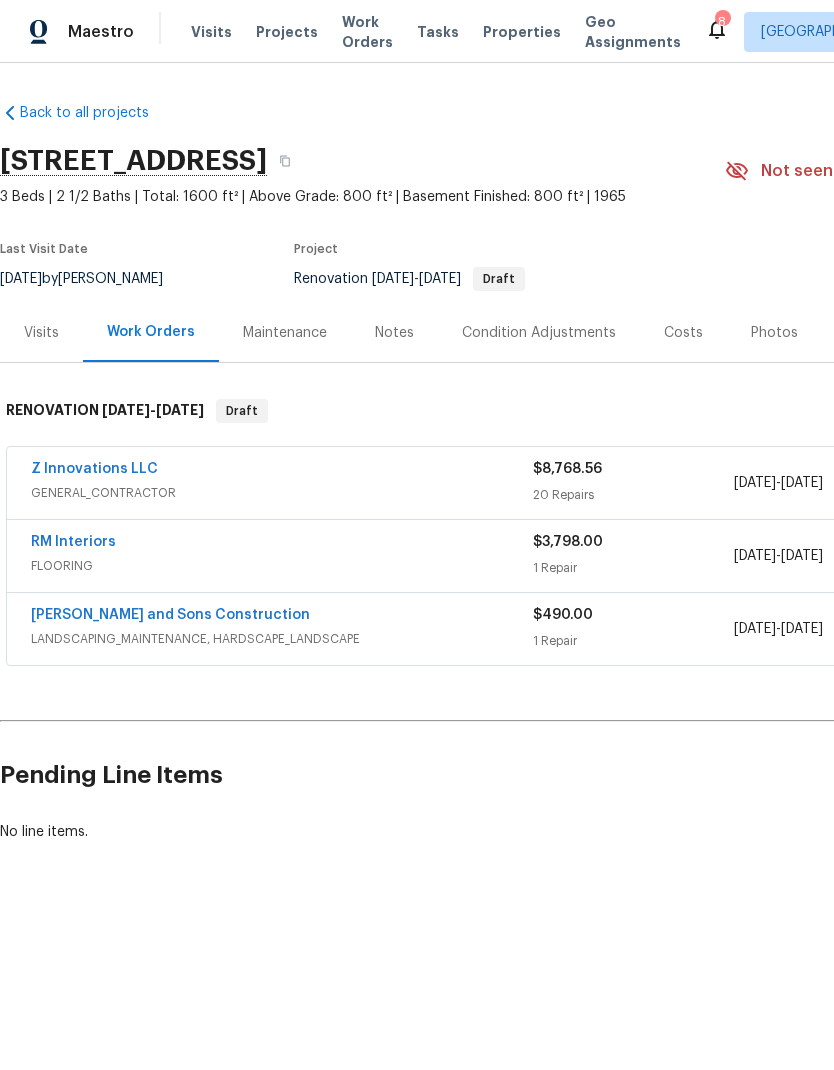 click on "RM Interiors" at bounding box center [73, 542] 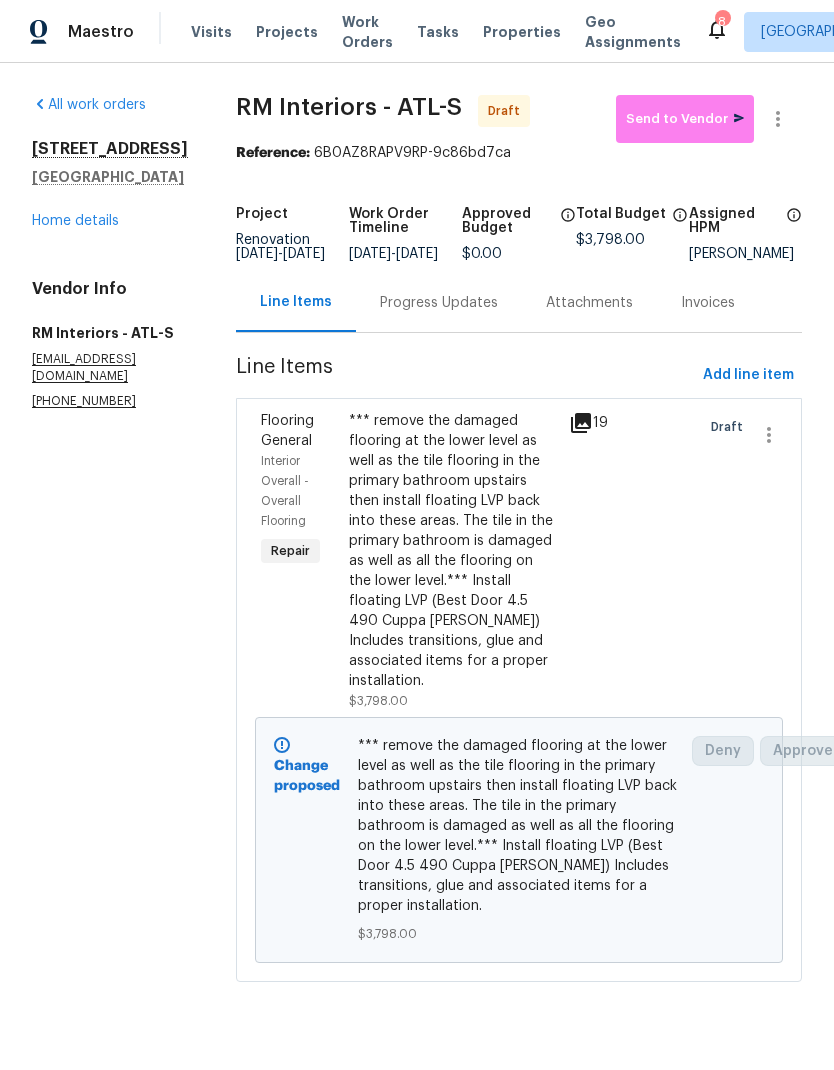click on "Progress Updates" at bounding box center [439, 303] 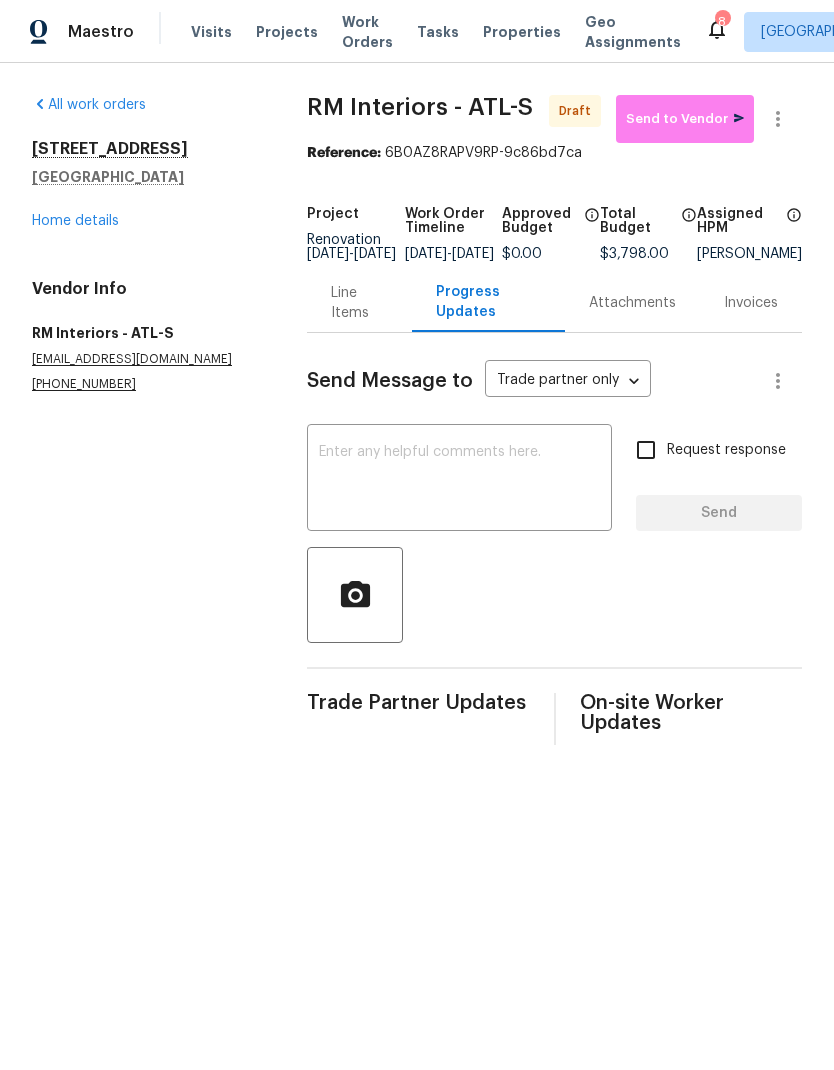 click at bounding box center [459, 480] 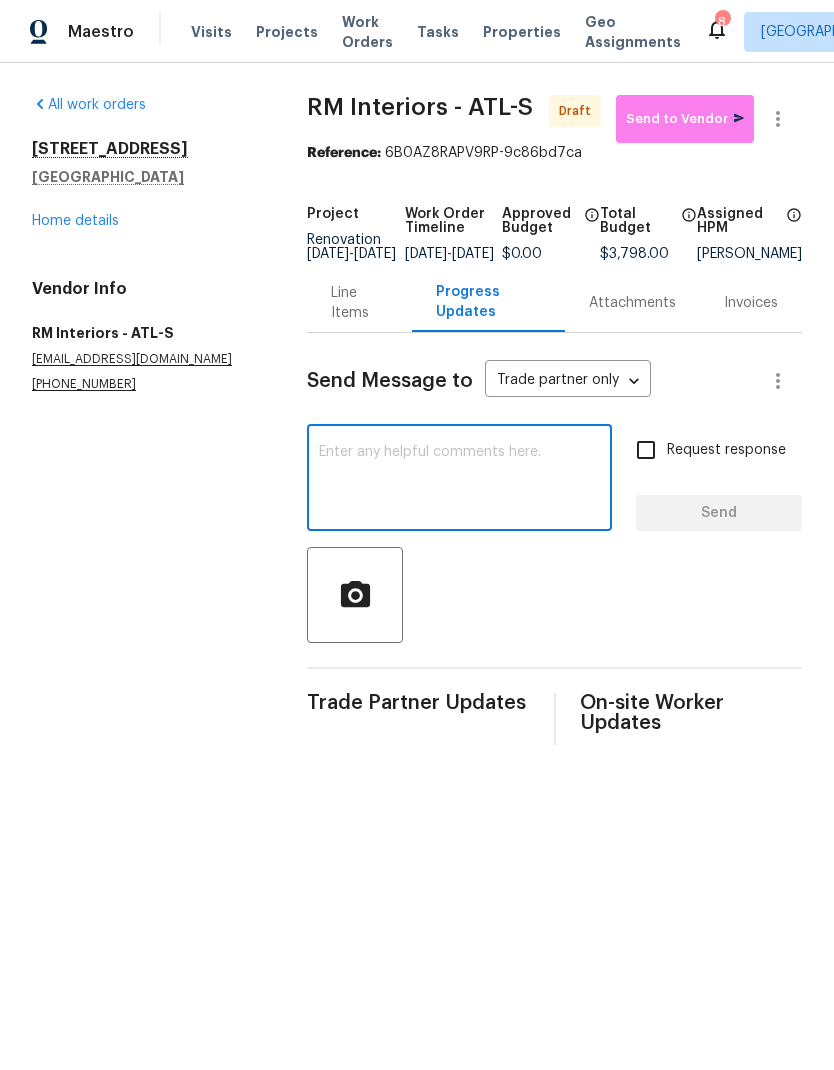 click at bounding box center (459, 480) 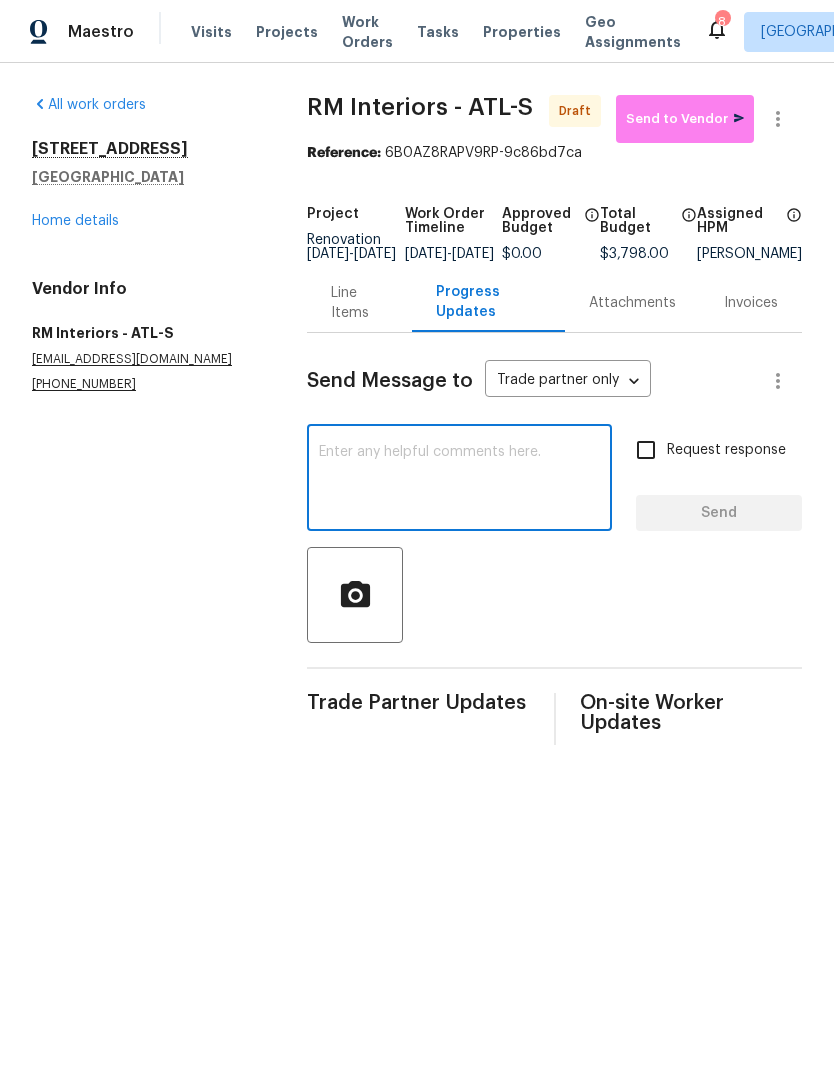 paste on "The GC assigned to this property is… Z Innovations LLC - ATL
reno@zinnovationsga.com
(470) 210-1536… please coordinate the installation date with them. Thanks!" 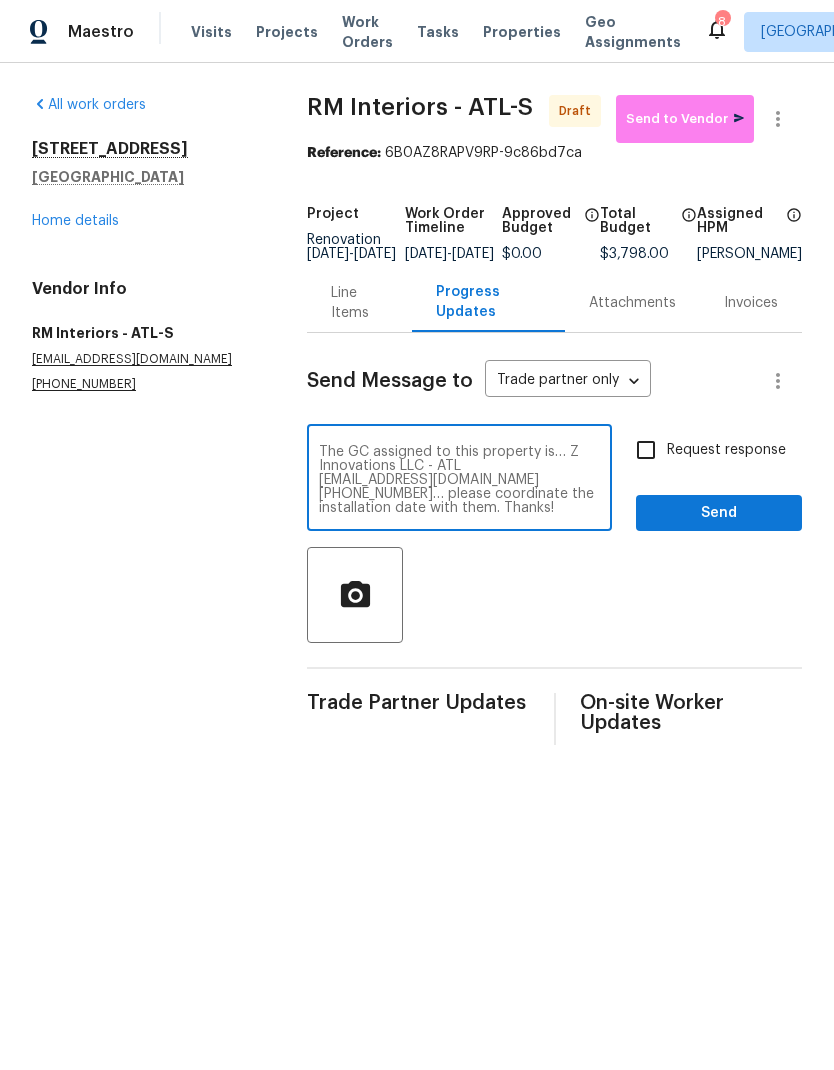 type on "The GC assigned to this property is… Z Innovations LLC - ATL
reno@zinnovationsga.com
(470) 210-1536… please coordinate the installation date with them. Thanks!" 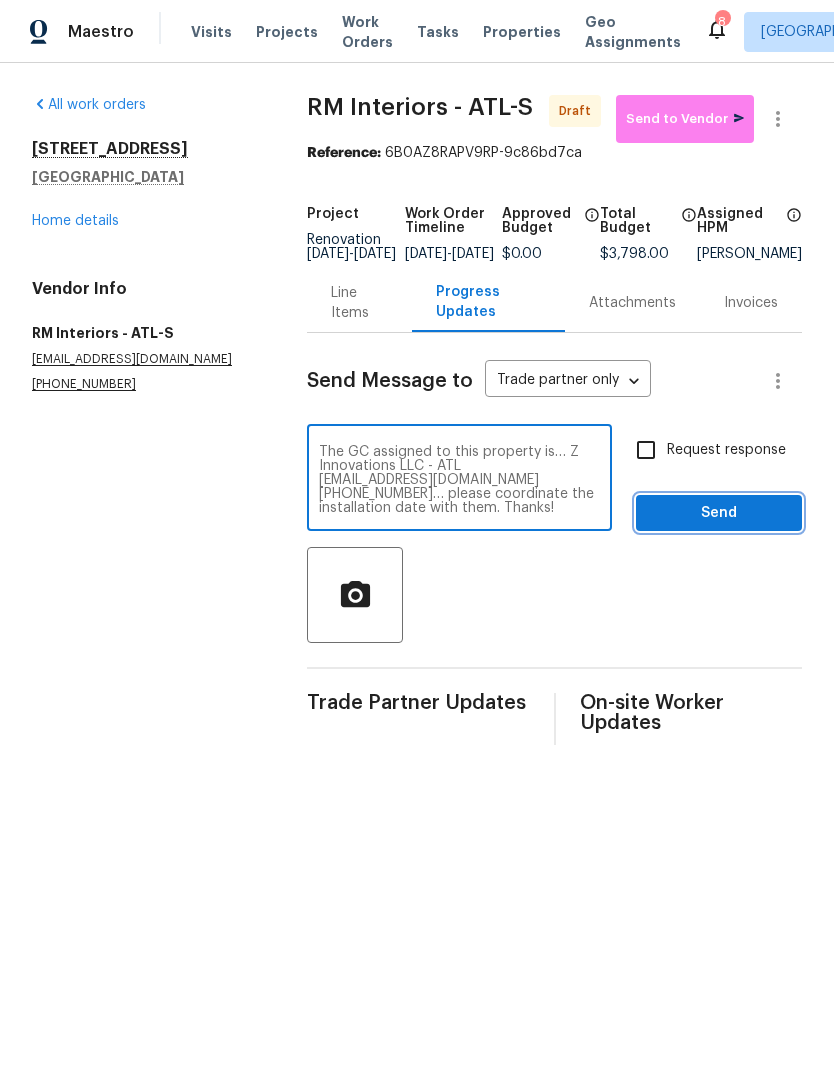 click on "Send" at bounding box center (719, 513) 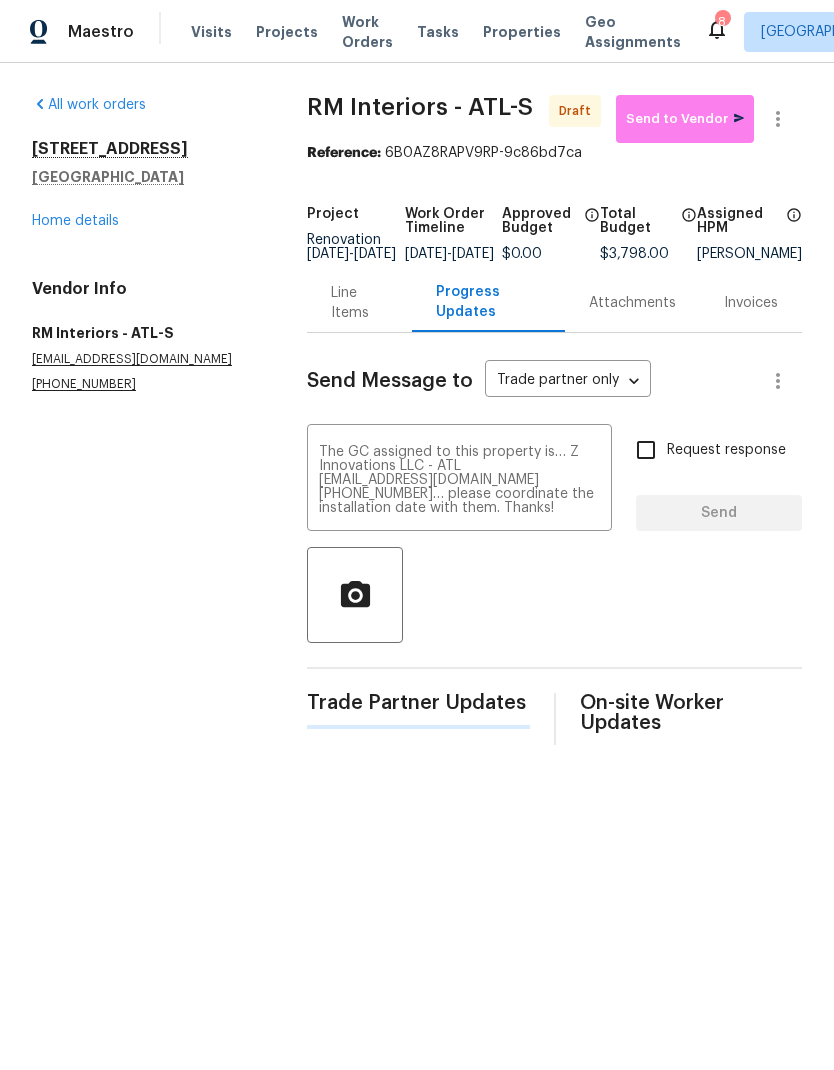 type 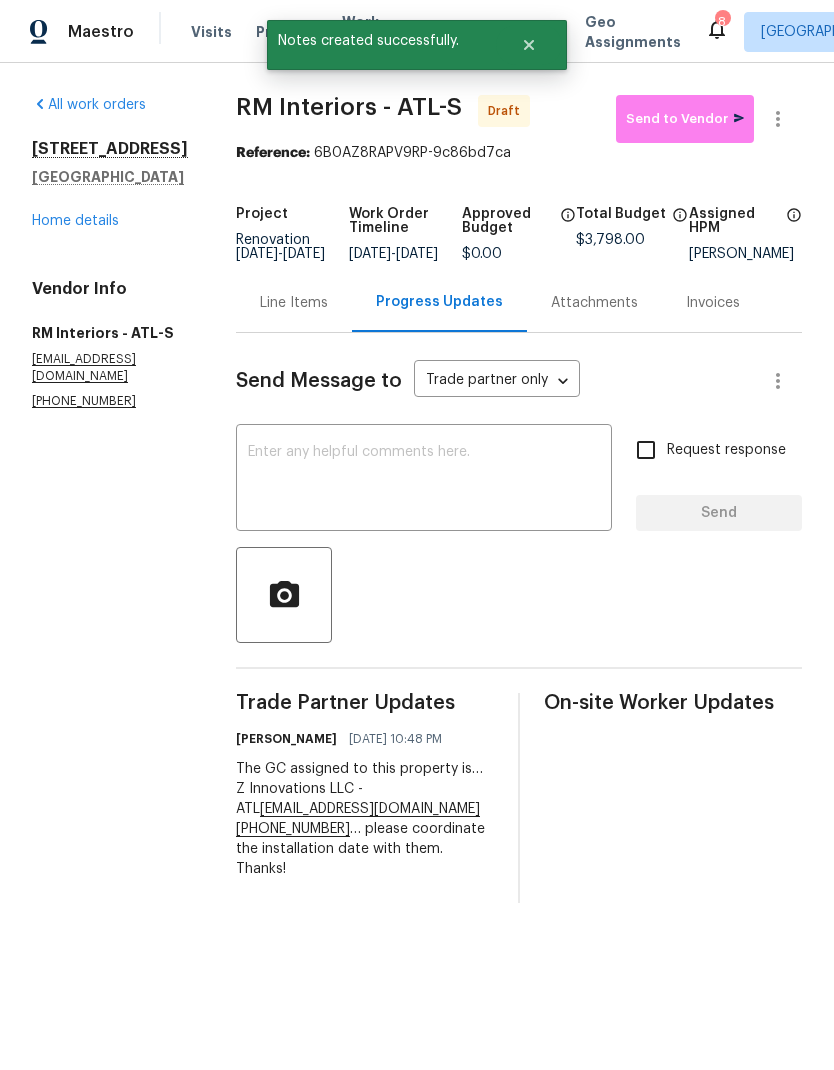 click on "Home details" at bounding box center [75, 221] 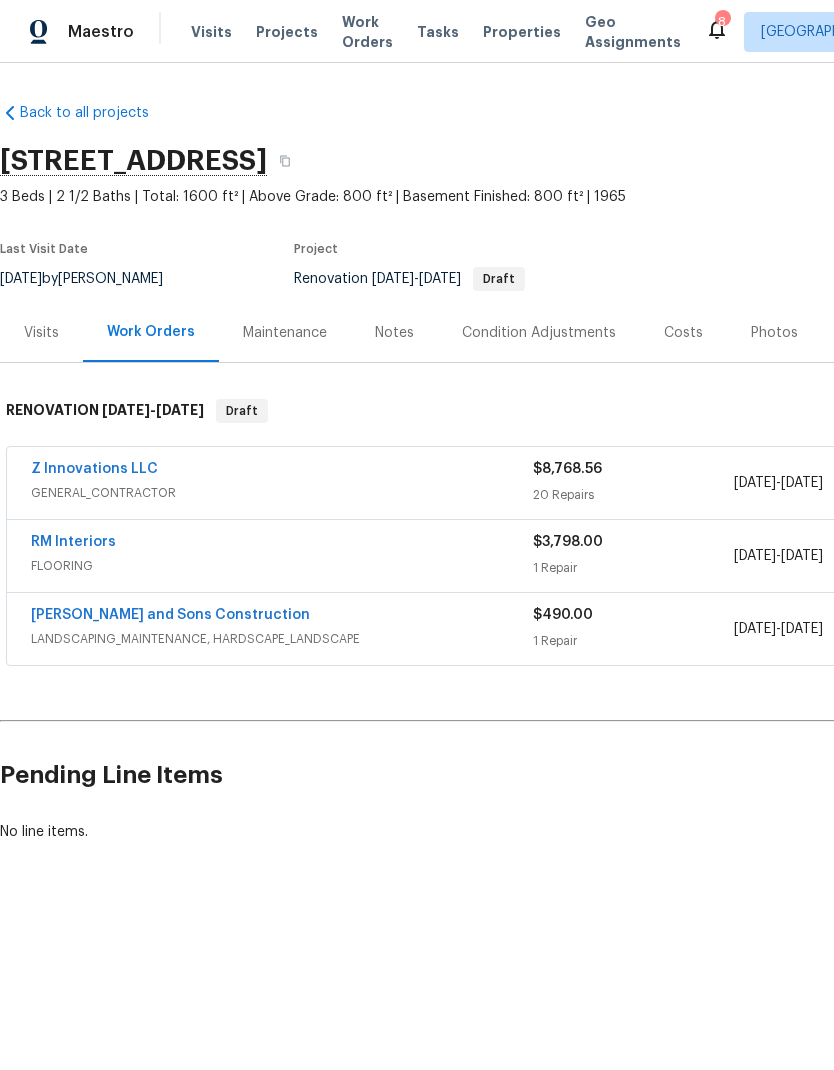 scroll, scrollTop: 0, scrollLeft: 0, axis: both 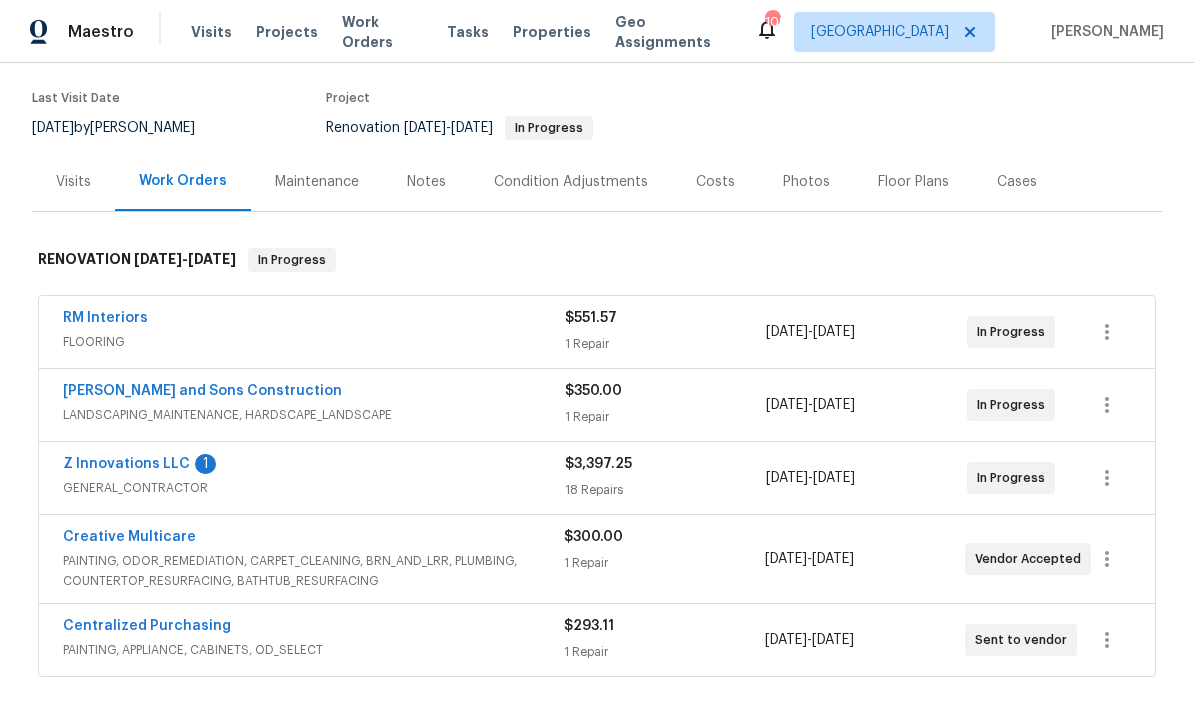 click on "Z Innovations LLC" at bounding box center [126, 464] 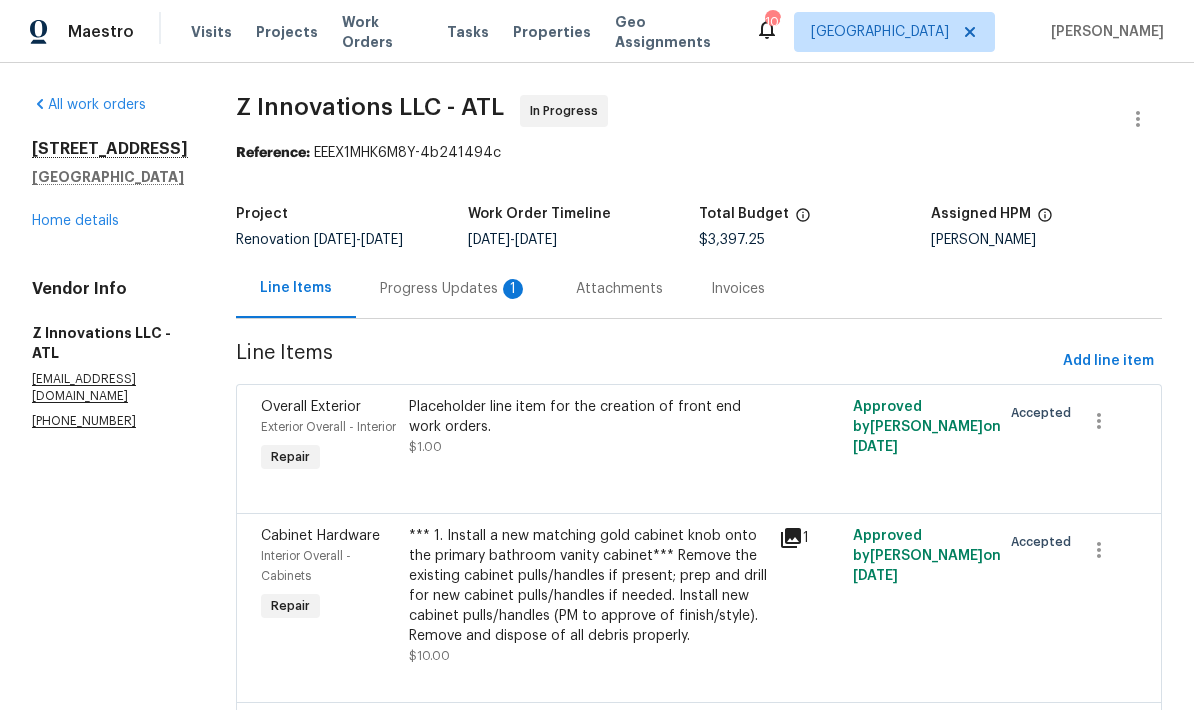 click on "Progress Updates 1" at bounding box center [454, 289] 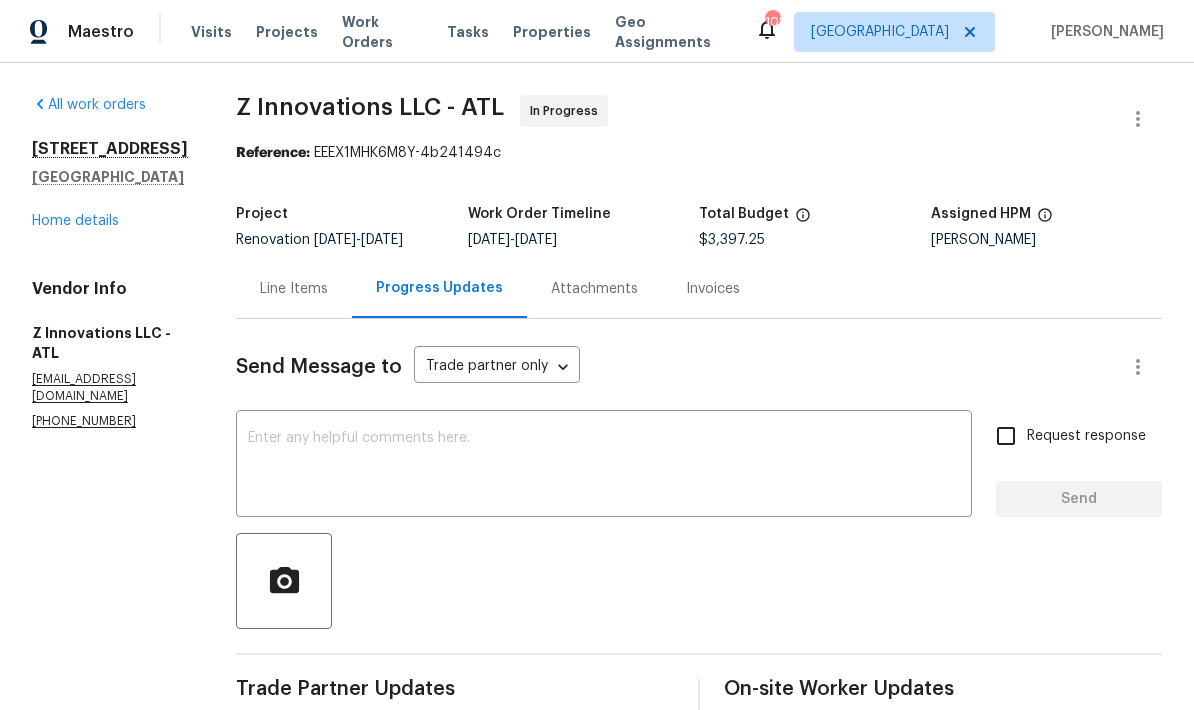 scroll, scrollTop: 0, scrollLeft: 0, axis: both 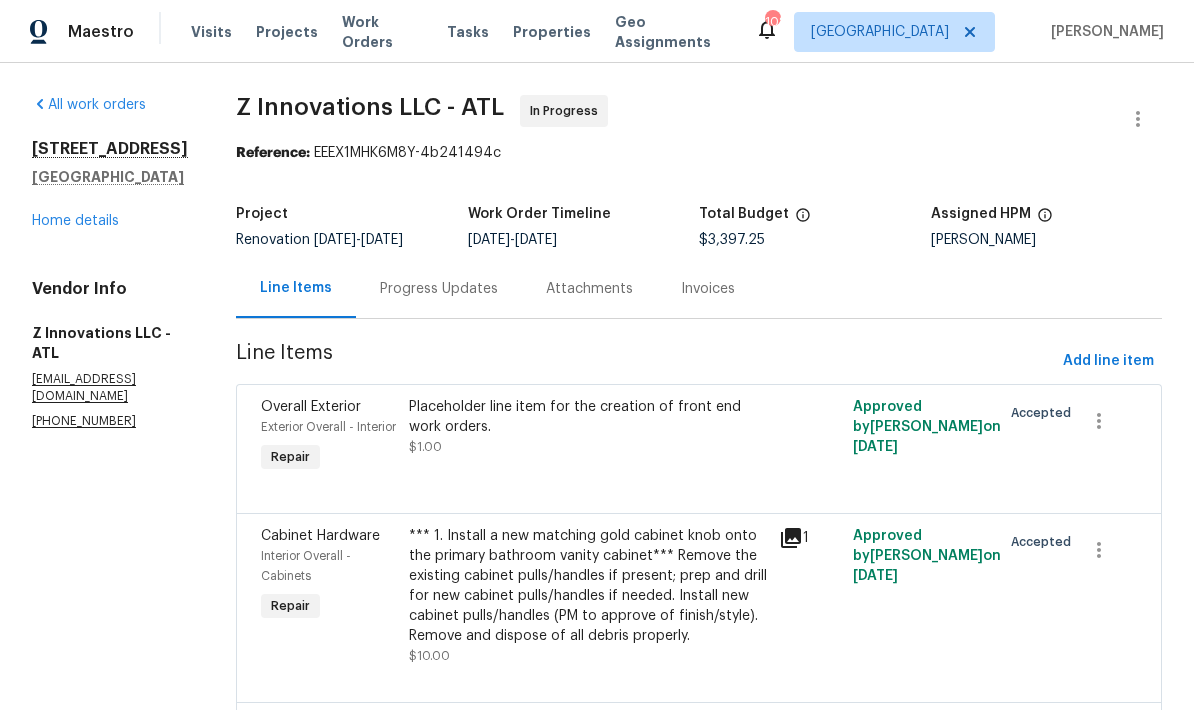 click on "2985 Jefferson St Austell, GA 30106 Home details" at bounding box center [110, 185] 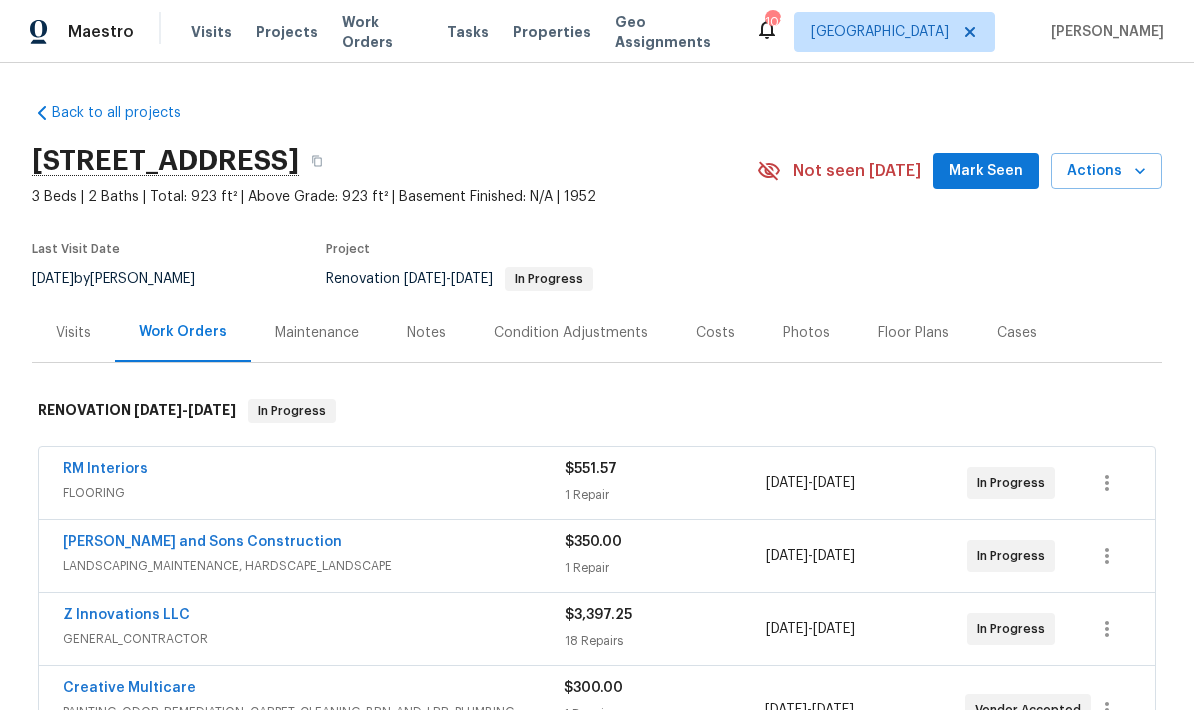 click on "RM Interiors" at bounding box center [105, 469] 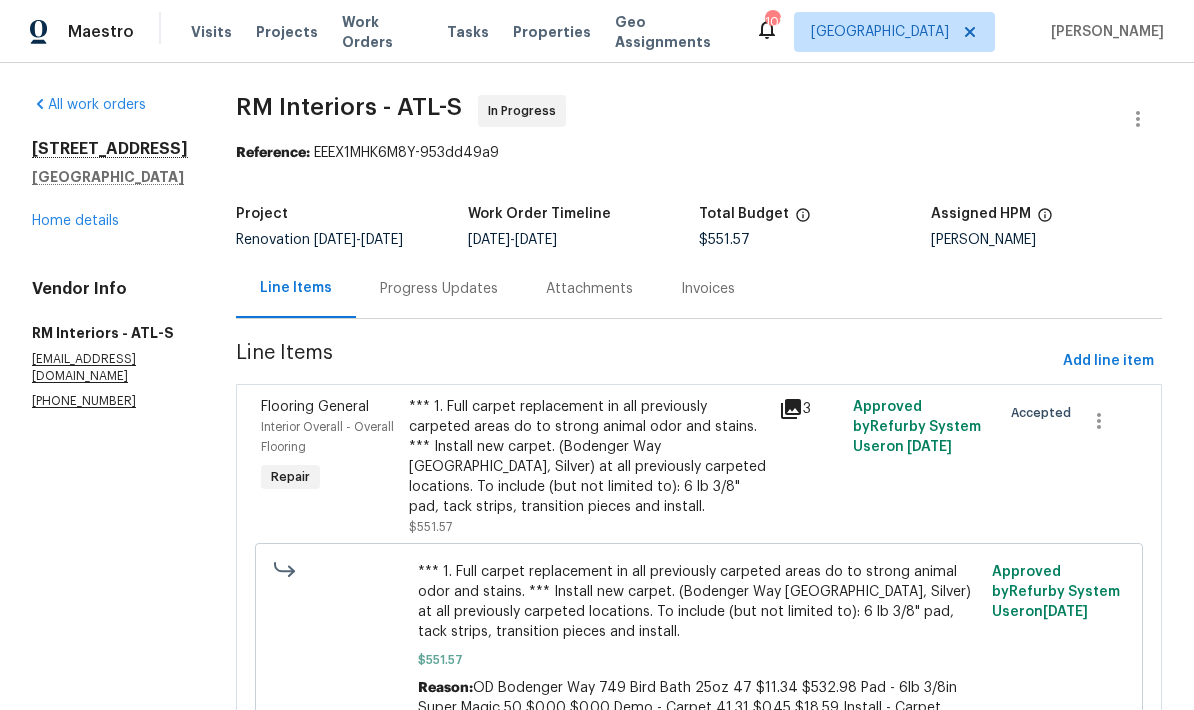 click on "Progress Updates" at bounding box center (439, 289) 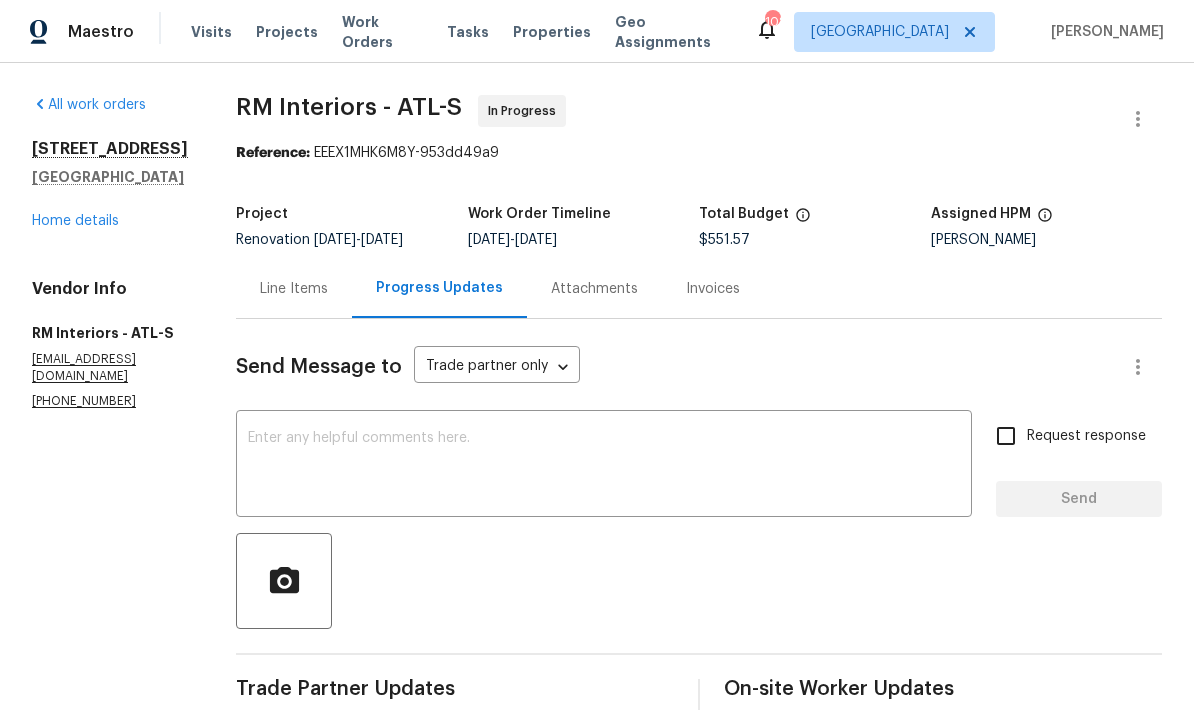 scroll, scrollTop: 0, scrollLeft: 0, axis: both 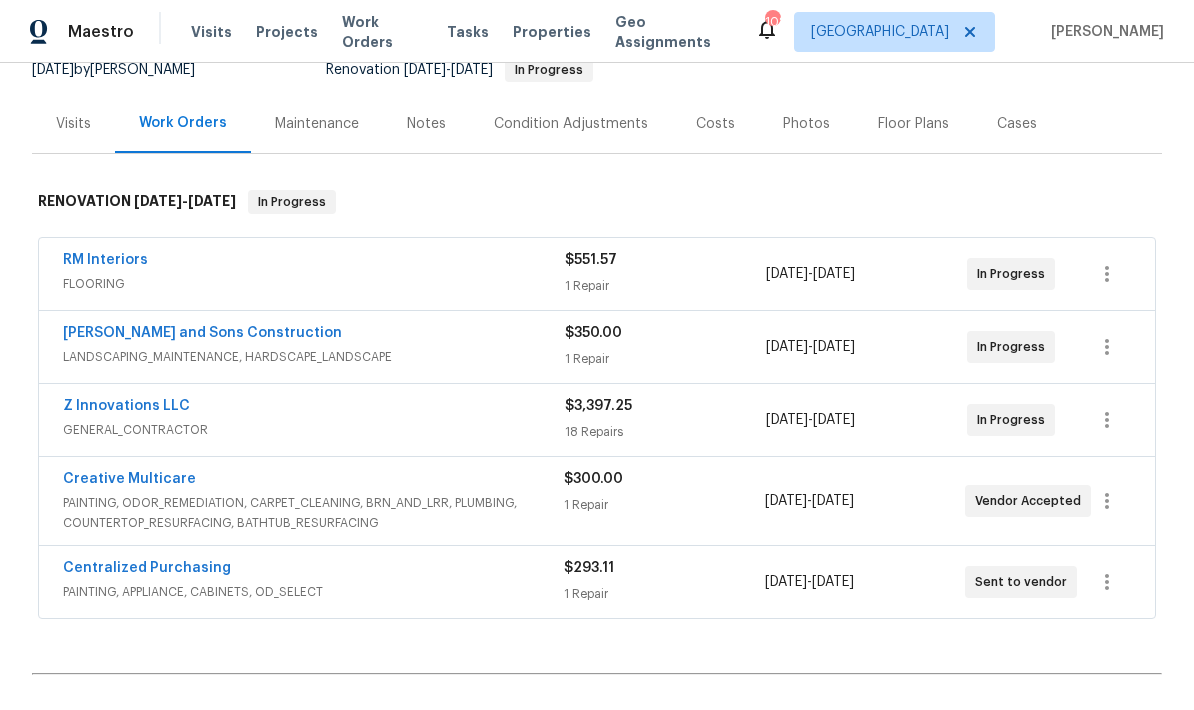 click on "Creative Multicare" at bounding box center (129, 479) 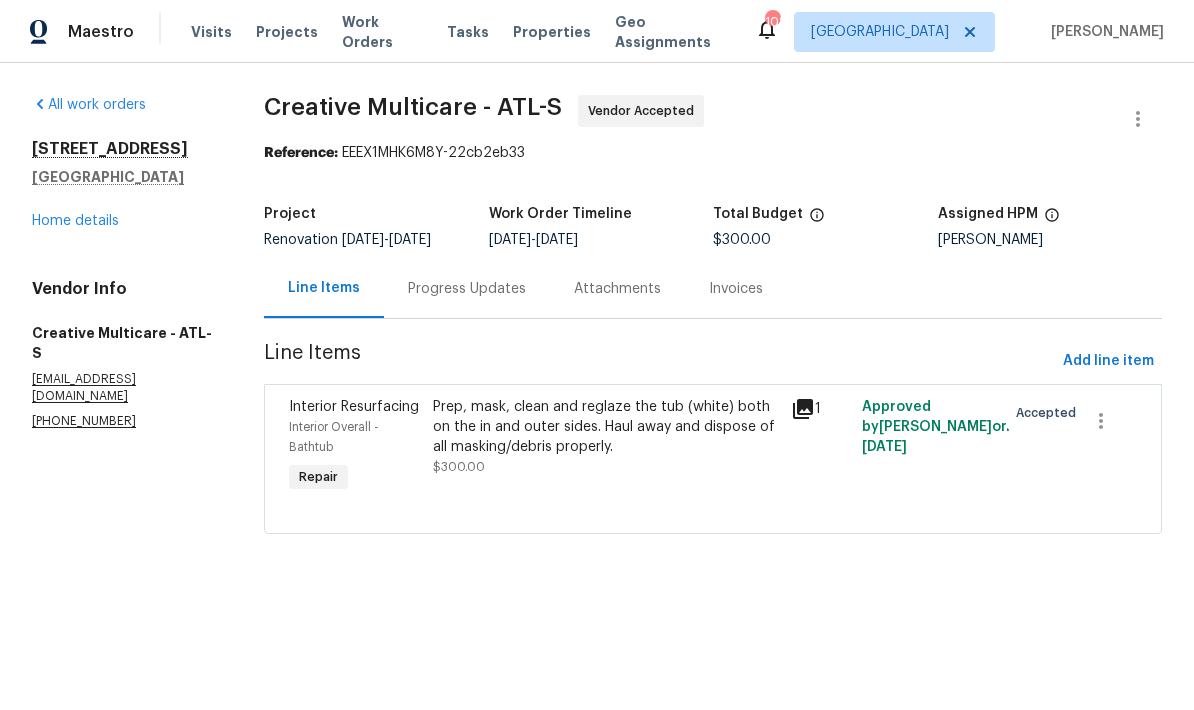 click on "Progress Updates" at bounding box center (467, 289) 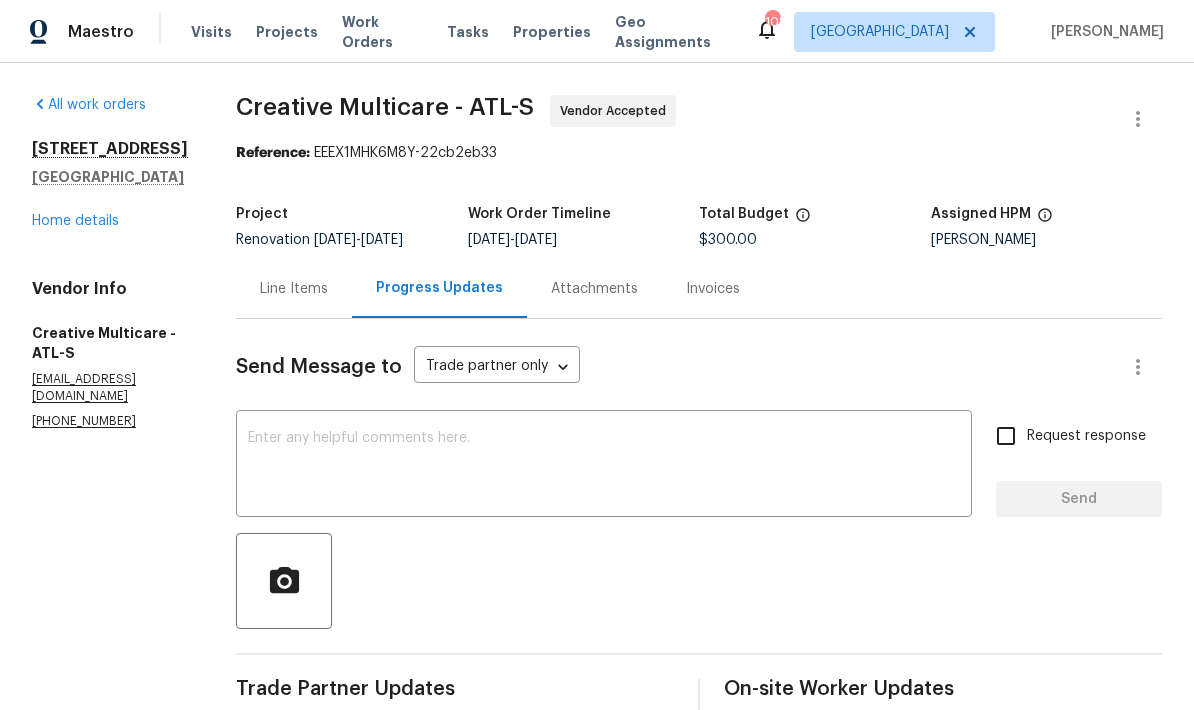 scroll, scrollTop: 0, scrollLeft: 0, axis: both 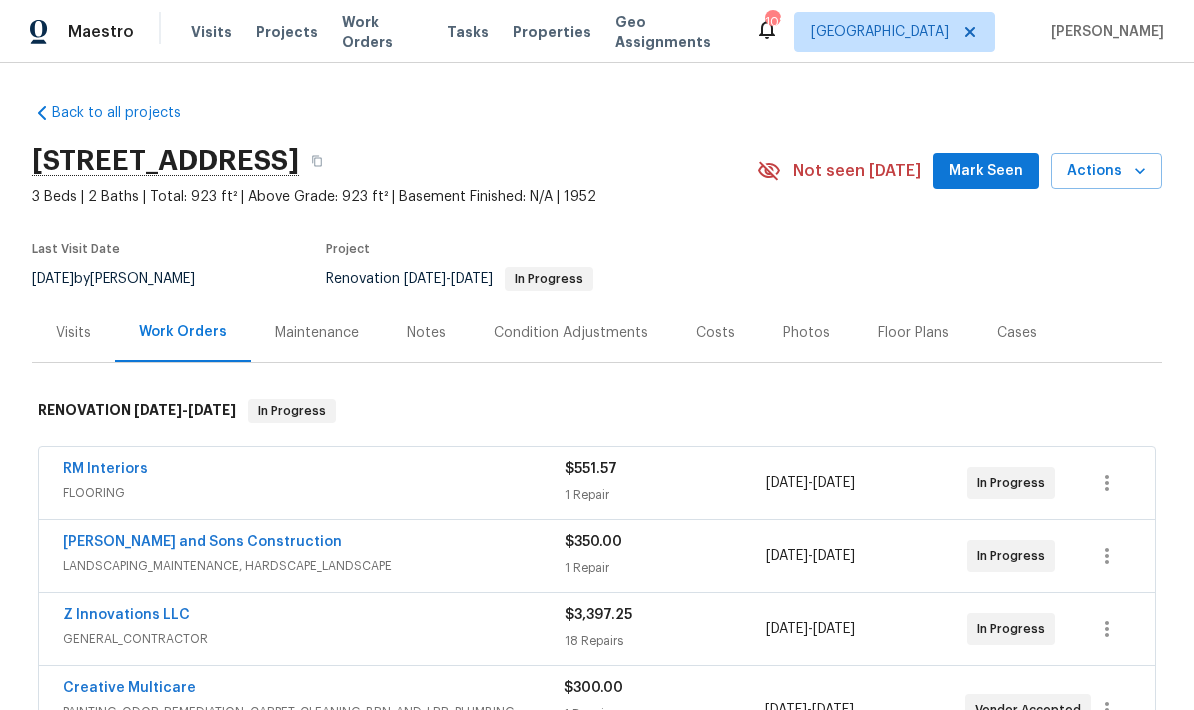 click on "Notes" at bounding box center [426, 333] 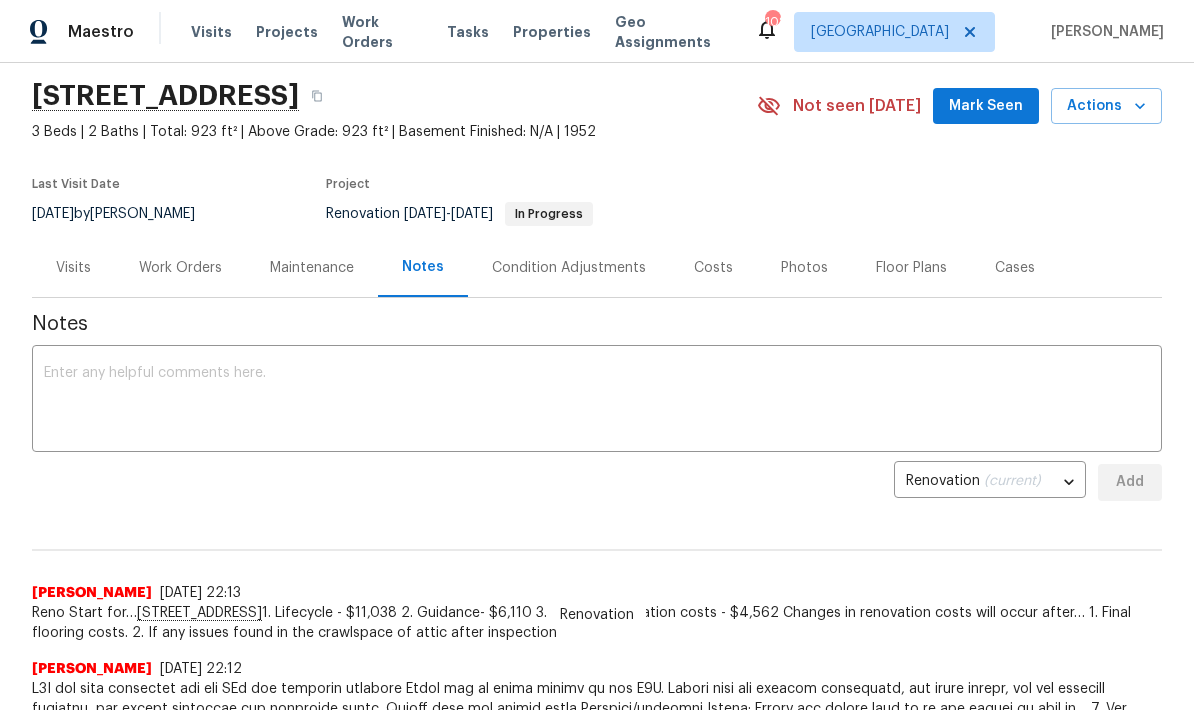 scroll, scrollTop: 76, scrollLeft: 0, axis: vertical 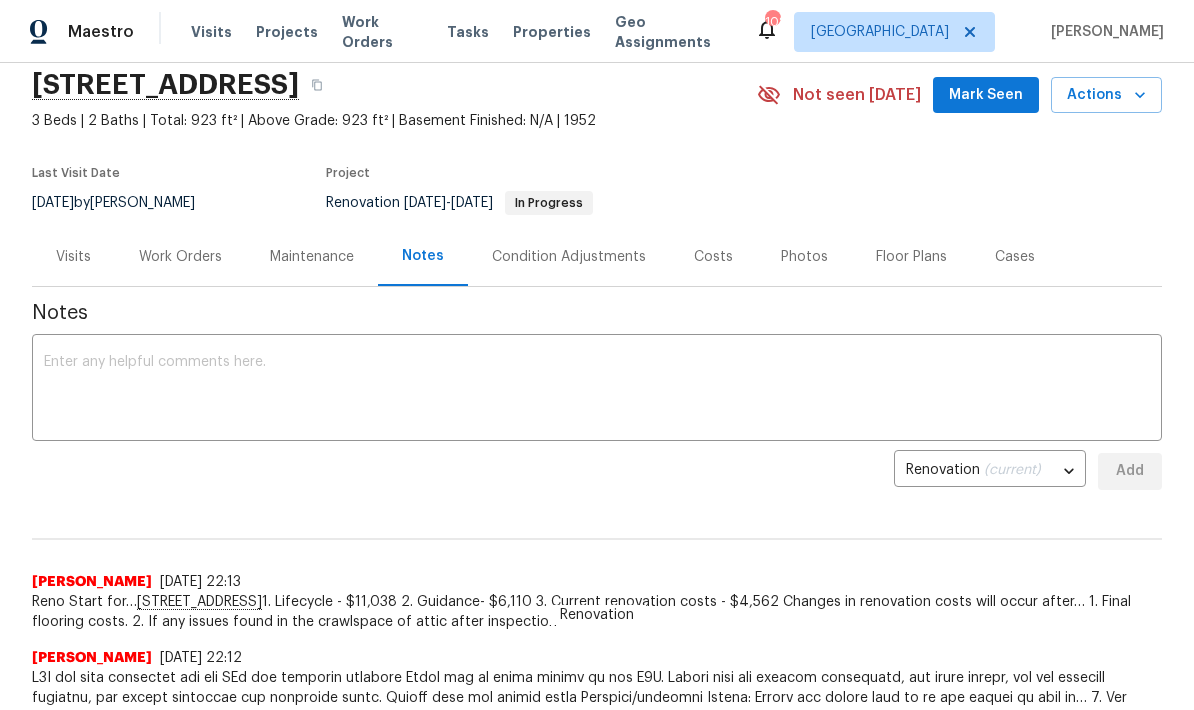click at bounding box center [597, 390] 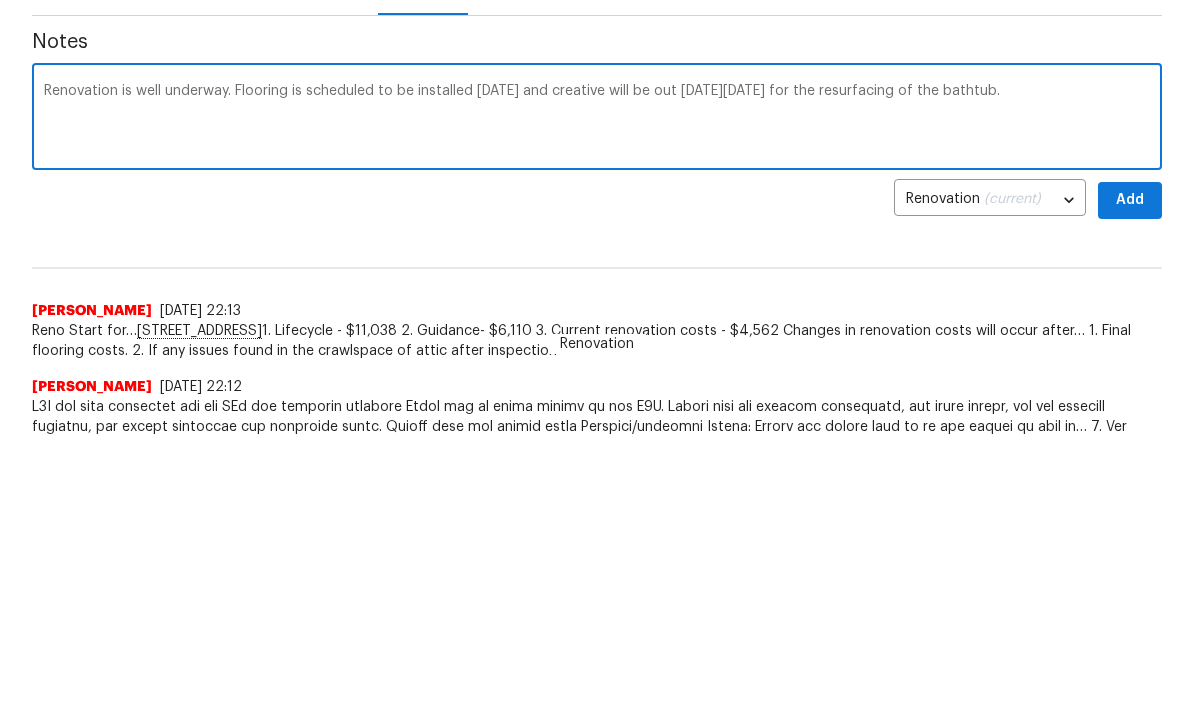 type on "Renovation is well underway. Flooring is scheduled to be installed tomorrow 7/12 and creative will be out on Monday 7/14 for the resurfacing of the bathtub." 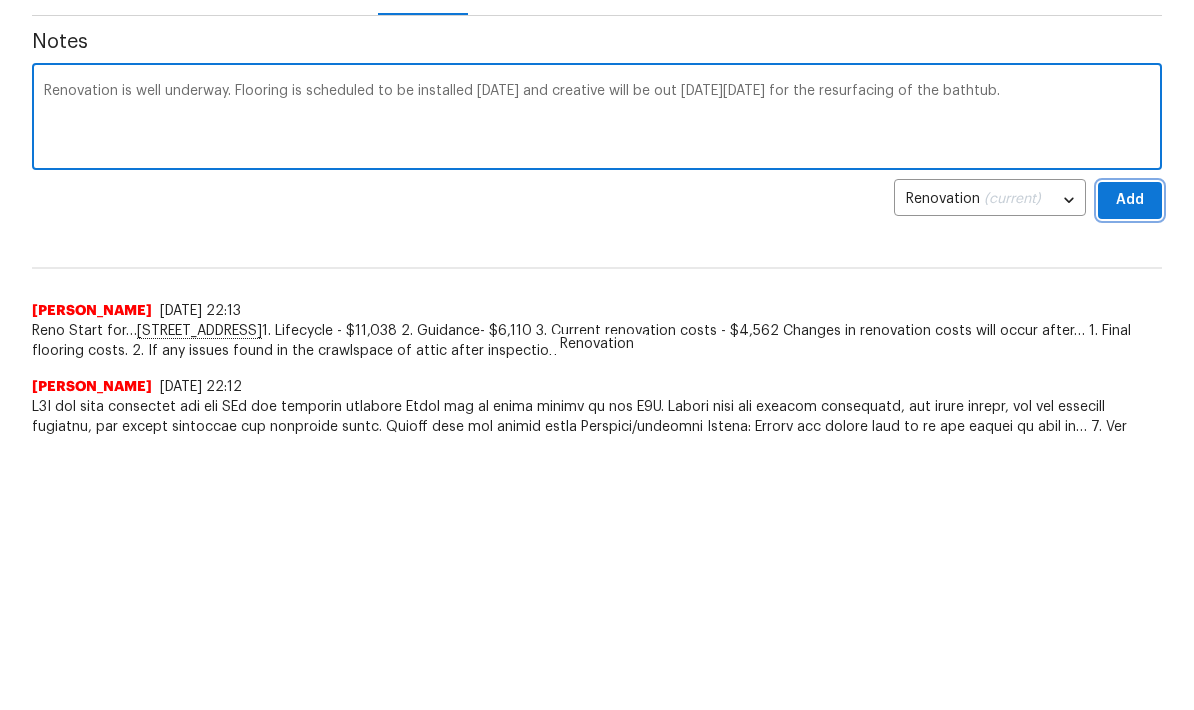 click on "Add" at bounding box center [1130, 471] 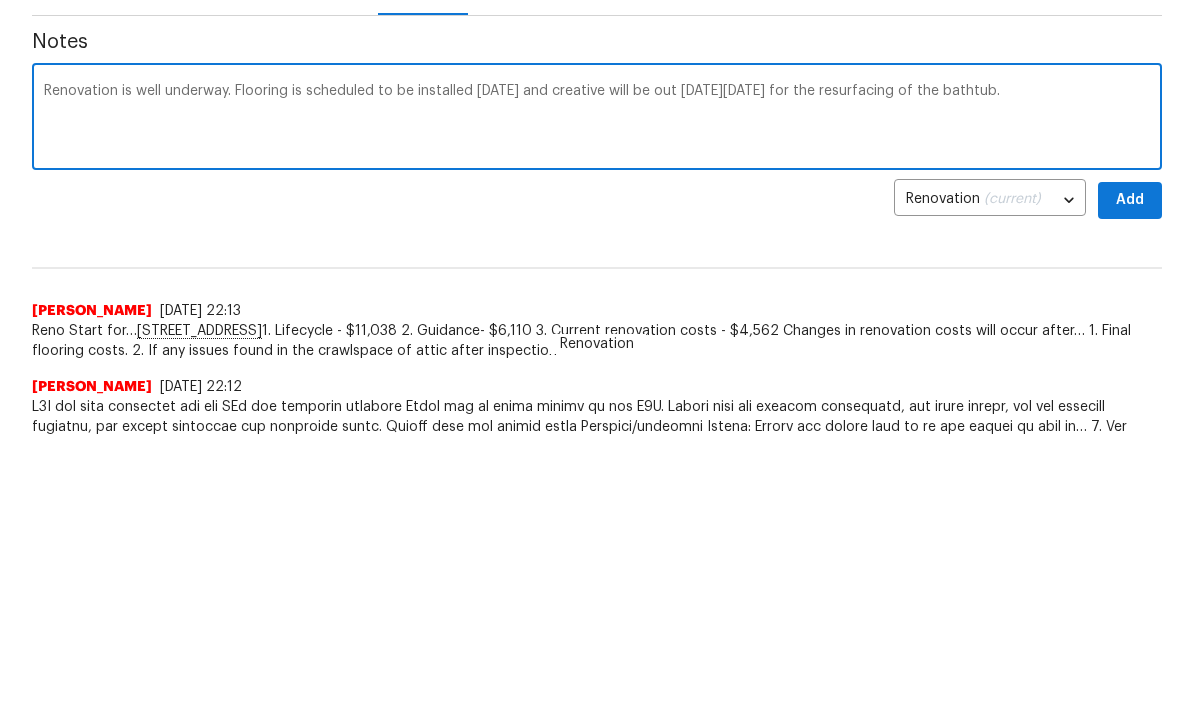 scroll, scrollTop: 271, scrollLeft: 0, axis: vertical 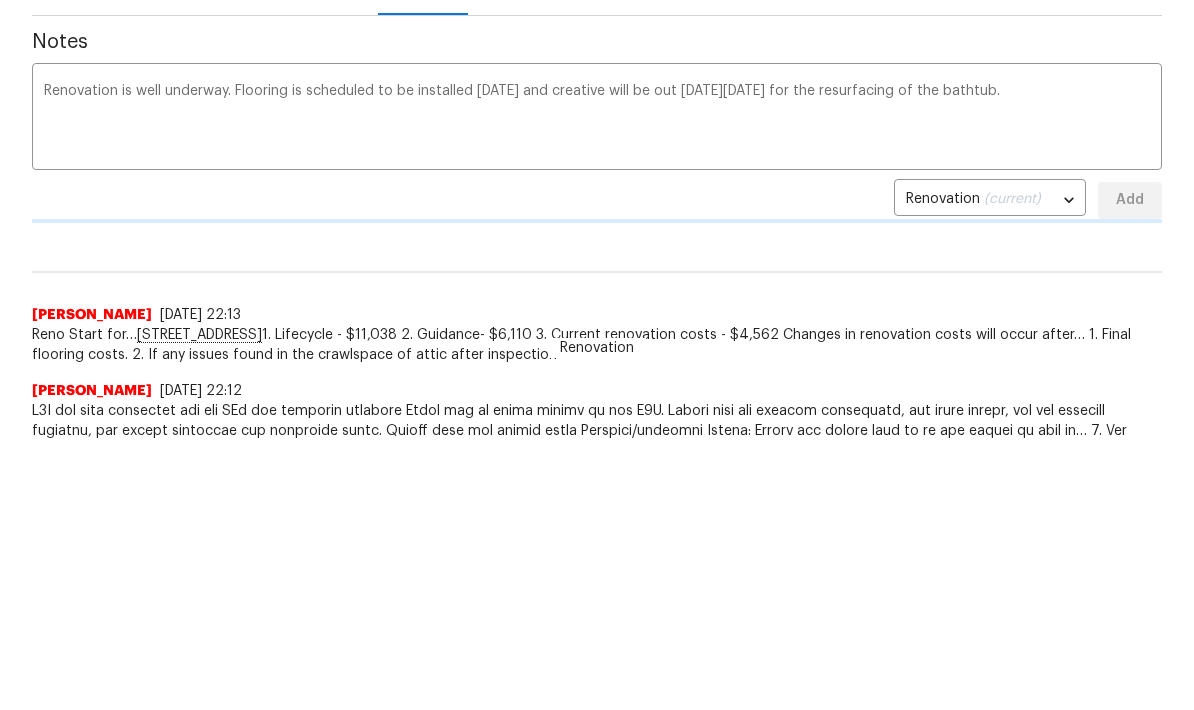 type 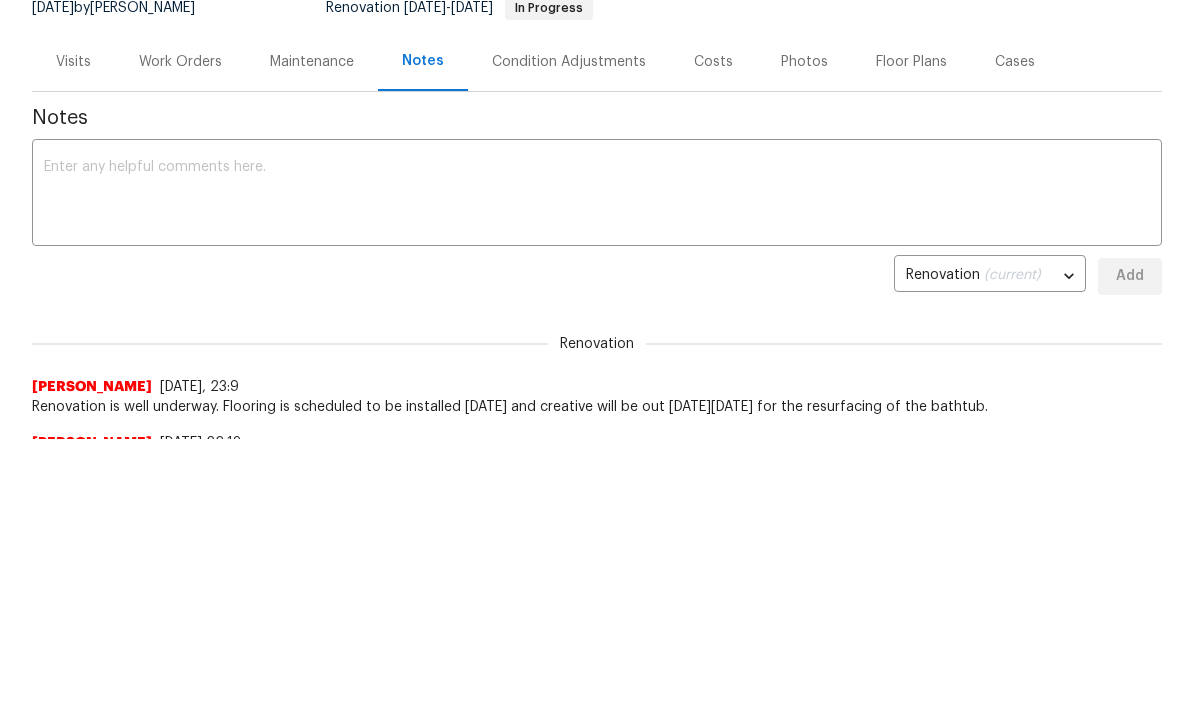 scroll, scrollTop: 0, scrollLeft: 0, axis: both 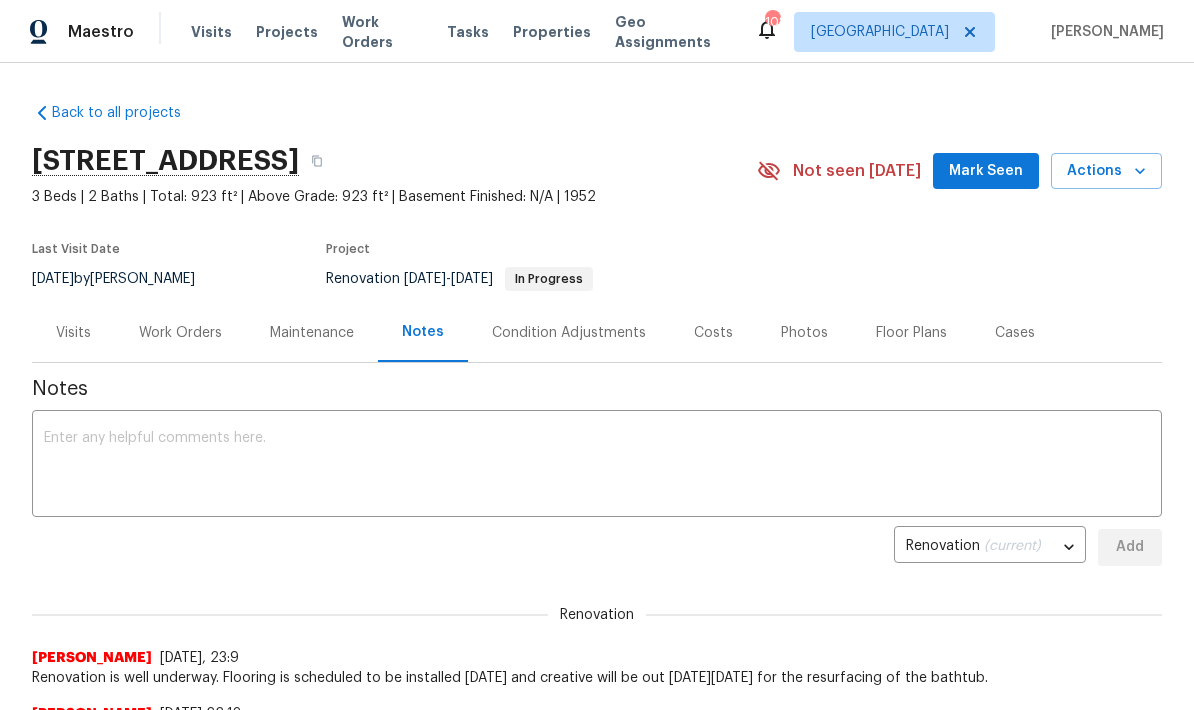 click on "Mark Seen" at bounding box center [986, 171] 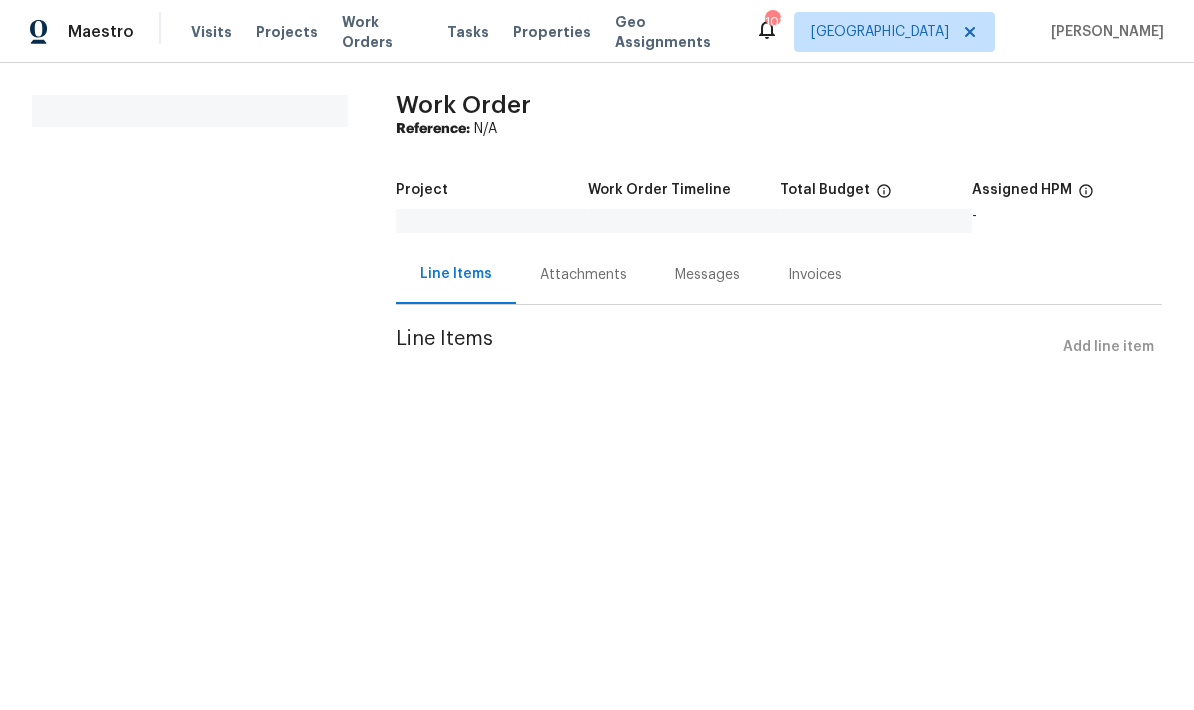 scroll, scrollTop: 0, scrollLeft: 0, axis: both 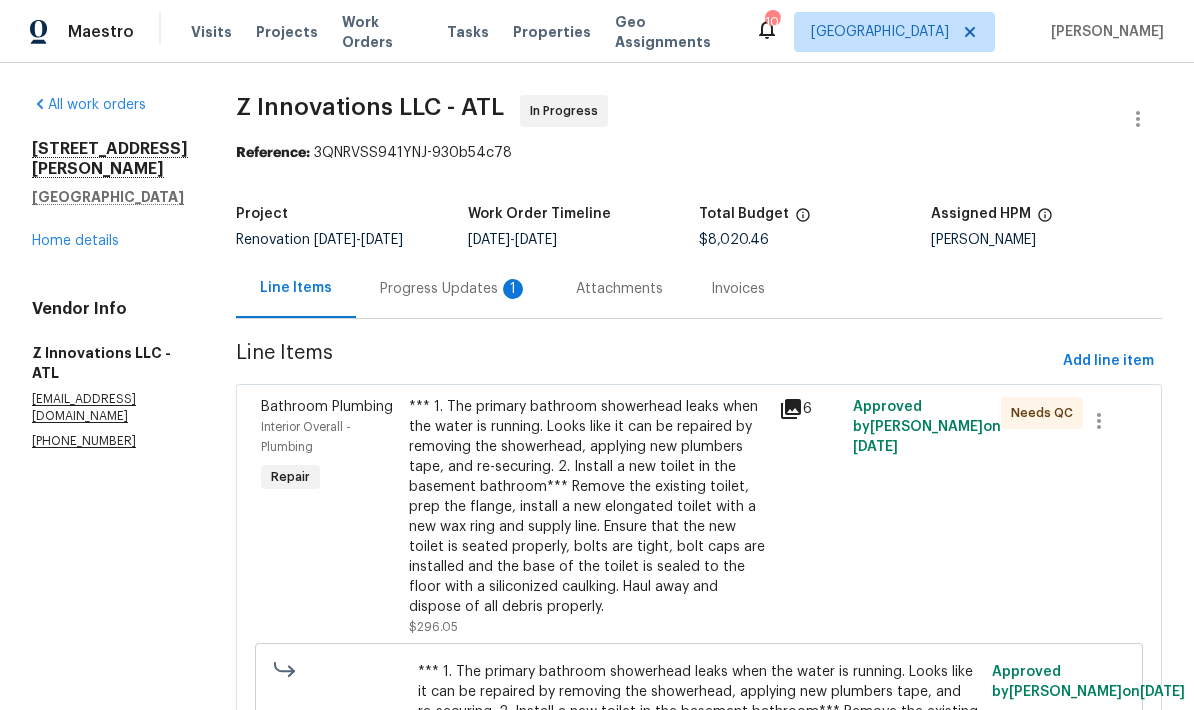 click on "Progress Updates 1" at bounding box center [454, 289] 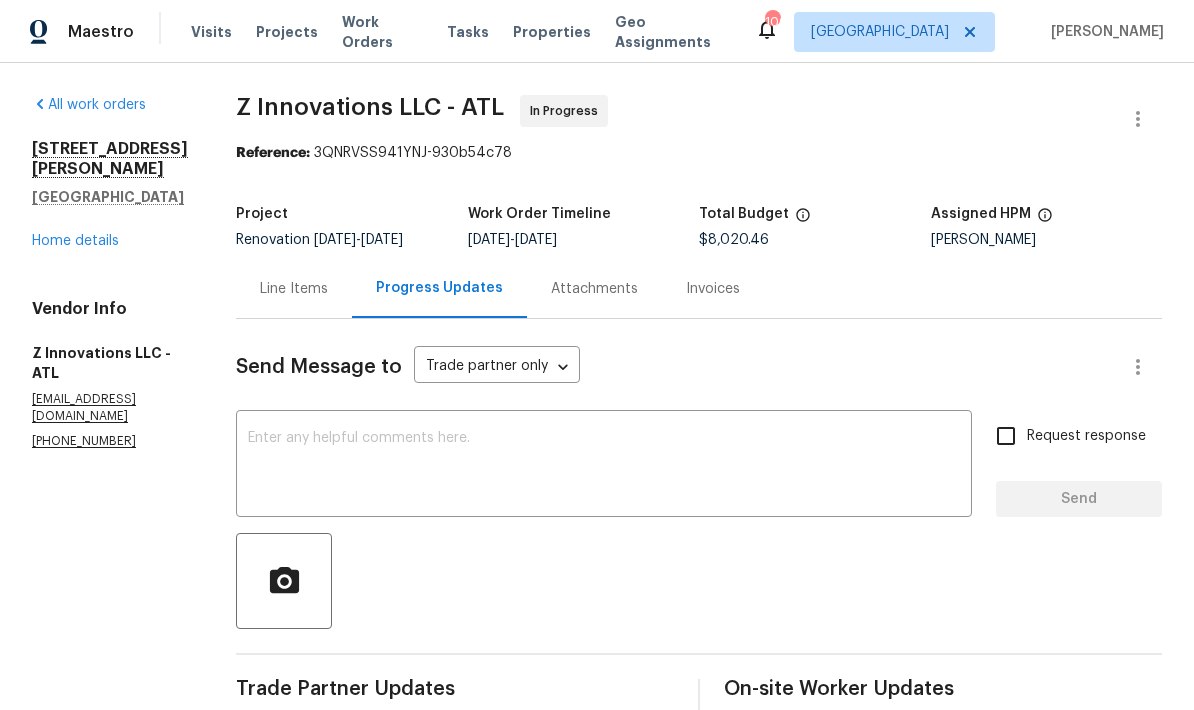 scroll, scrollTop: 0, scrollLeft: 0, axis: both 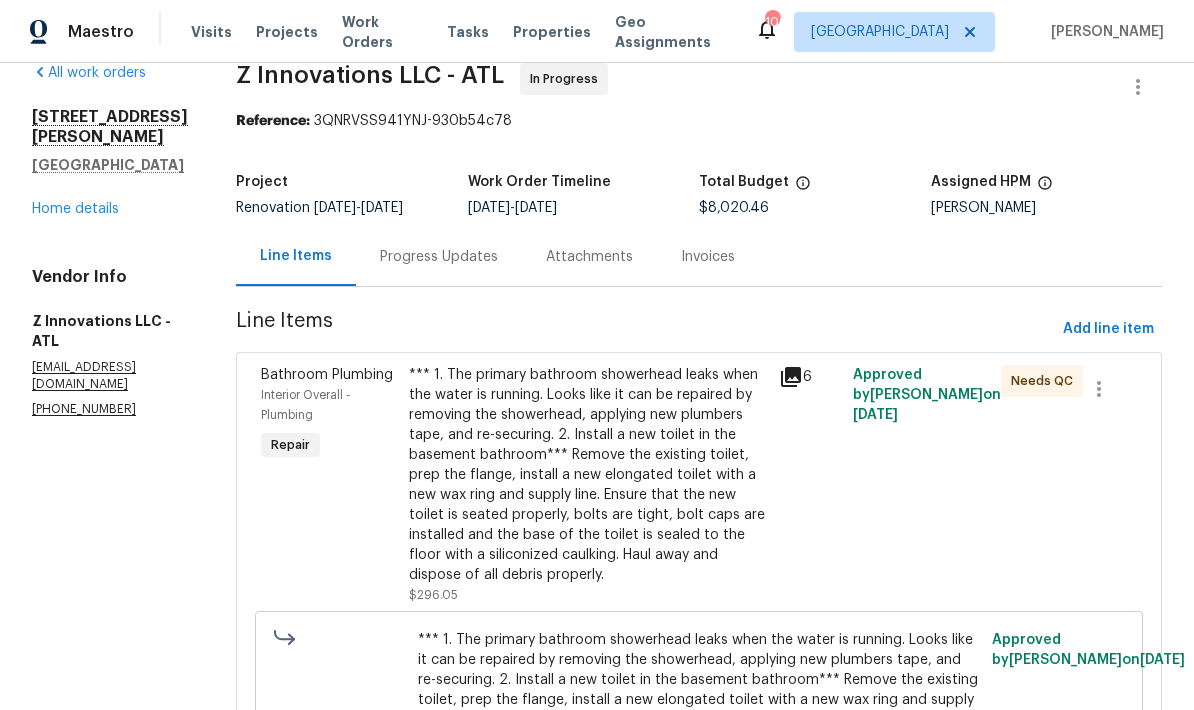 click on "Home details" at bounding box center (75, 209) 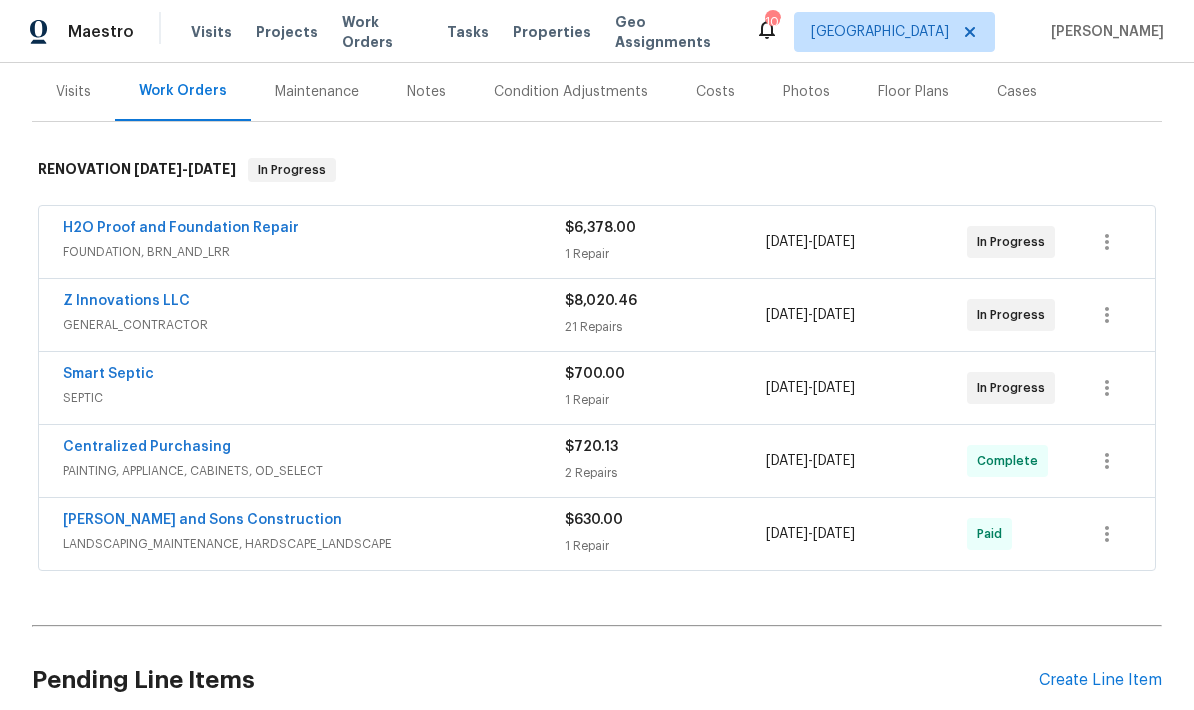 scroll, scrollTop: 243, scrollLeft: 0, axis: vertical 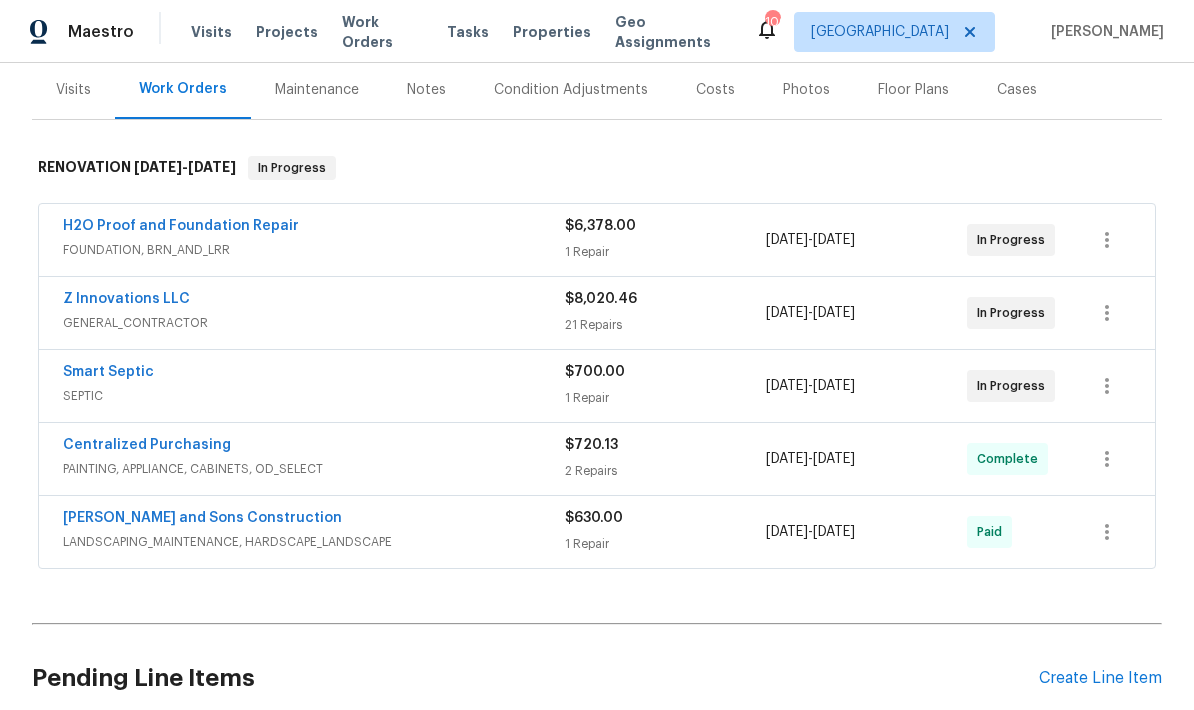 click on "H2O Proof and Foundation Repair" at bounding box center (181, 226) 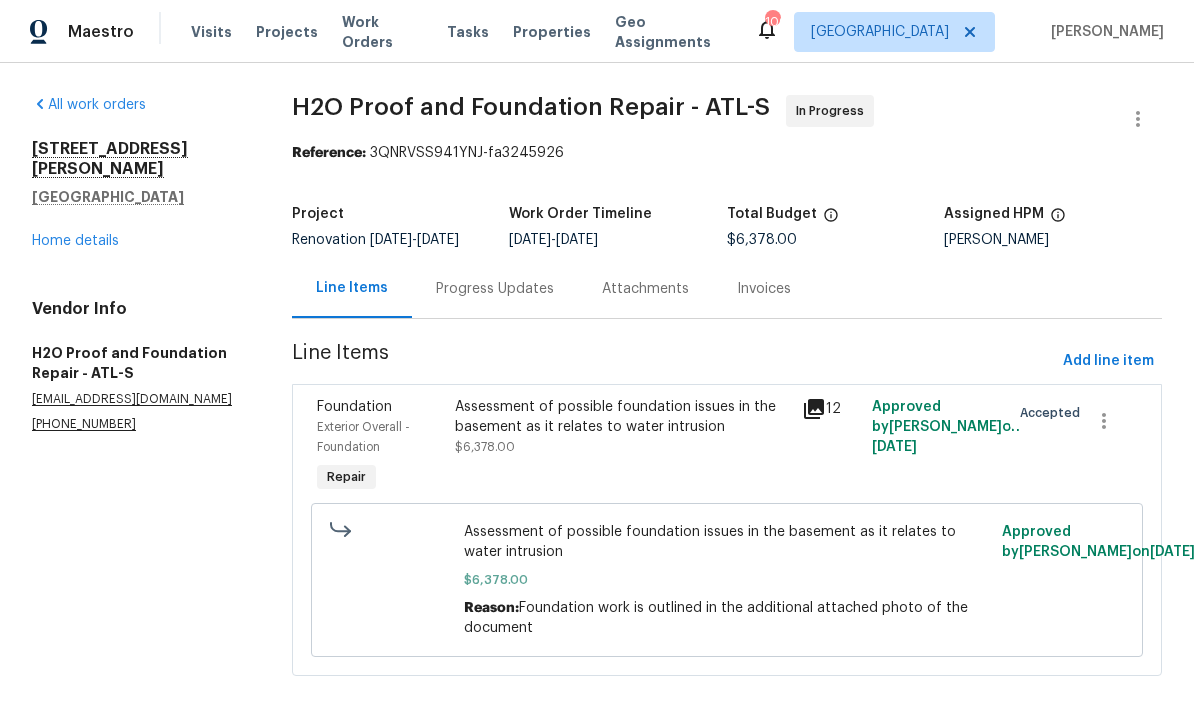 click on "Progress Updates" at bounding box center (495, 288) 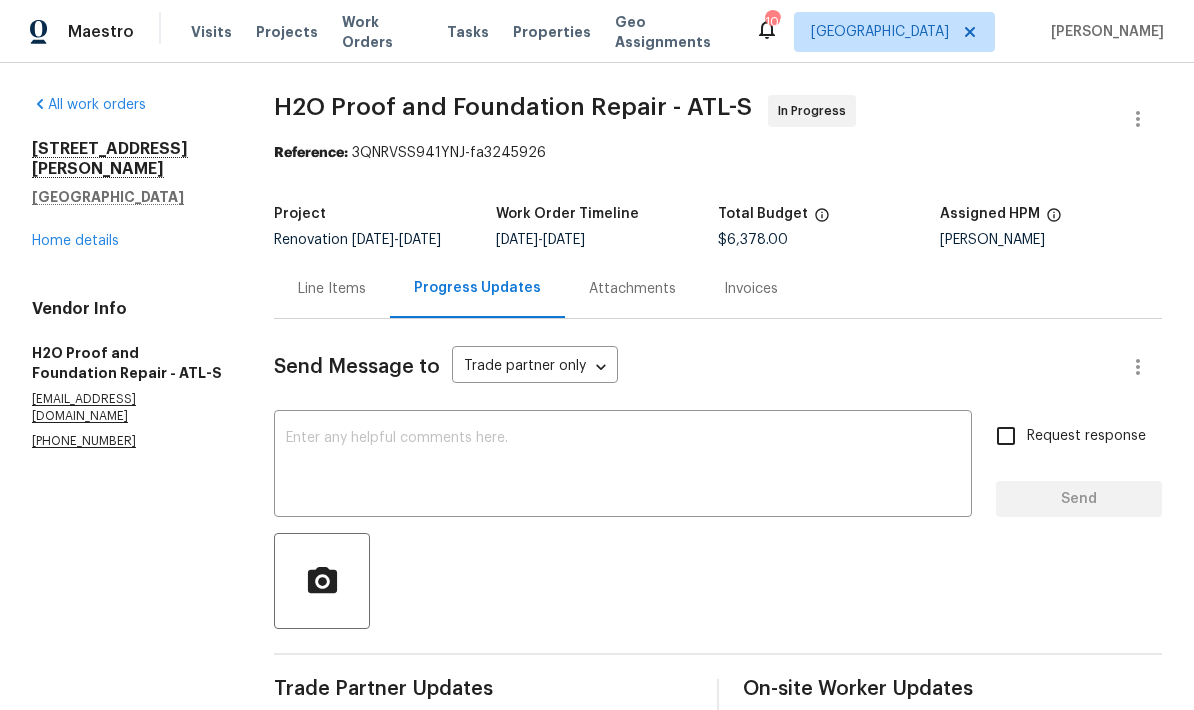scroll, scrollTop: 0, scrollLeft: 0, axis: both 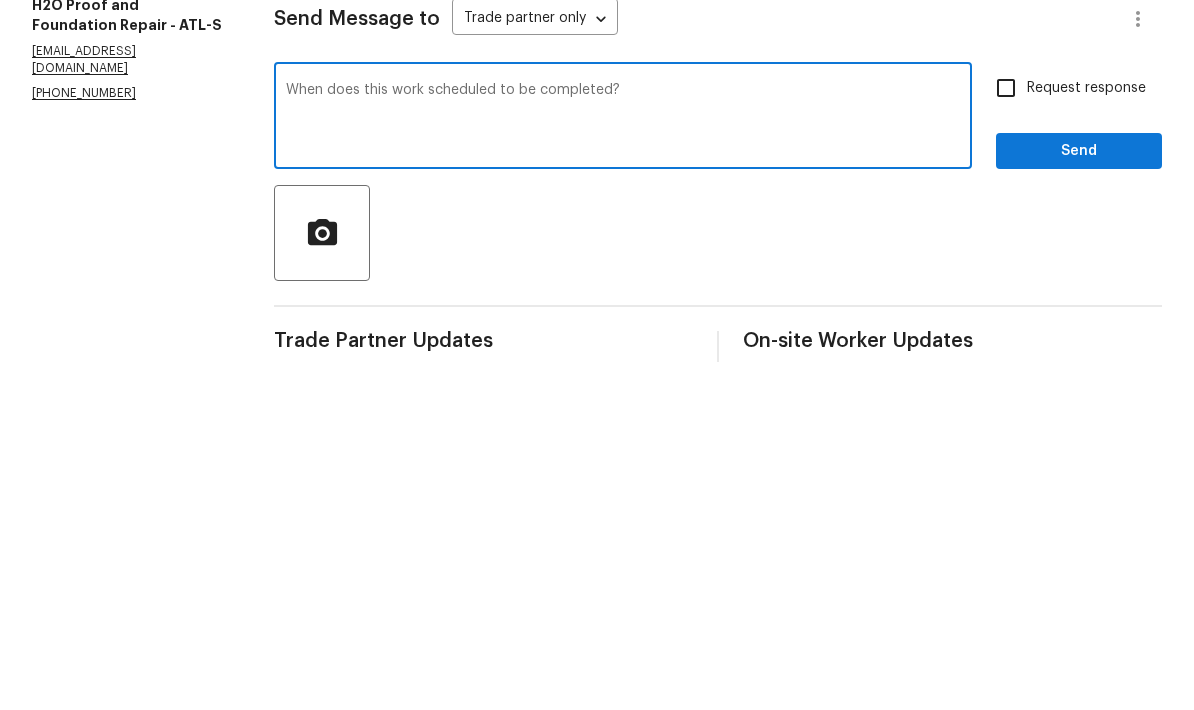 click on "When does this work scheduled to be completed?" at bounding box center (623, 466) 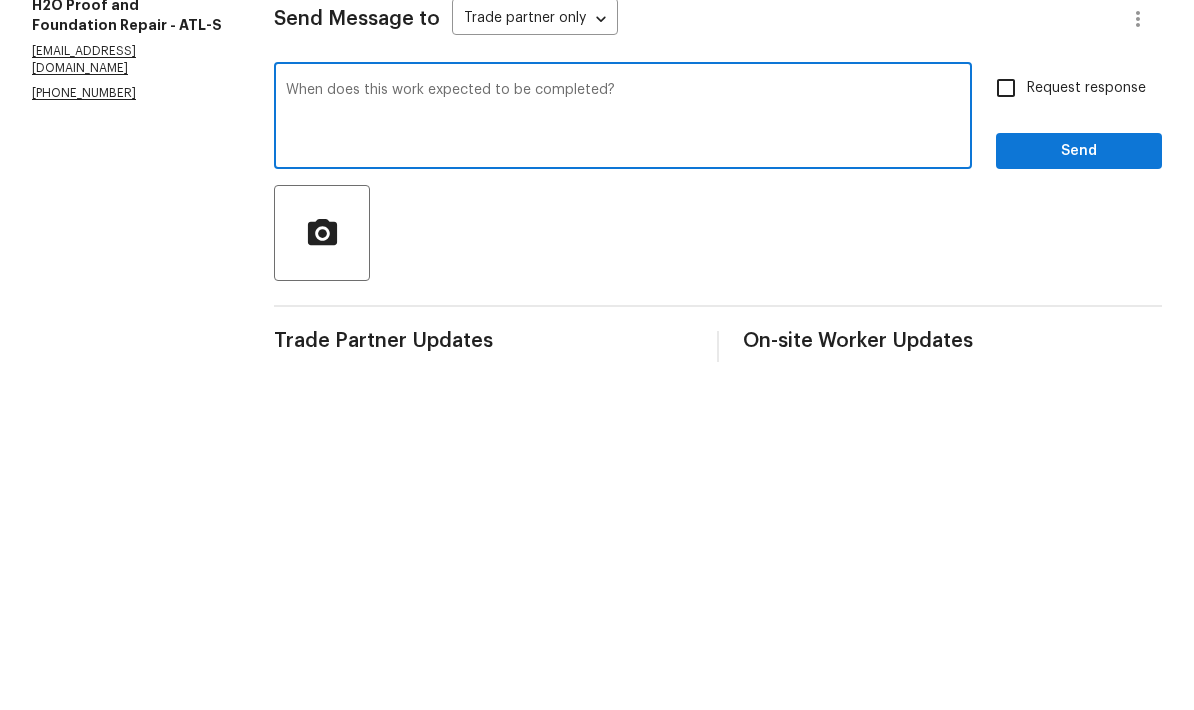 click on "When does this work expected to be completed?" at bounding box center [623, 466] 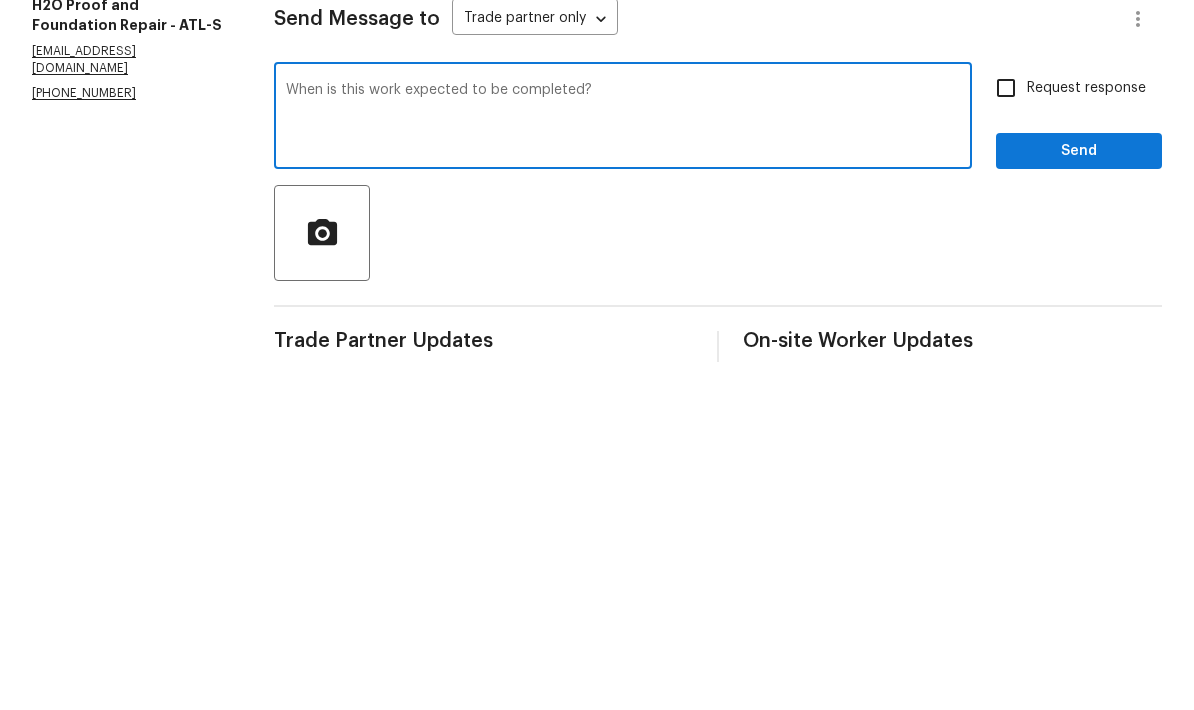click on "When is this work expected to be completed?" at bounding box center (623, 466) 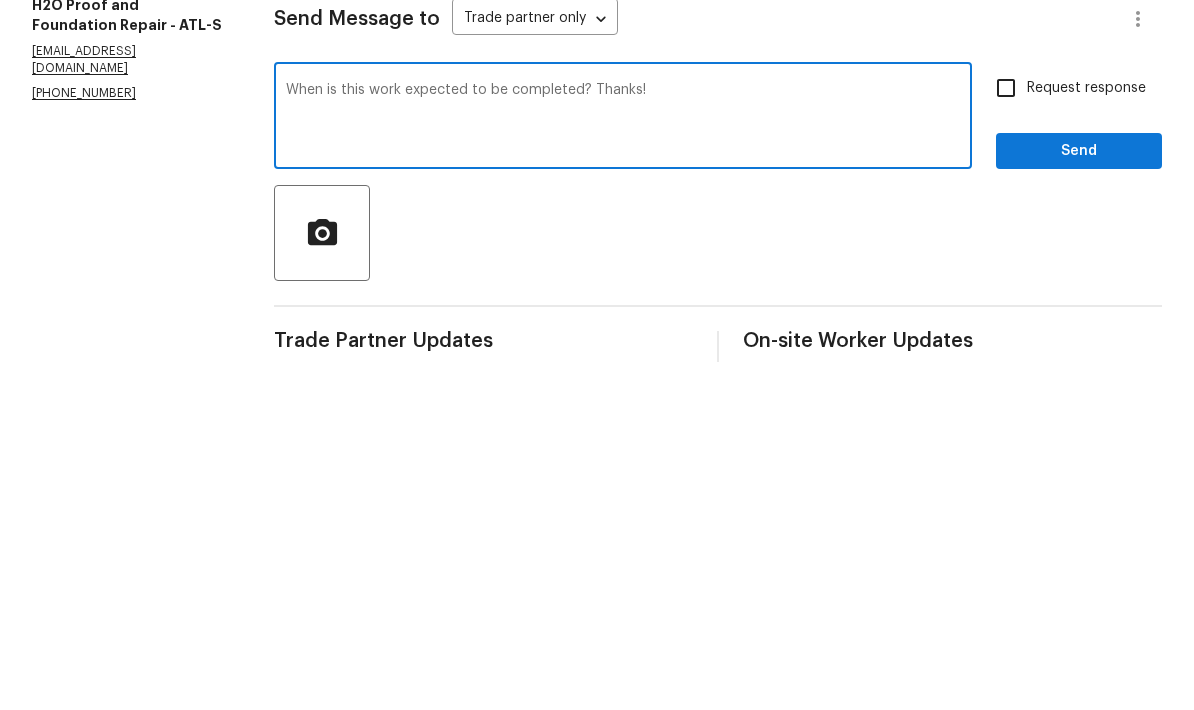 type on "When is this work expected to be completed? Thanks!" 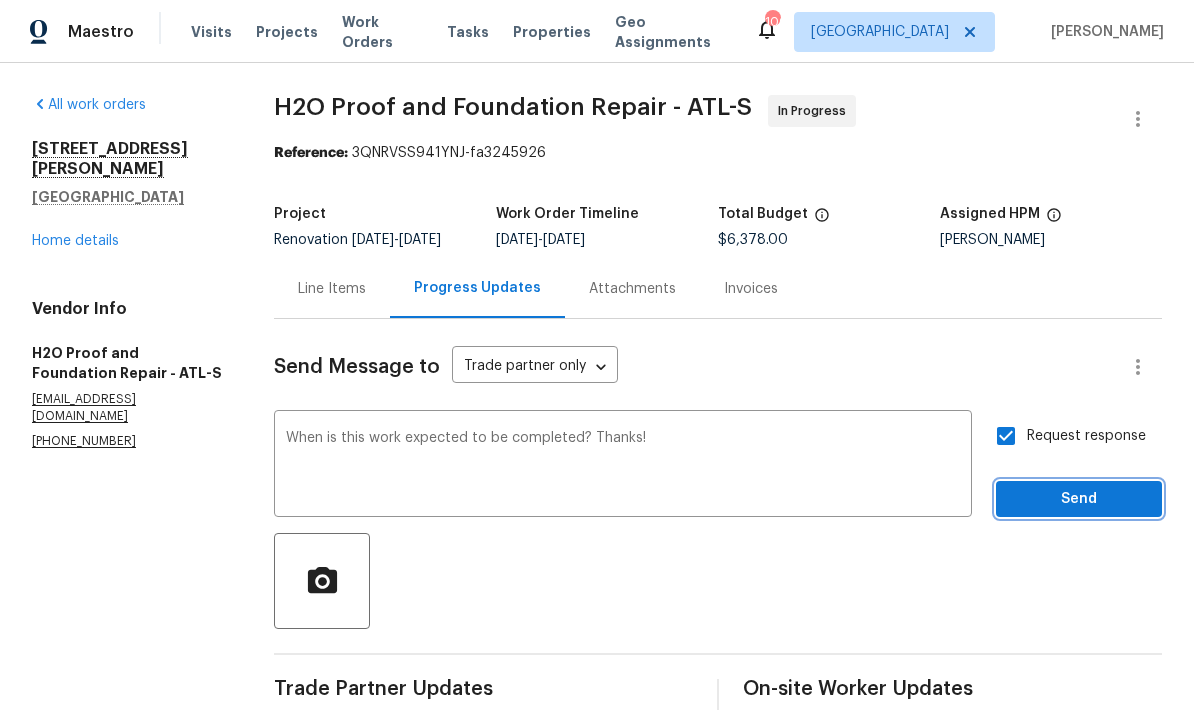 click on "Send" at bounding box center (1079, 499) 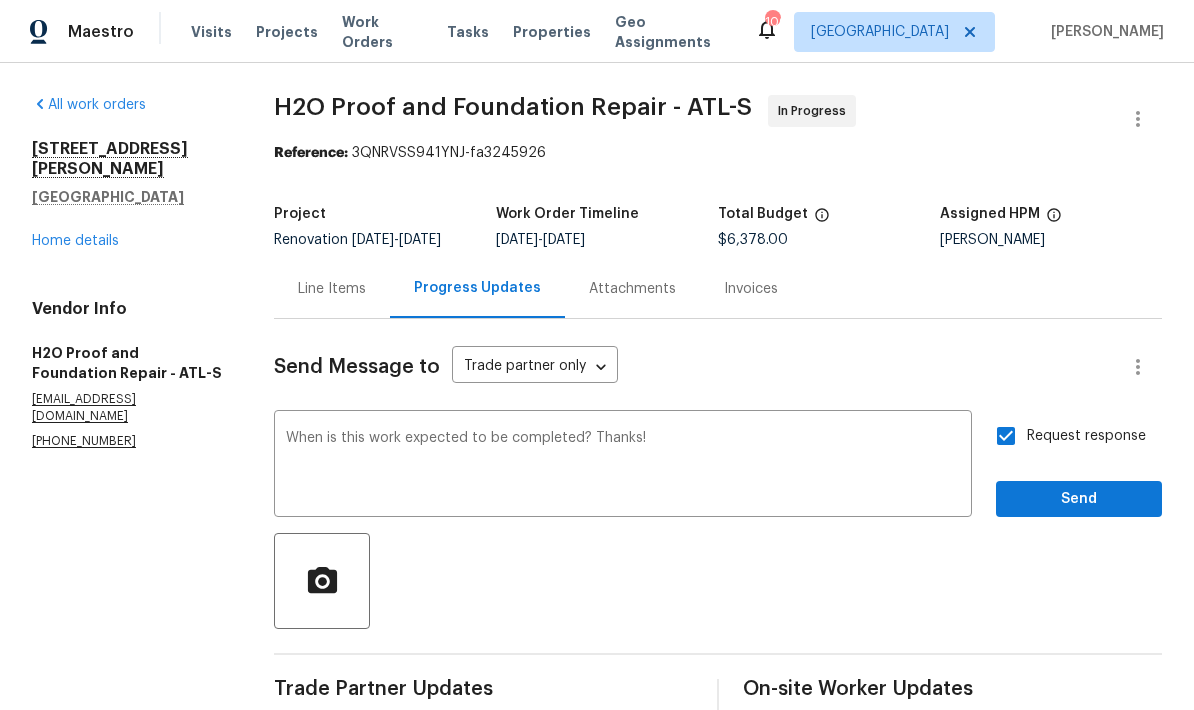 scroll, scrollTop: 52, scrollLeft: 0, axis: vertical 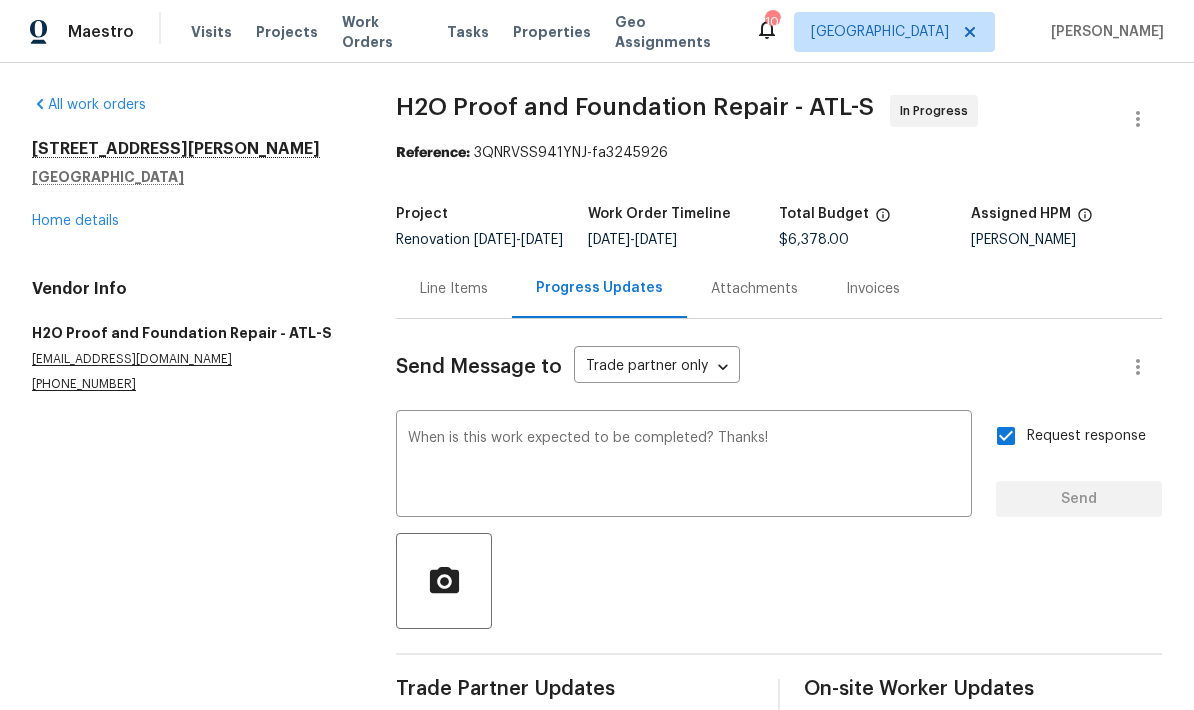 type 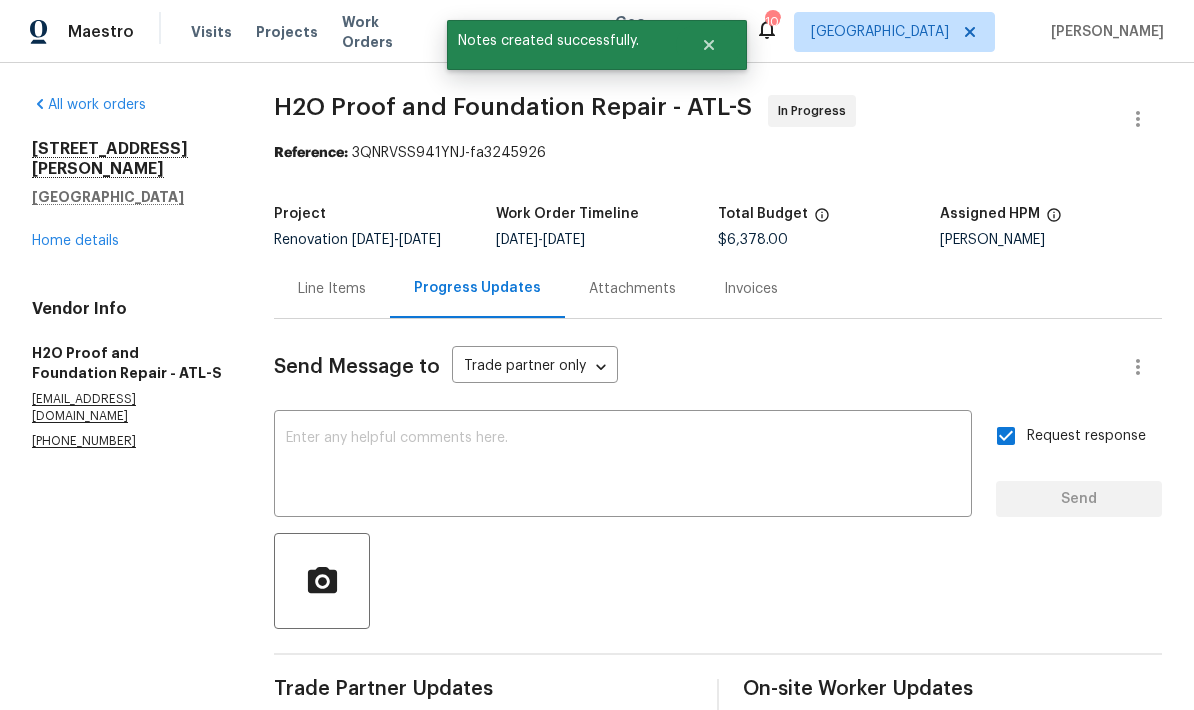 click on "Home details" at bounding box center [75, 241] 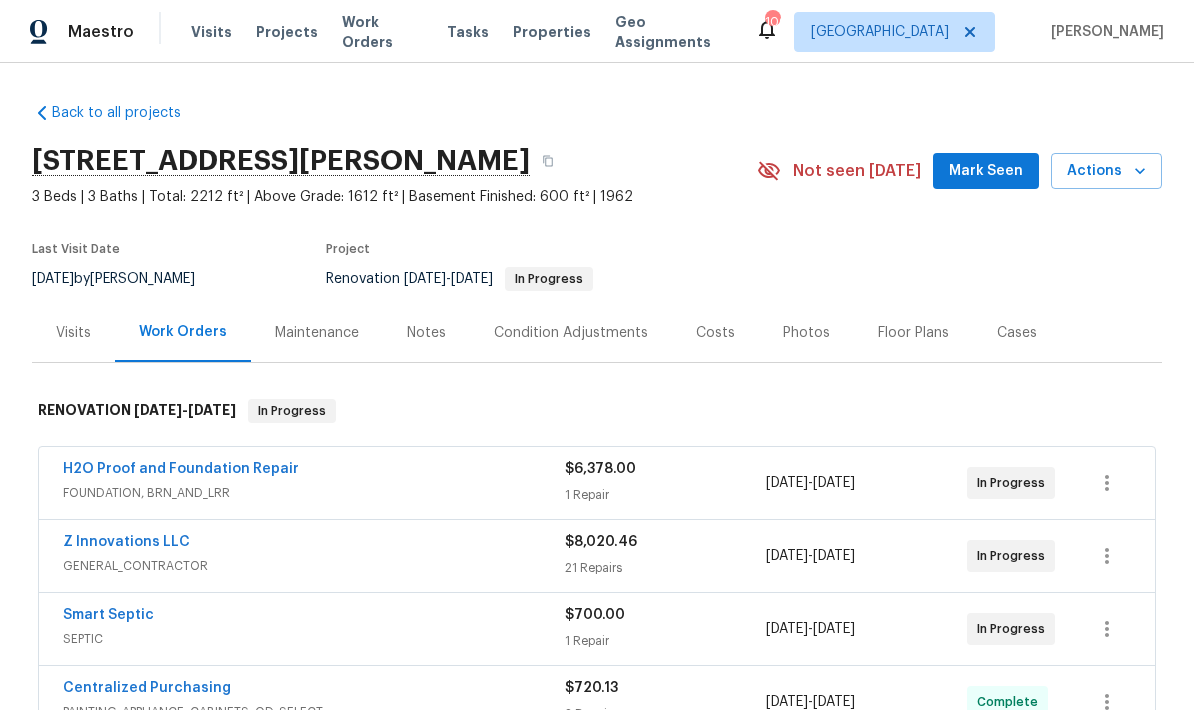 scroll, scrollTop: 0, scrollLeft: 0, axis: both 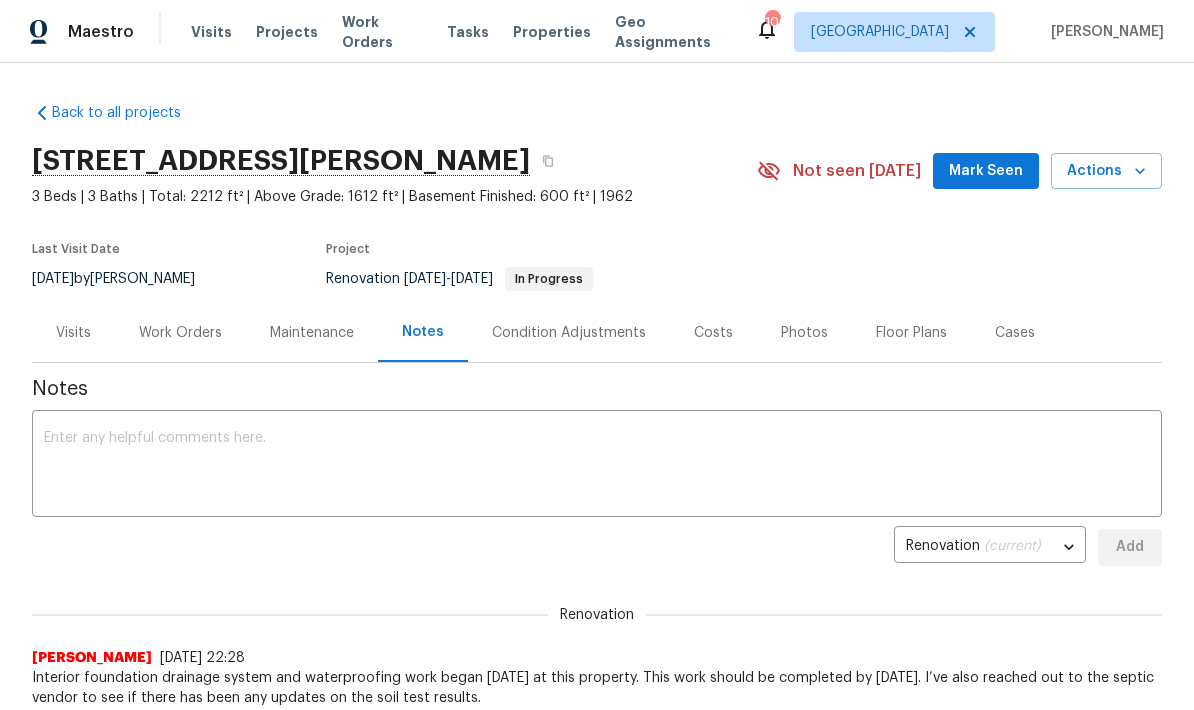 click at bounding box center [597, 466] 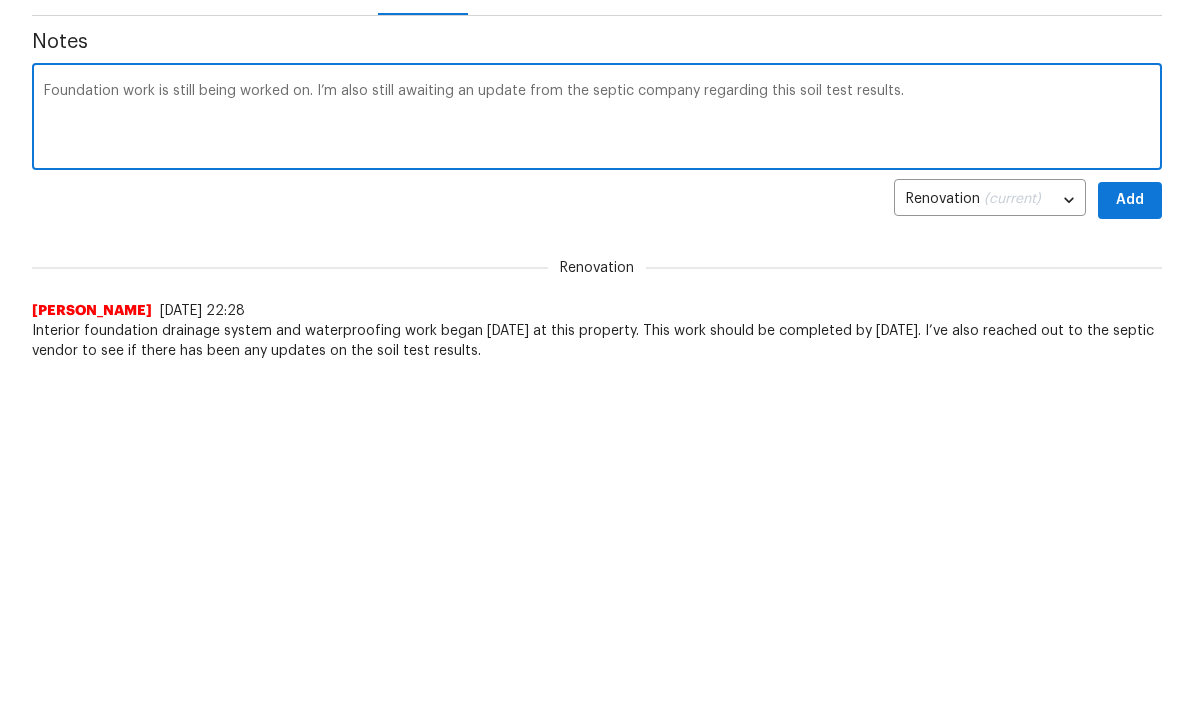 type on "Foundation work is still being worked on. I’m also still awaiting an update from the septic company regarding this soil test results." 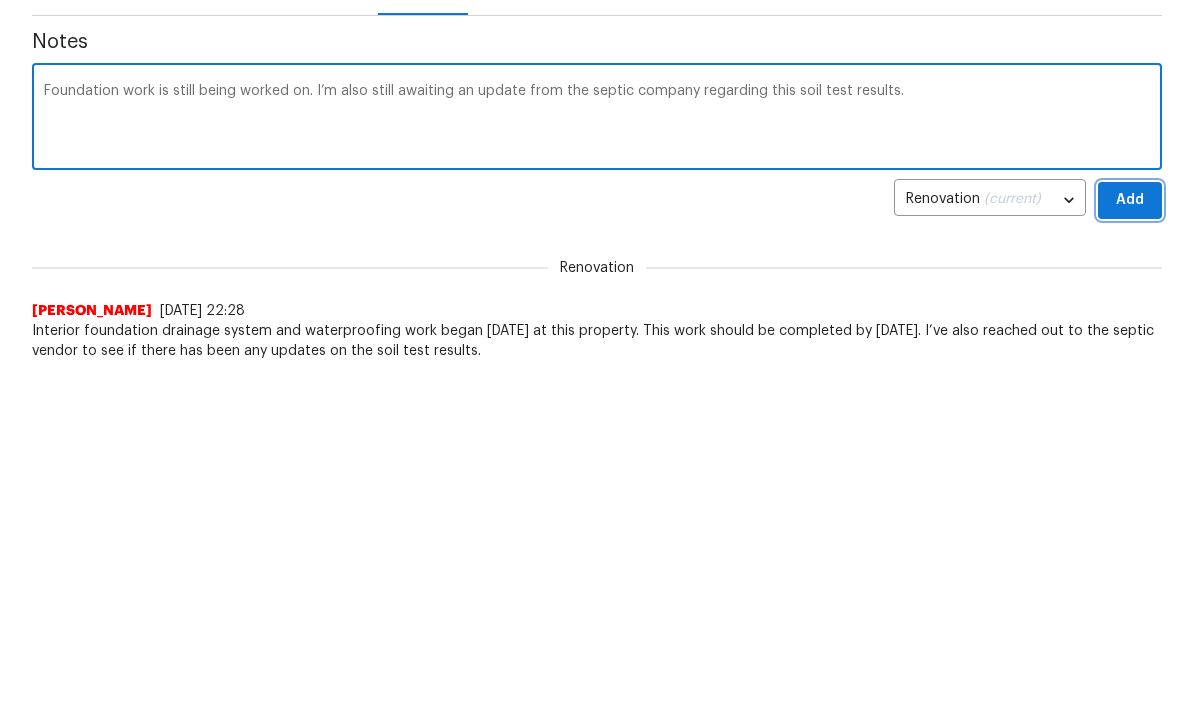 click on "Add" at bounding box center (1130, 547) 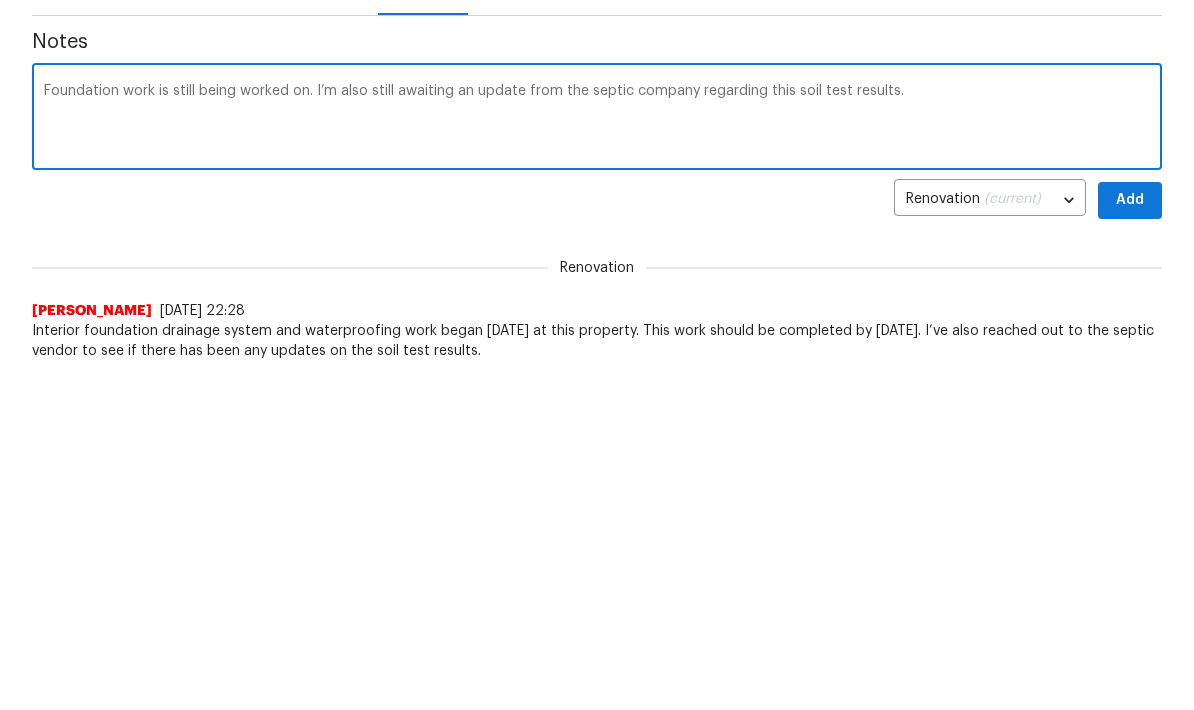 scroll, scrollTop: 347, scrollLeft: 0, axis: vertical 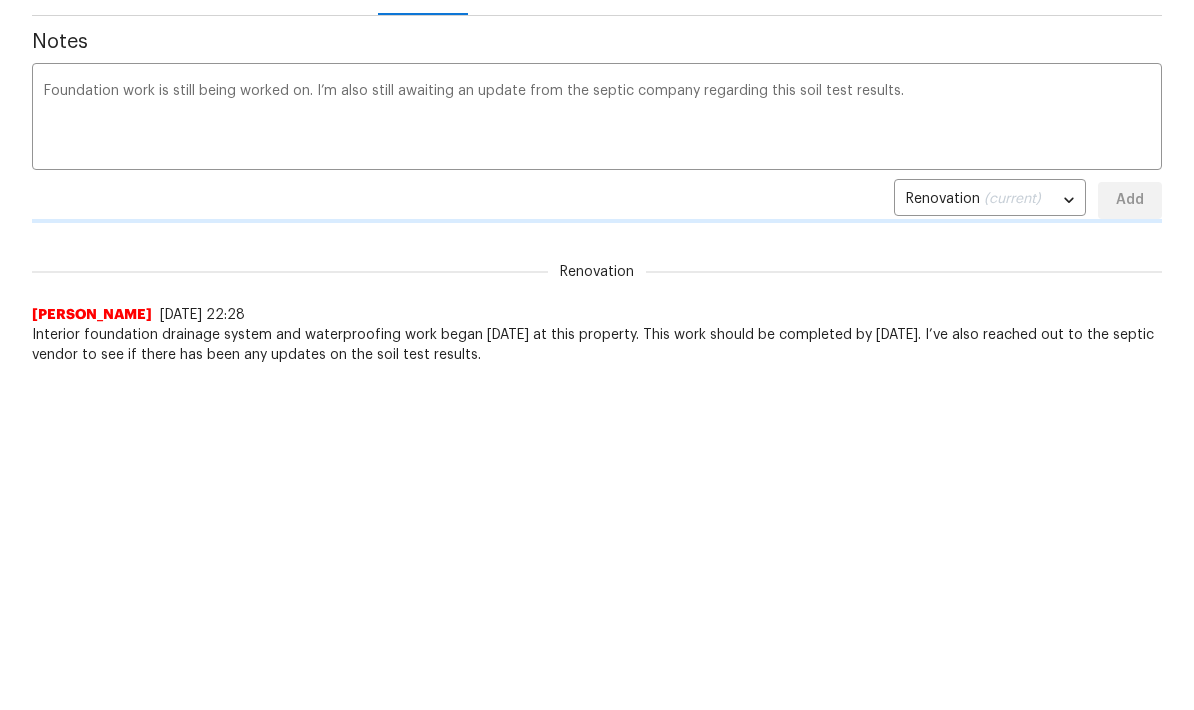 type 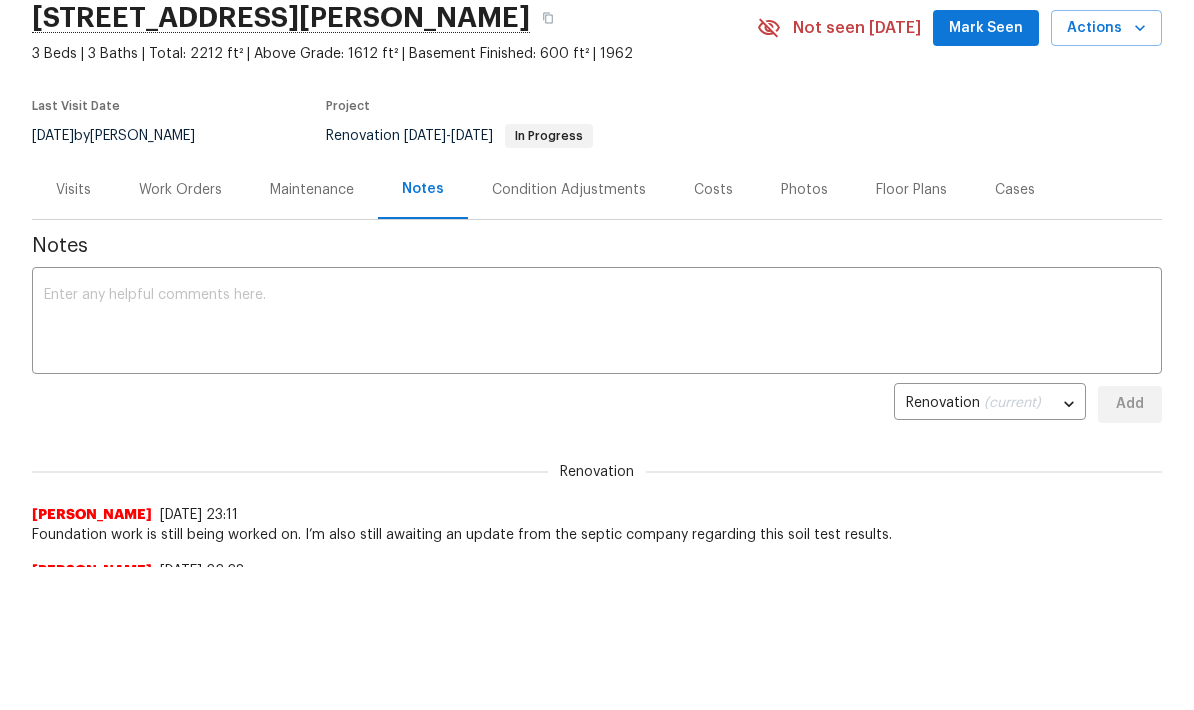 scroll, scrollTop: 0, scrollLeft: 0, axis: both 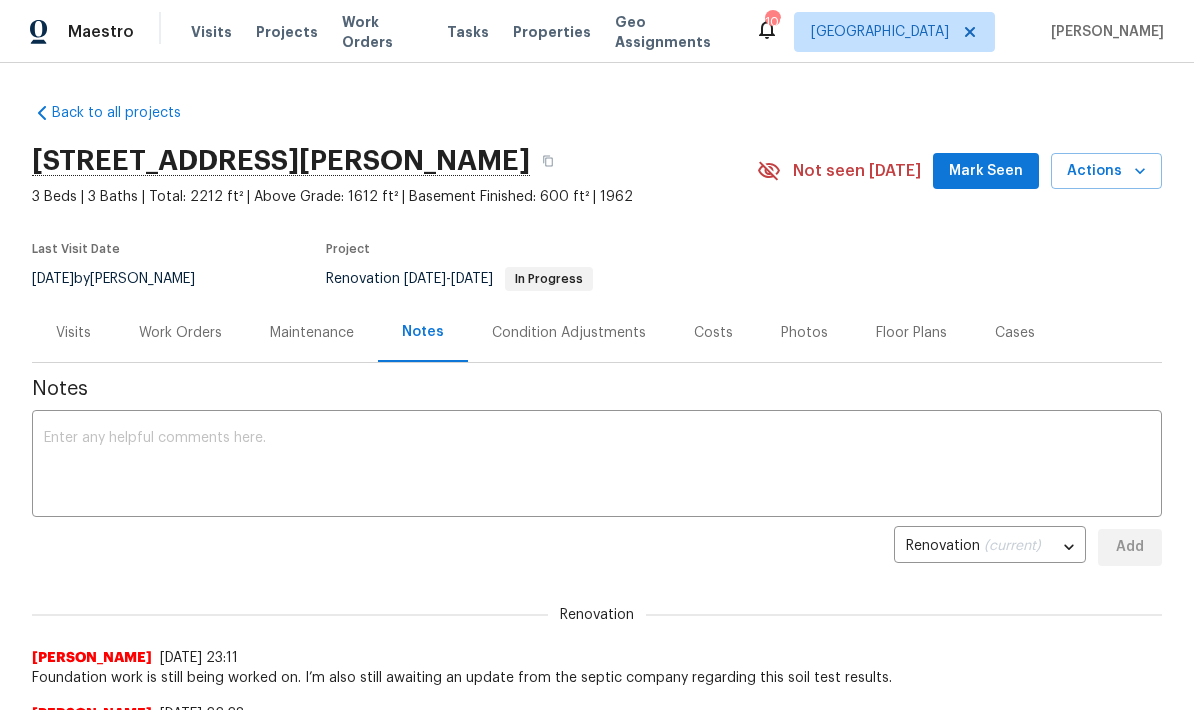 click on "Mark Seen" at bounding box center [986, 171] 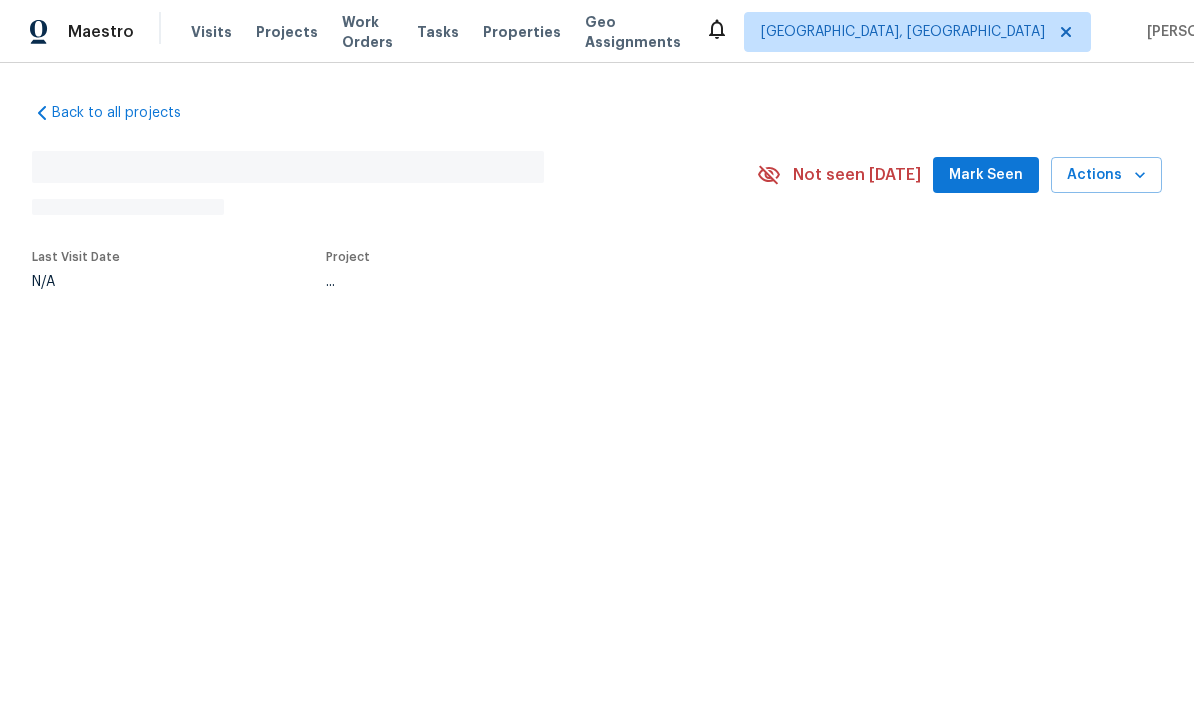 scroll, scrollTop: 0, scrollLeft: 0, axis: both 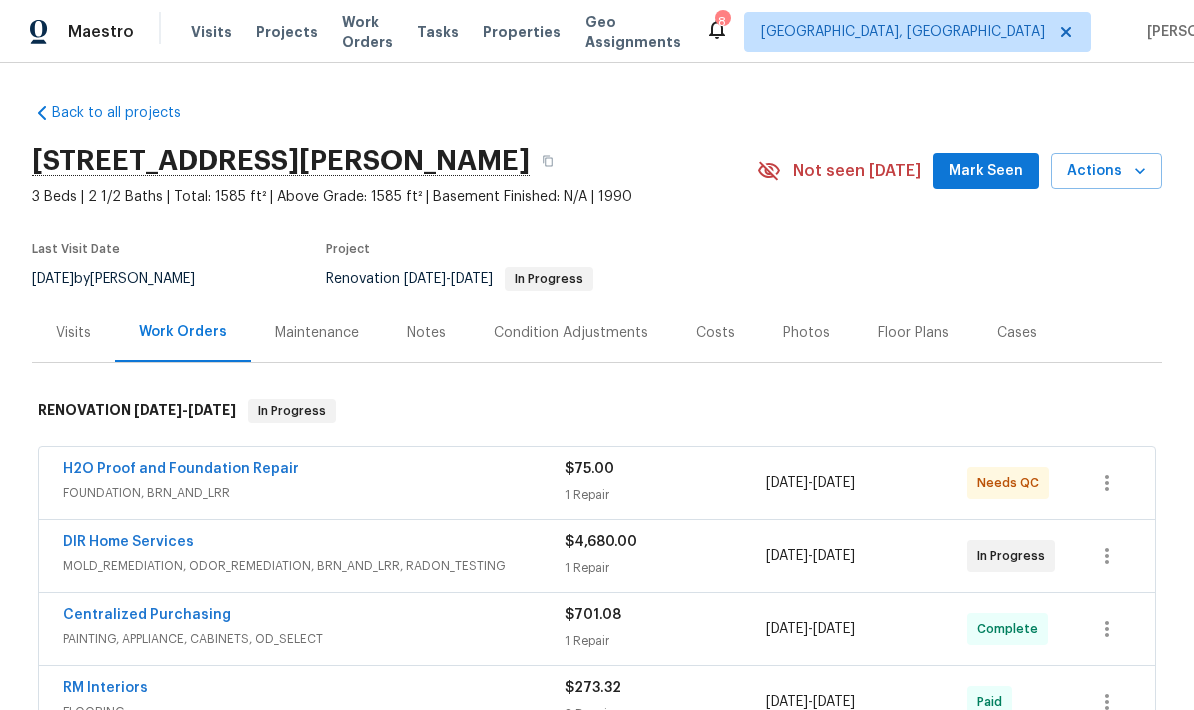 click on "H2O Proof and Foundation Repair" at bounding box center [181, 469] 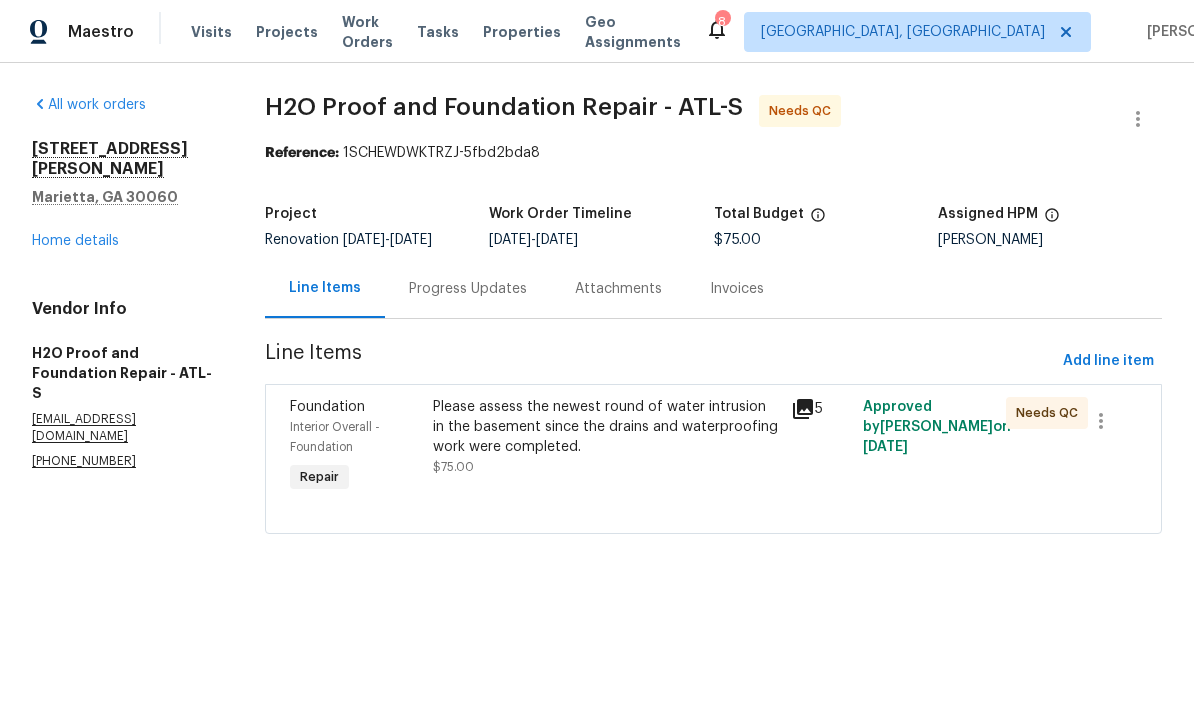 click on "Progress Updates" at bounding box center (468, 289) 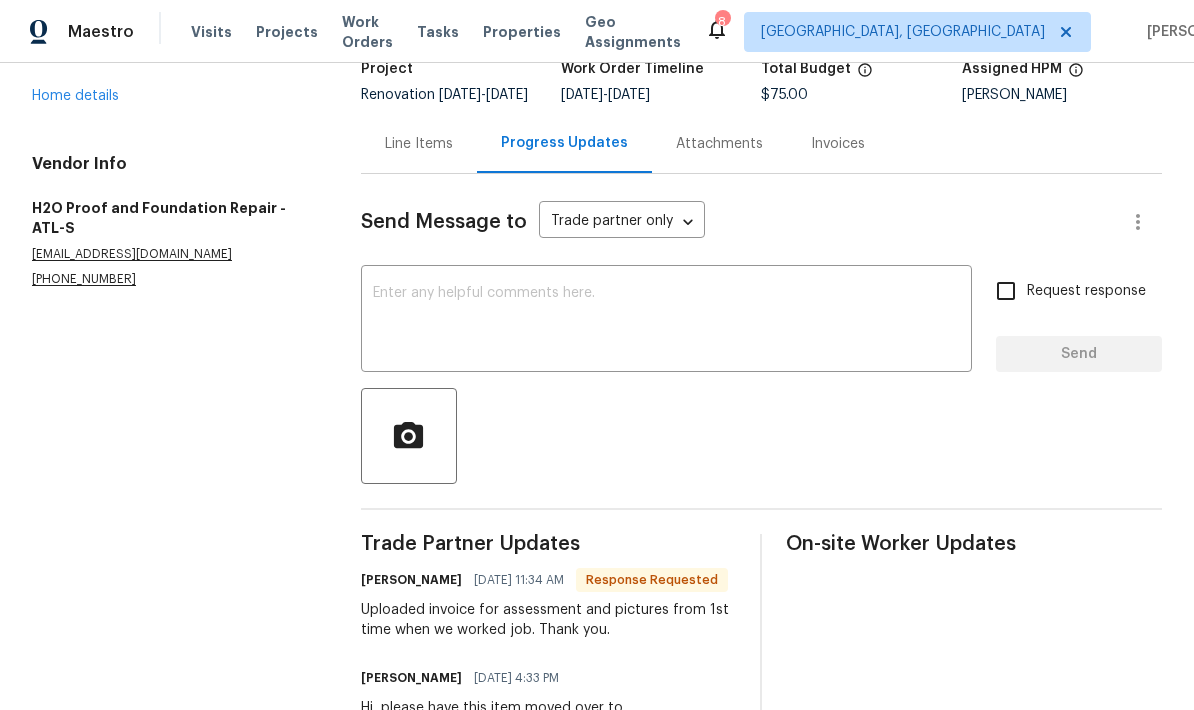 scroll, scrollTop: 144, scrollLeft: 0, axis: vertical 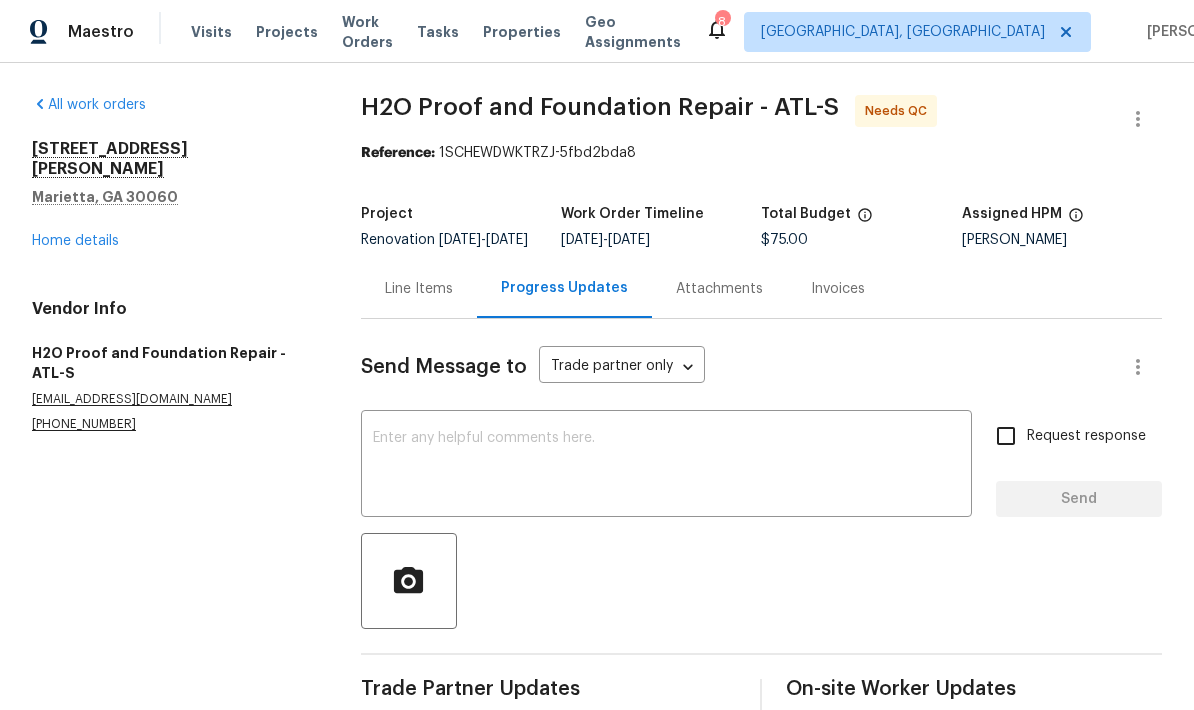 click on "Home details" at bounding box center (75, 241) 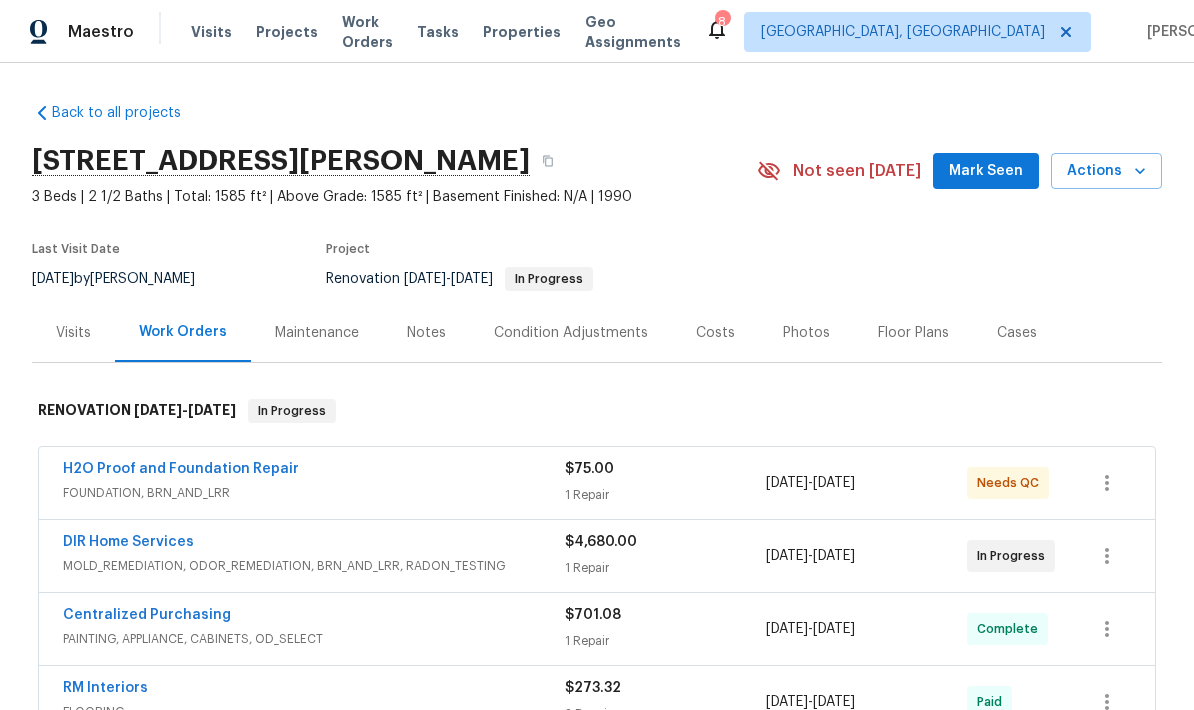 click on "DIR Home Services" at bounding box center [128, 542] 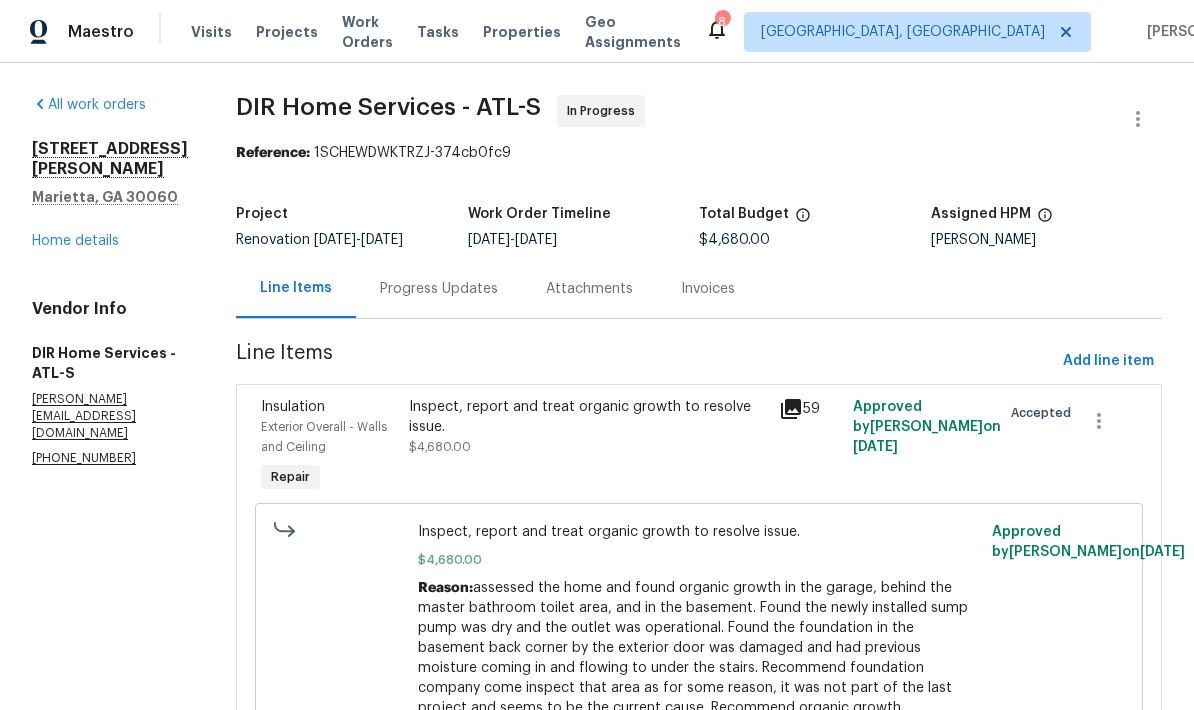 click on "Inspect, report and treat organic growth to resolve issue." at bounding box center [588, 417] 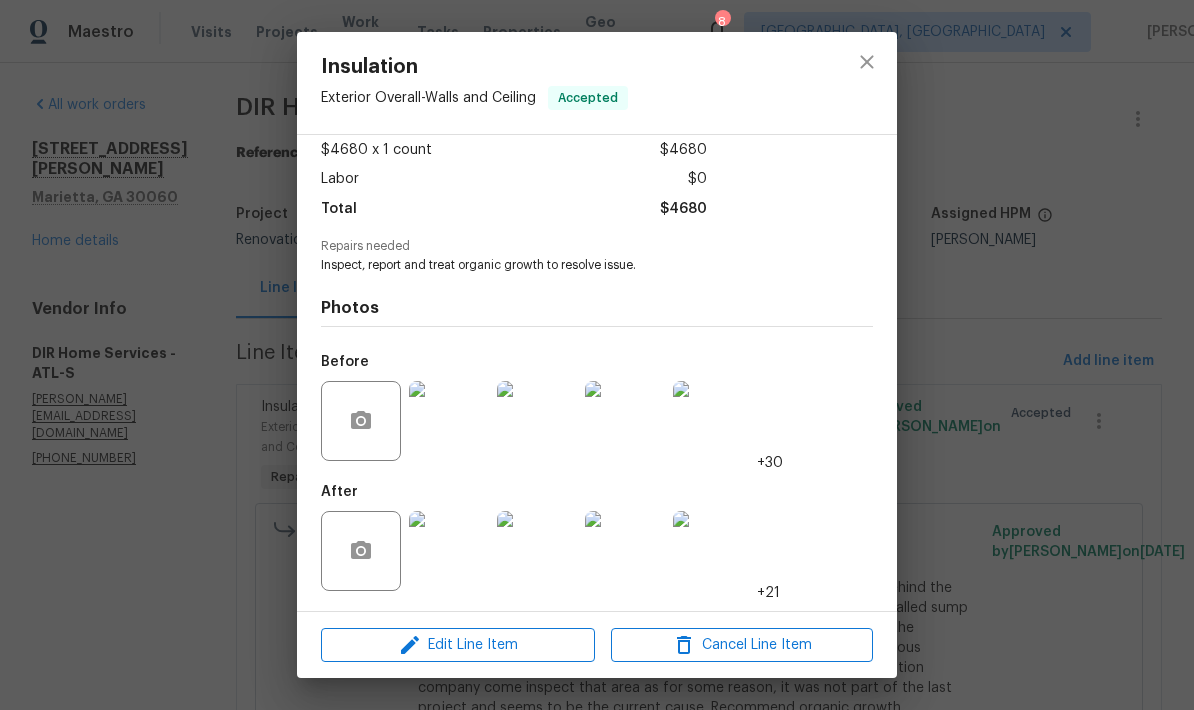 scroll, scrollTop: 116, scrollLeft: 0, axis: vertical 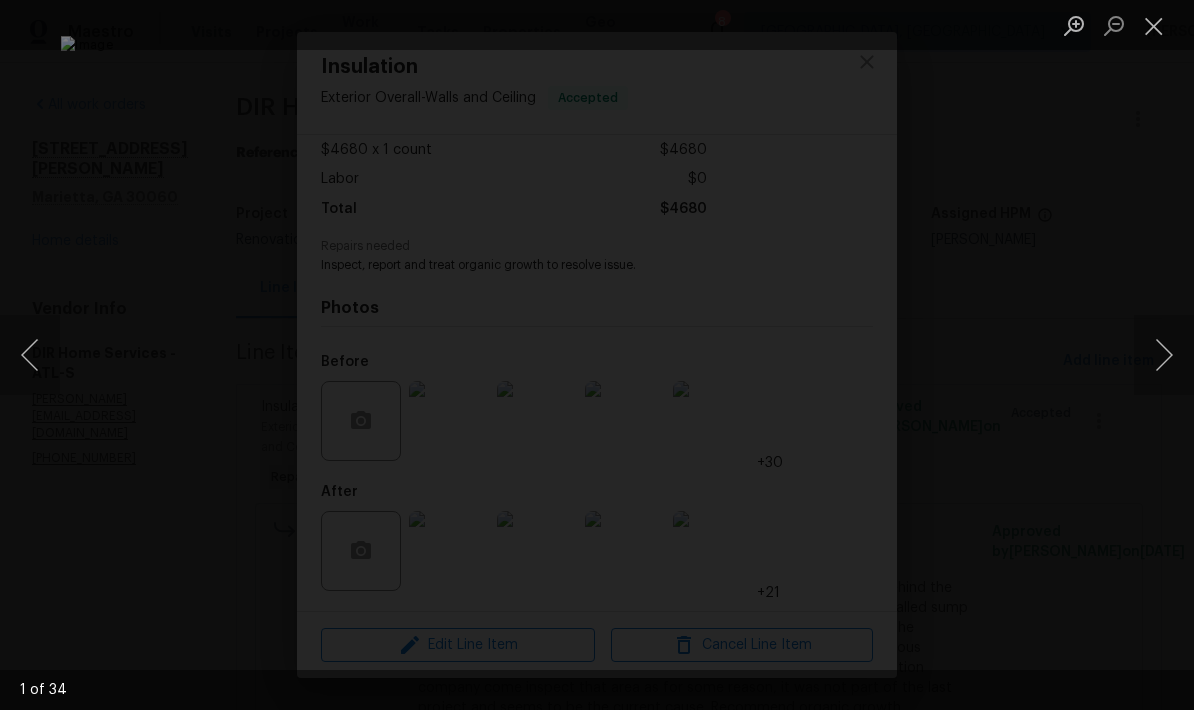 click at bounding box center [1164, 355] 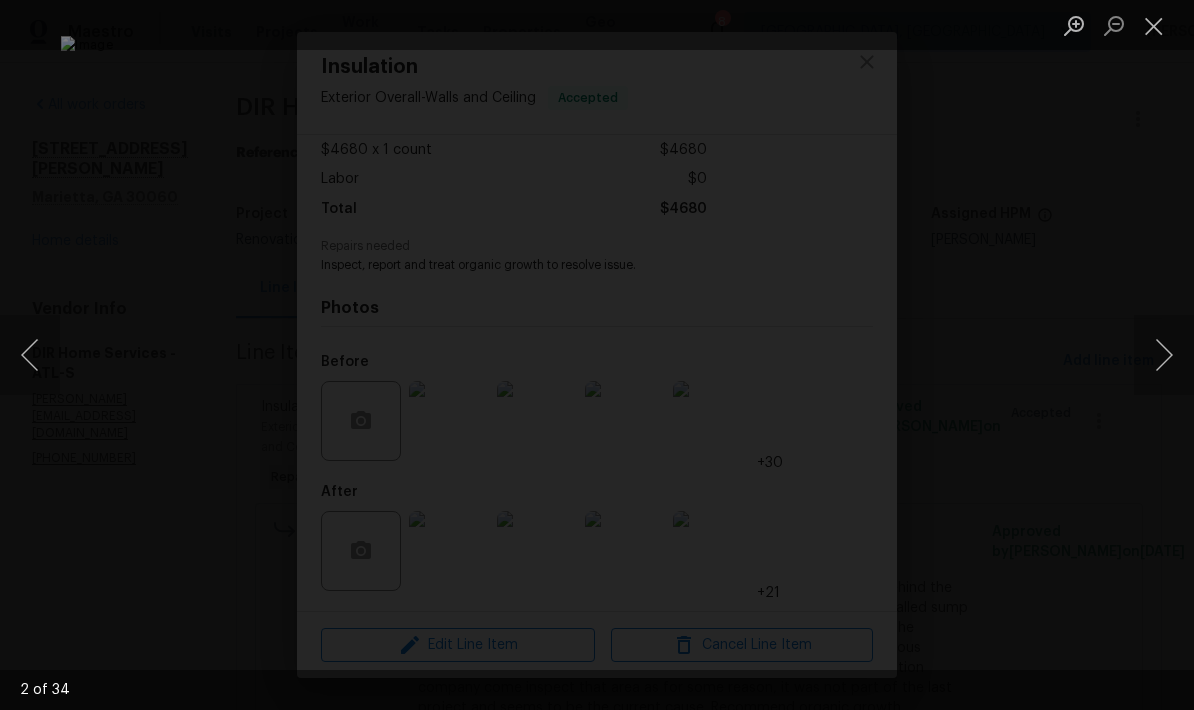 click at bounding box center (1164, 355) 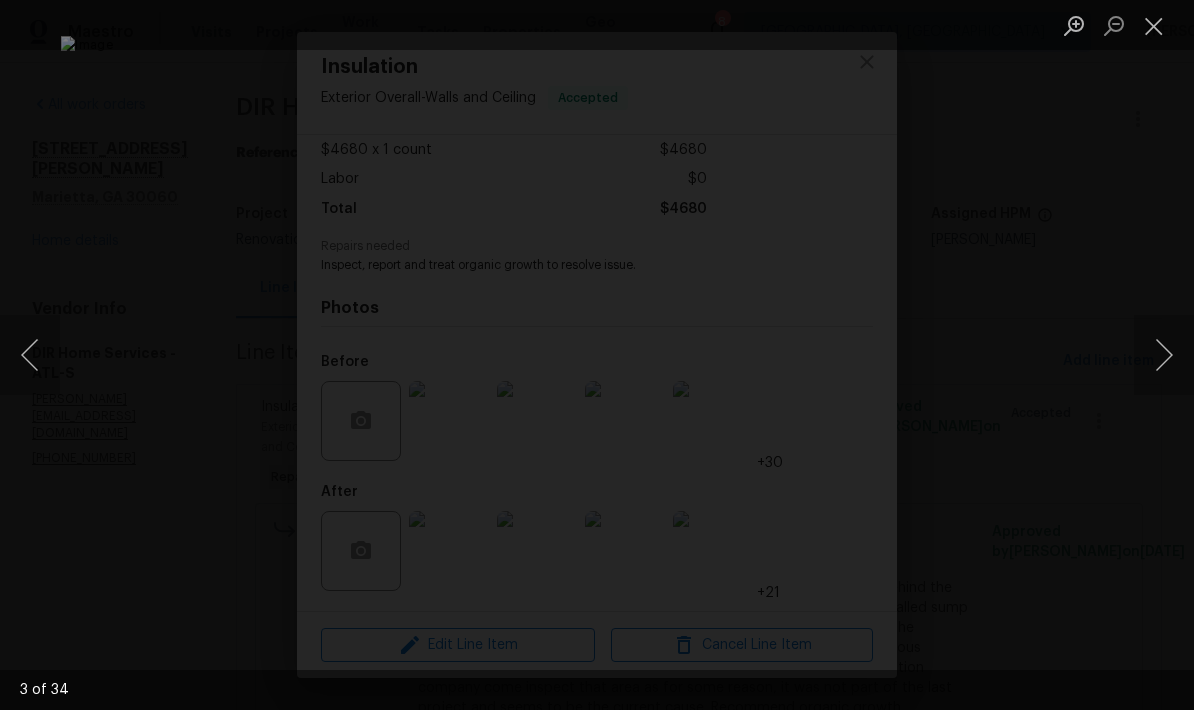 click at bounding box center (1164, 355) 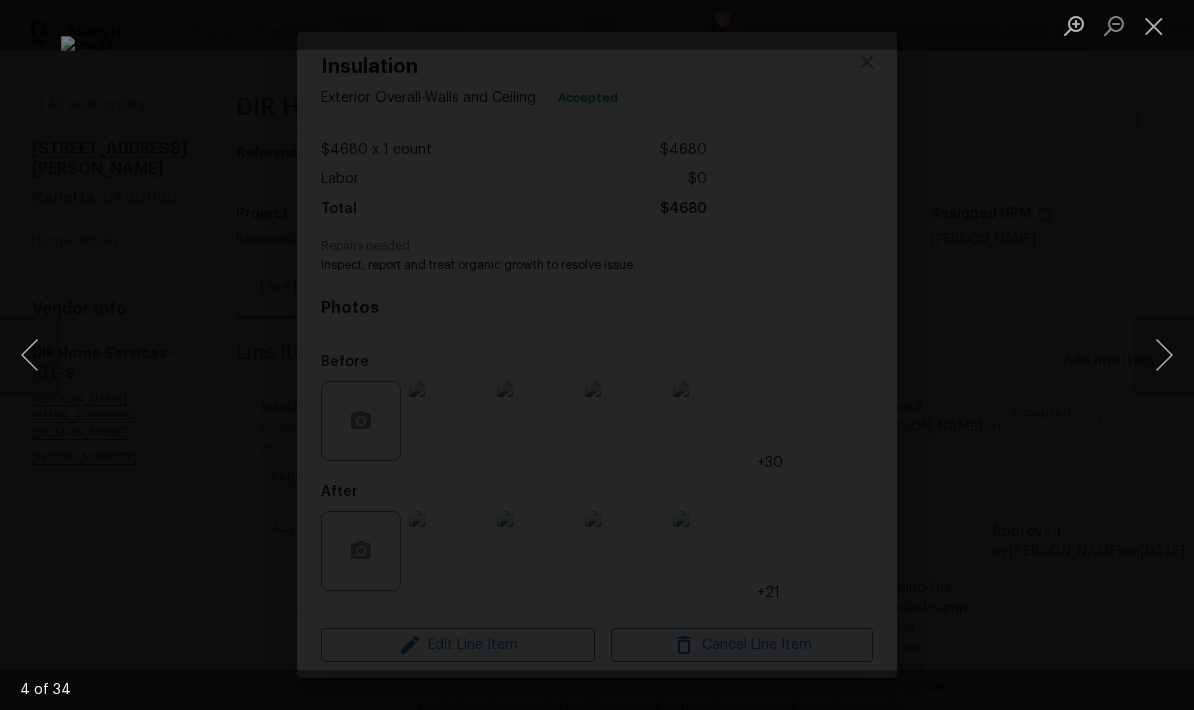 click at bounding box center [1164, 355] 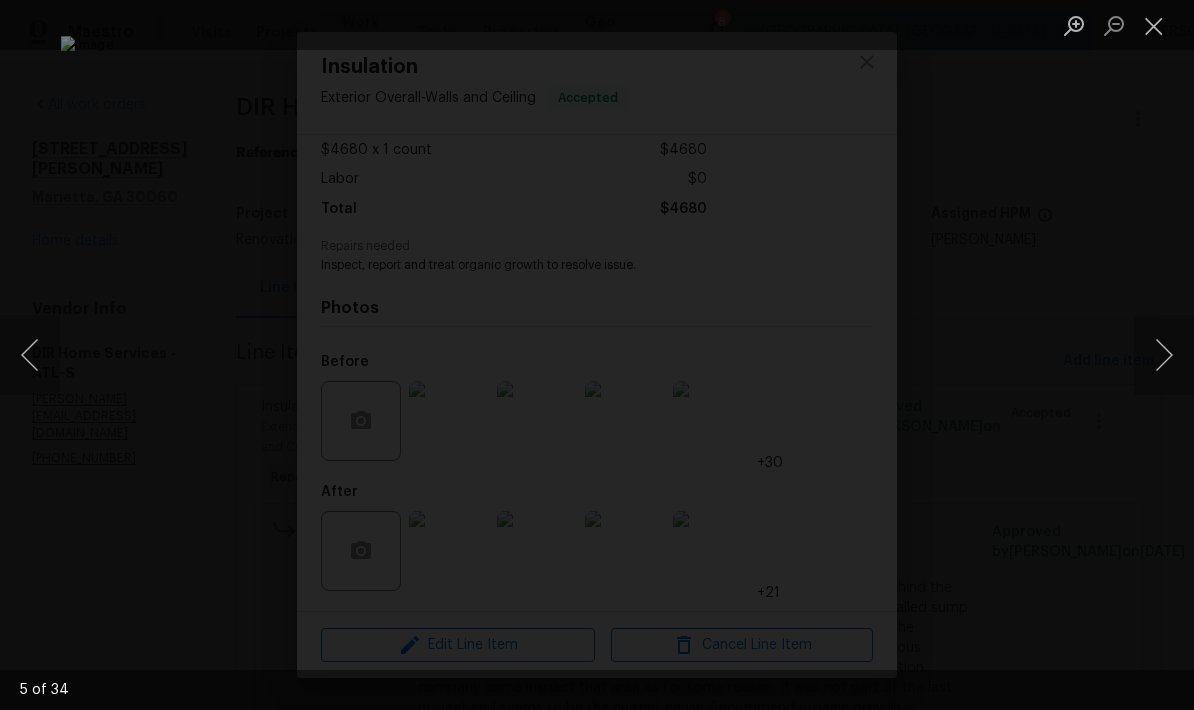 click at bounding box center [1164, 355] 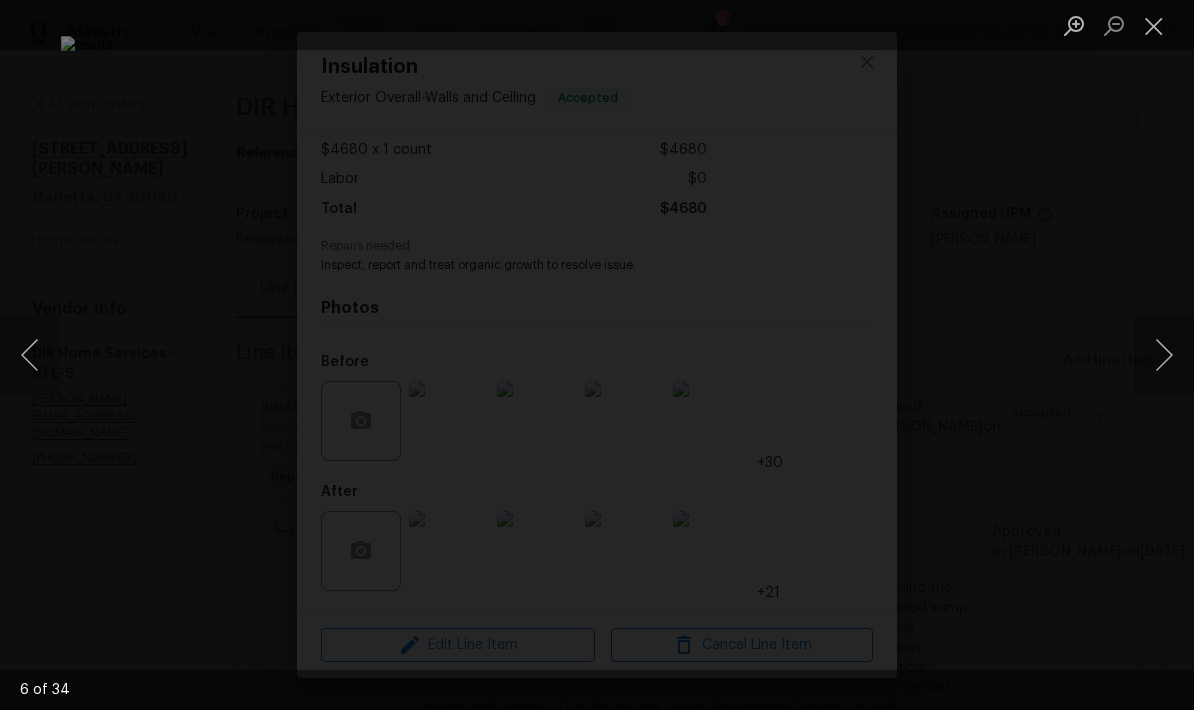click at bounding box center (1164, 355) 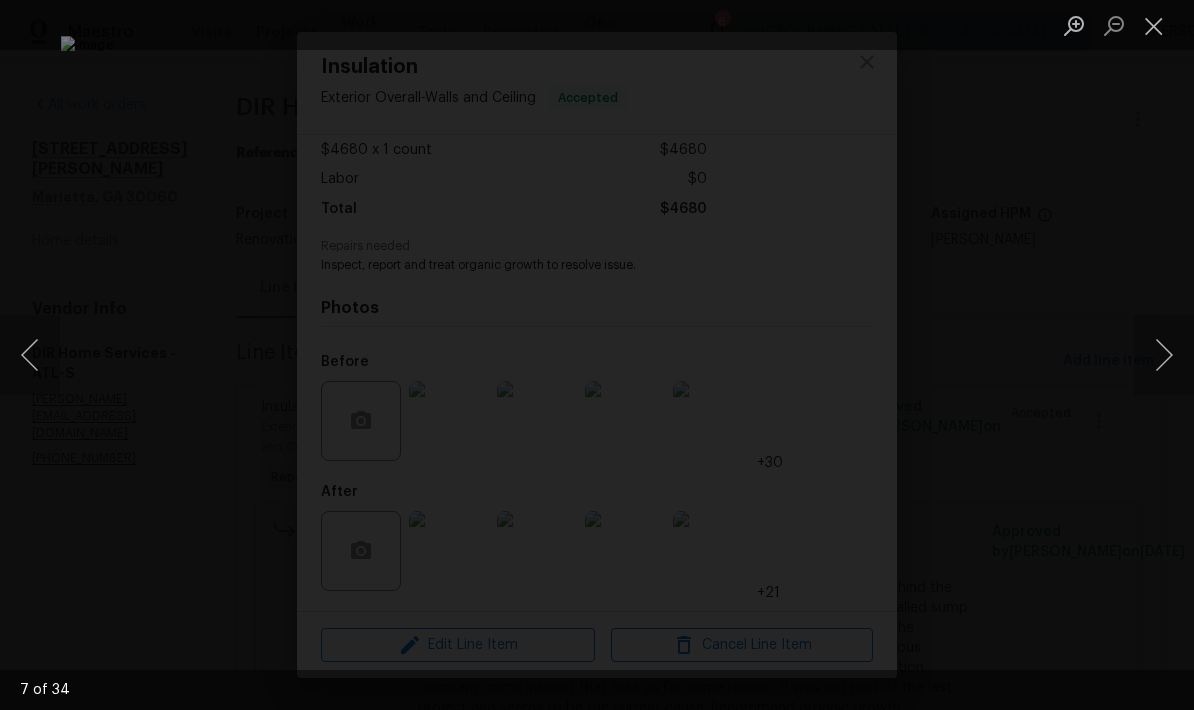 click at bounding box center [1164, 355] 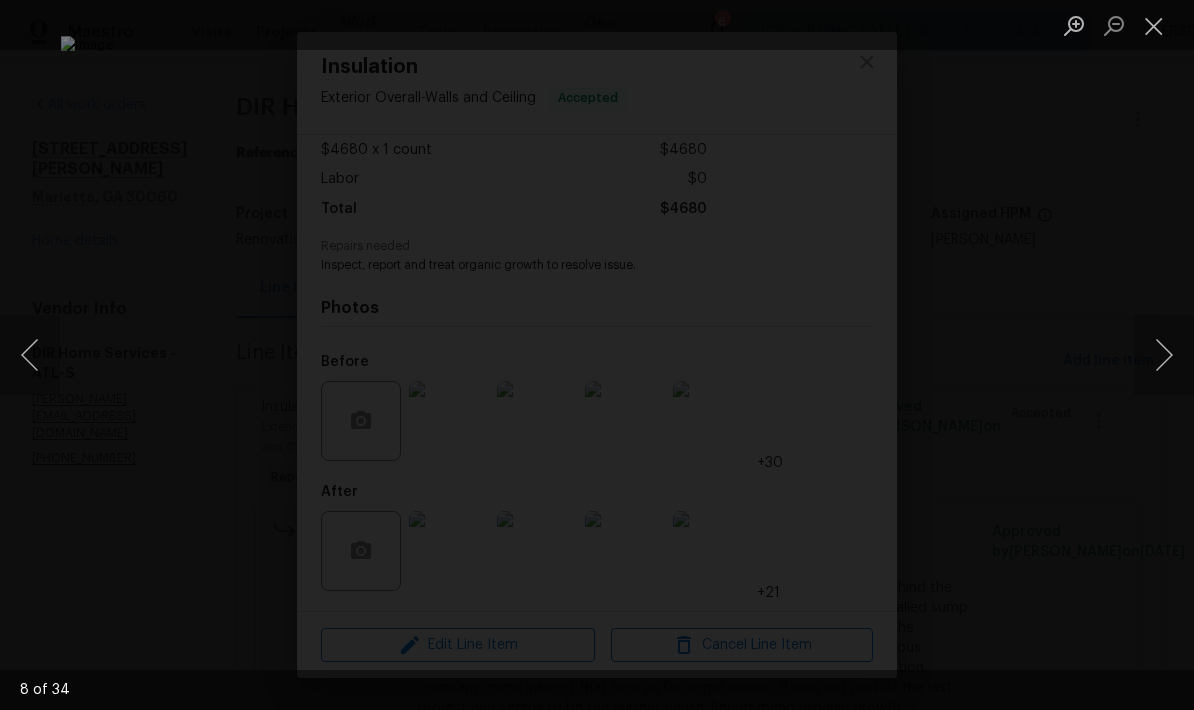 click at bounding box center (1164, 355) 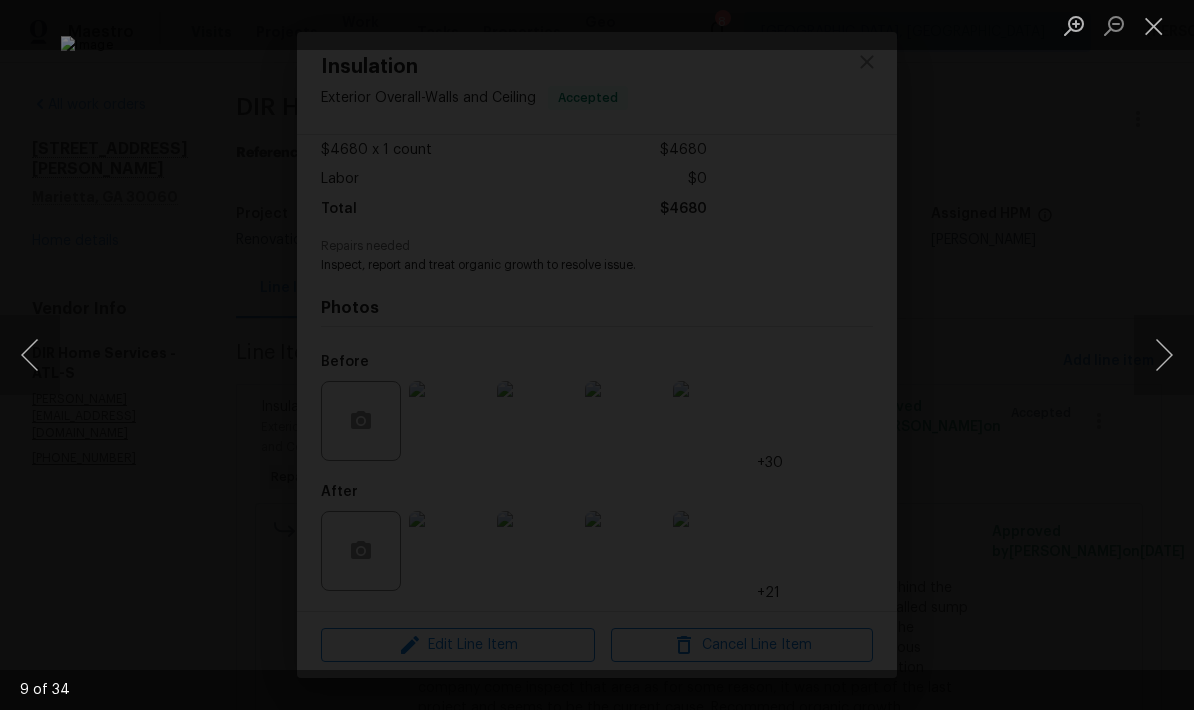 click at bounding box center (597, 355) 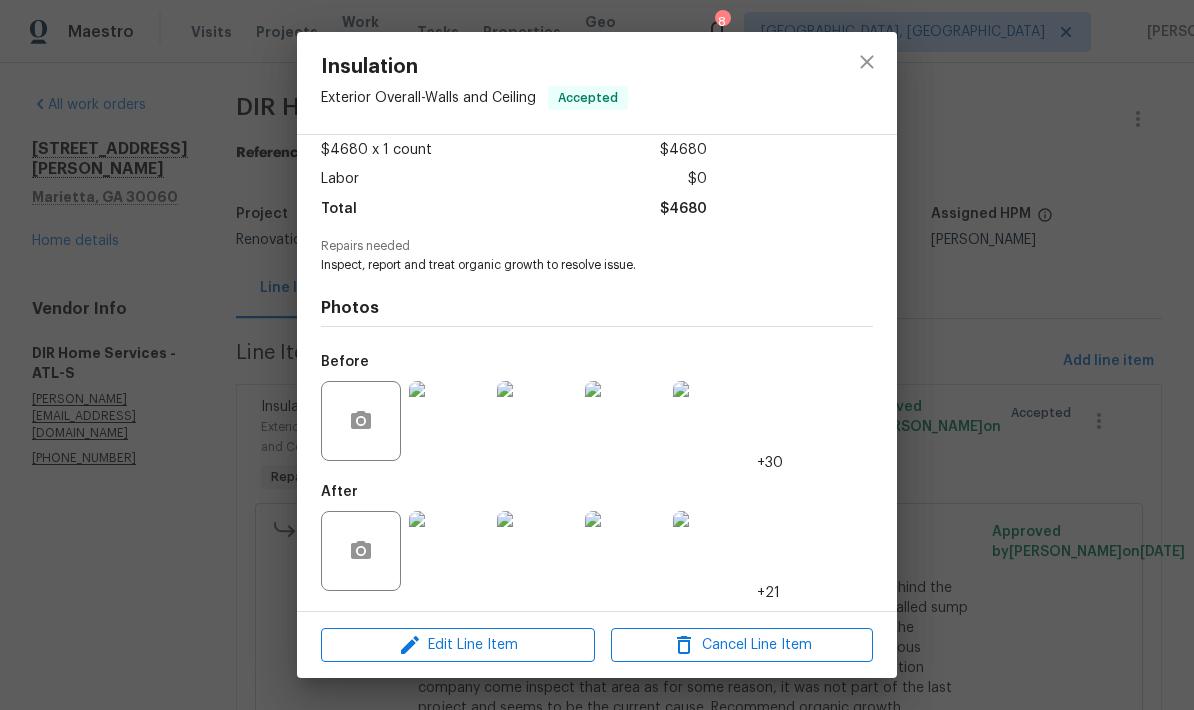 click at bounding box center (449, 551) 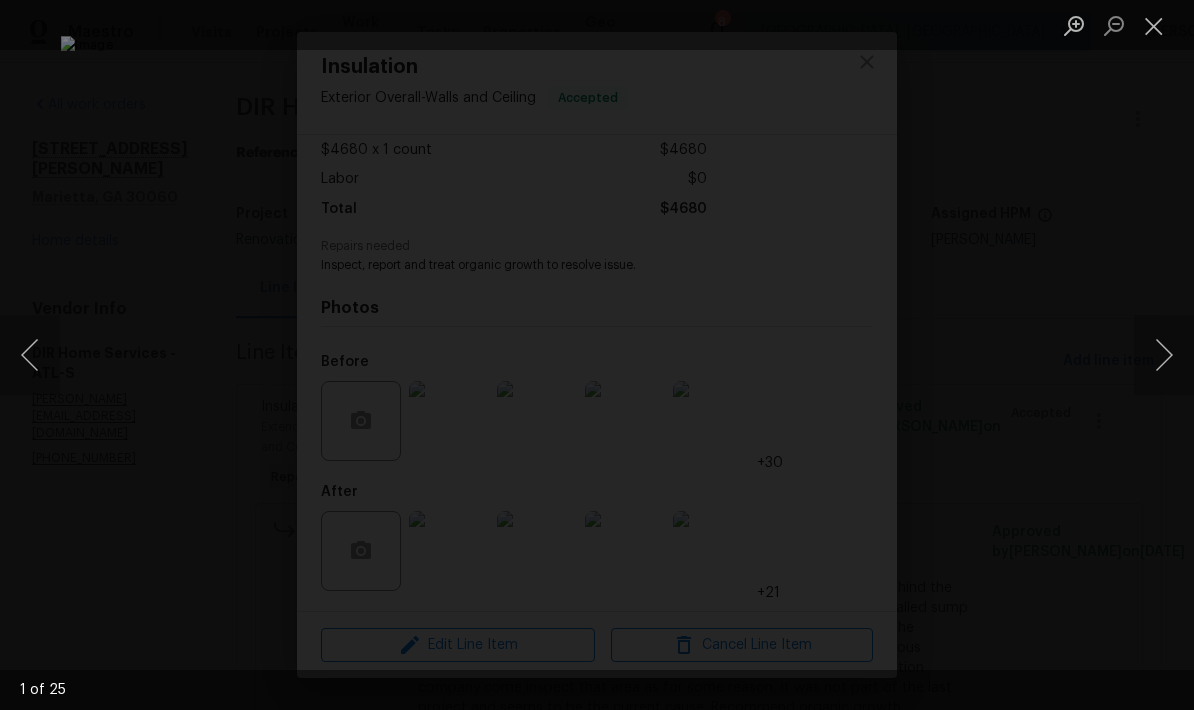 click at bounding box center [1164, 355] 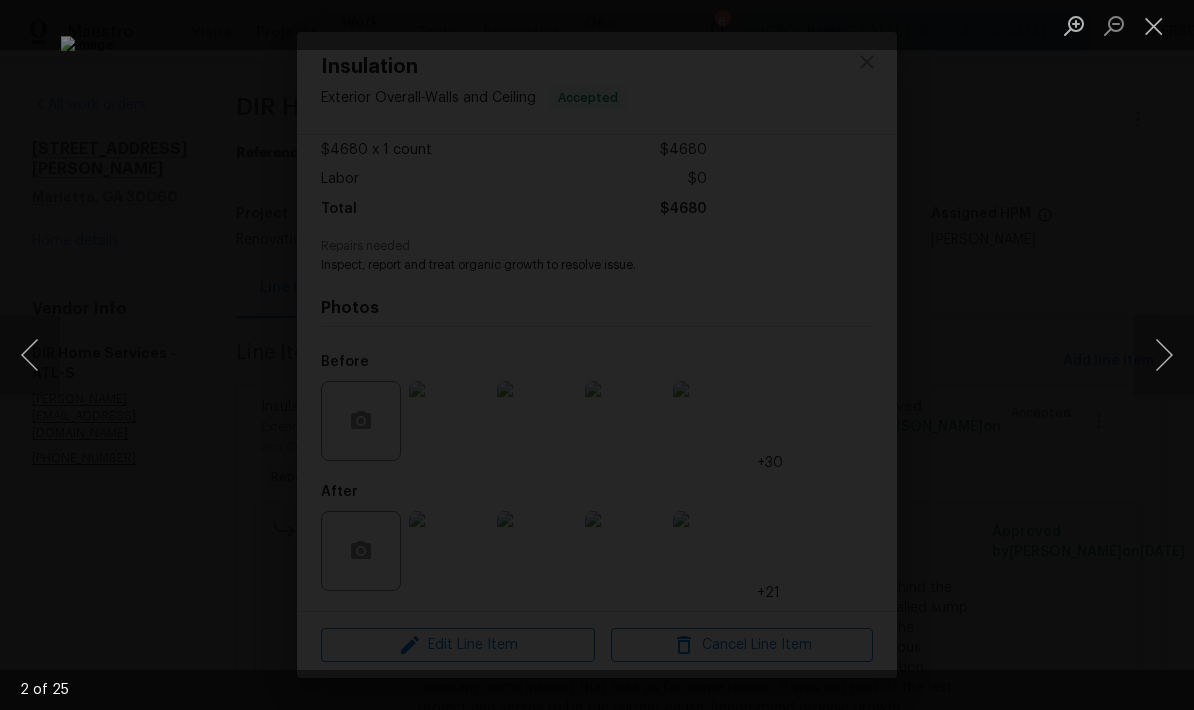 click at bounding box center [1164, 355] 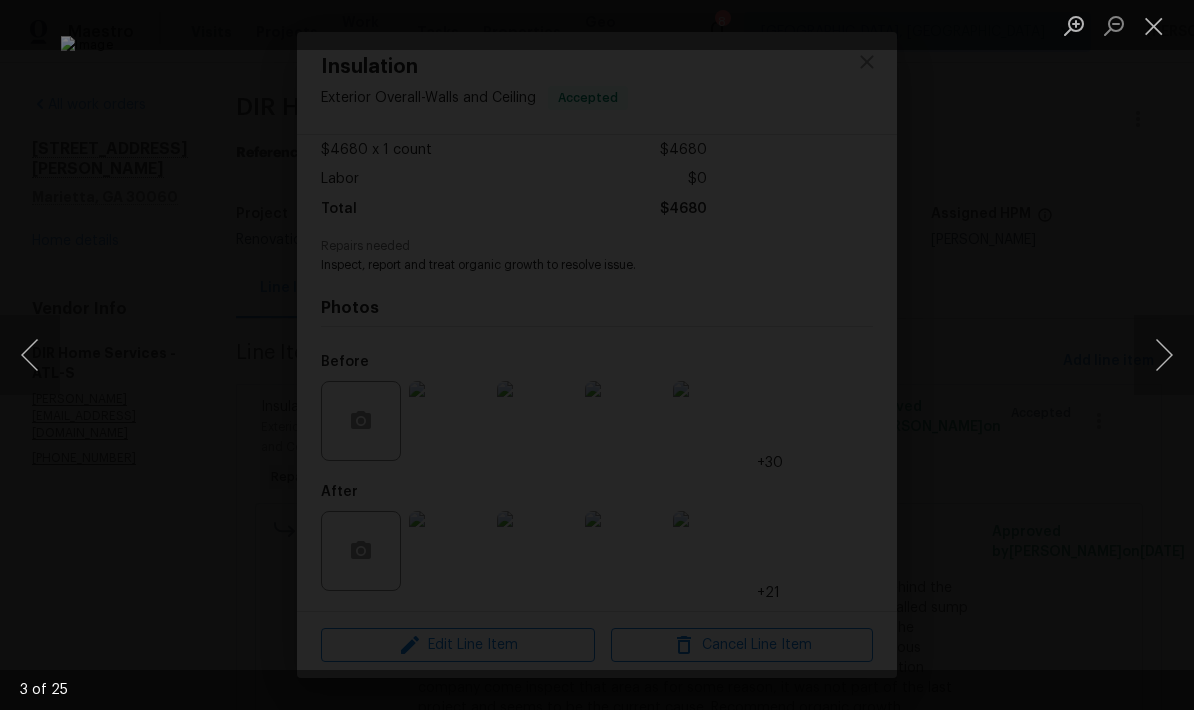 click at bounding box center [1164, 355] 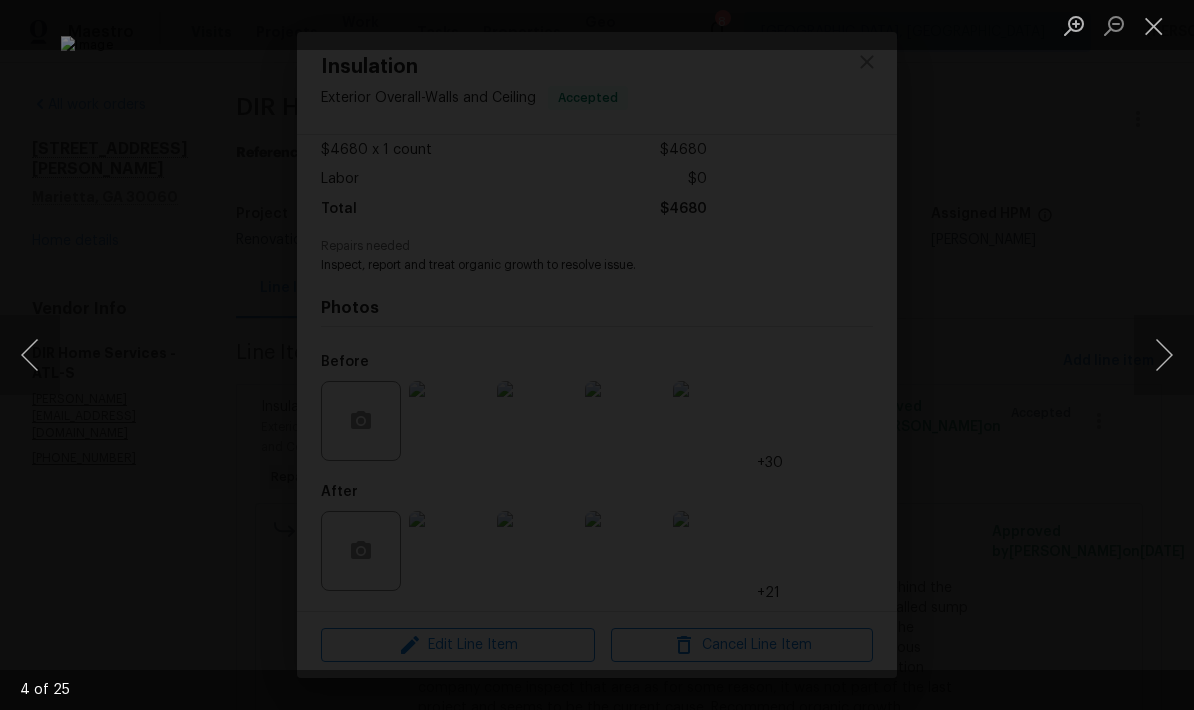 click at bounding box center (1164, 355) 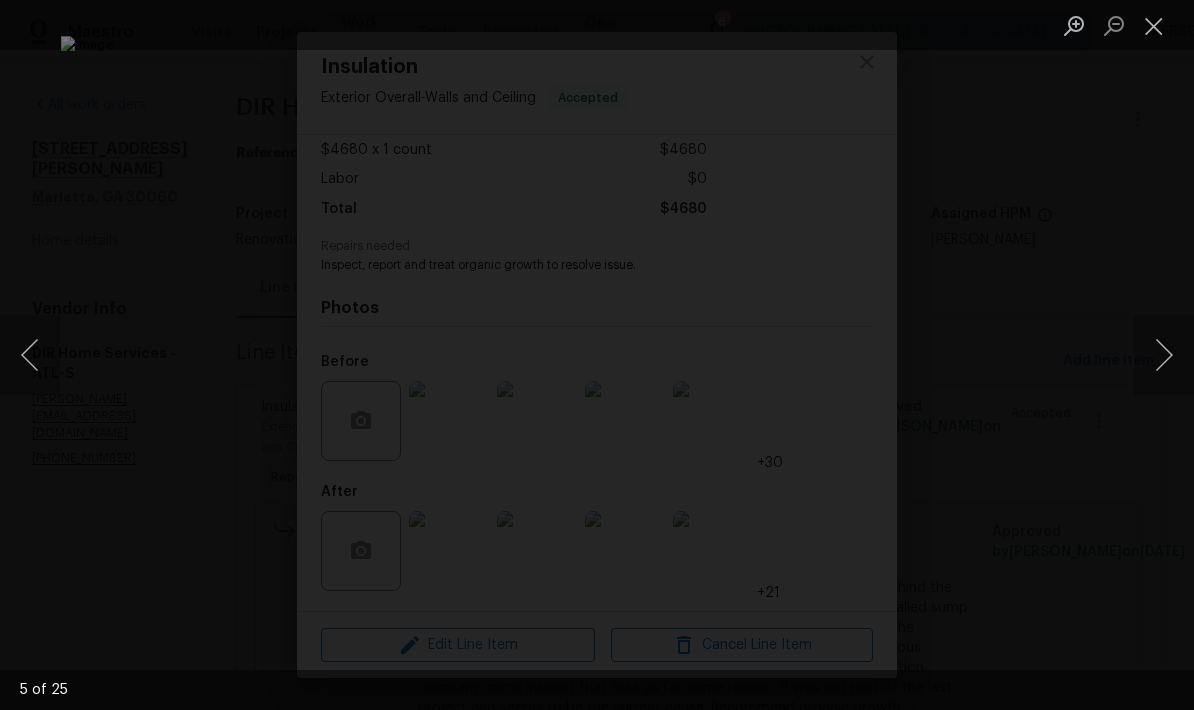 click at bounding box center (1164, 355) 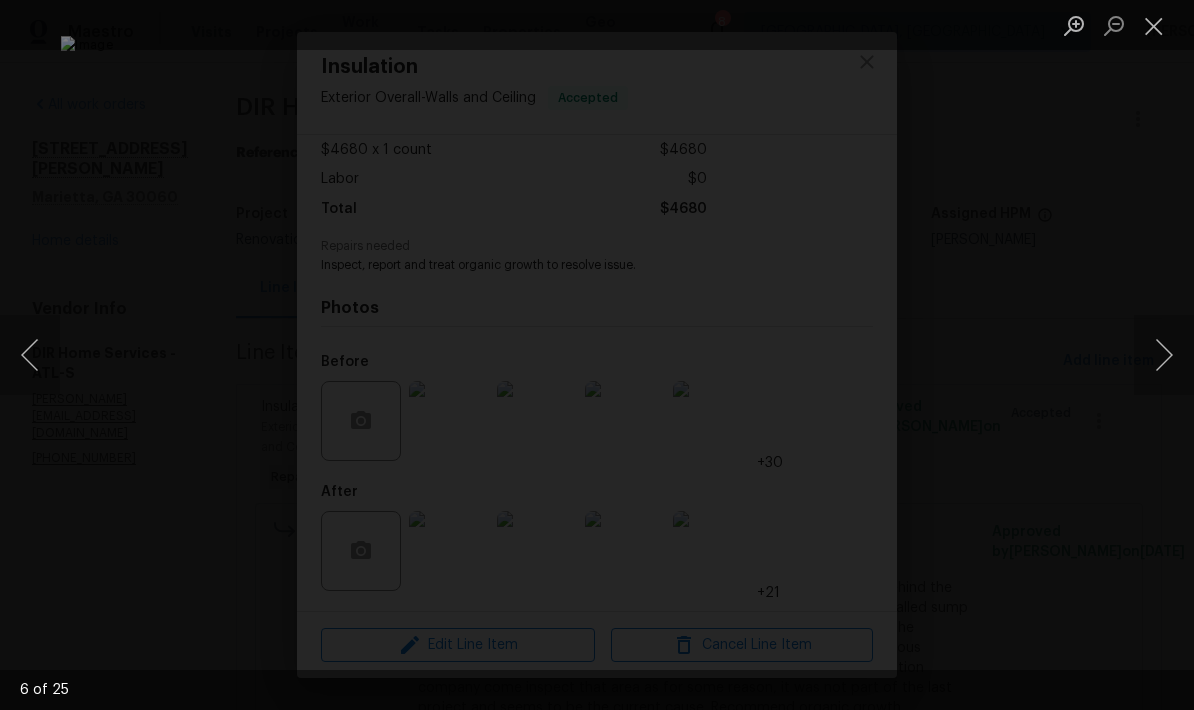 click at bounding box center (1164, 355) 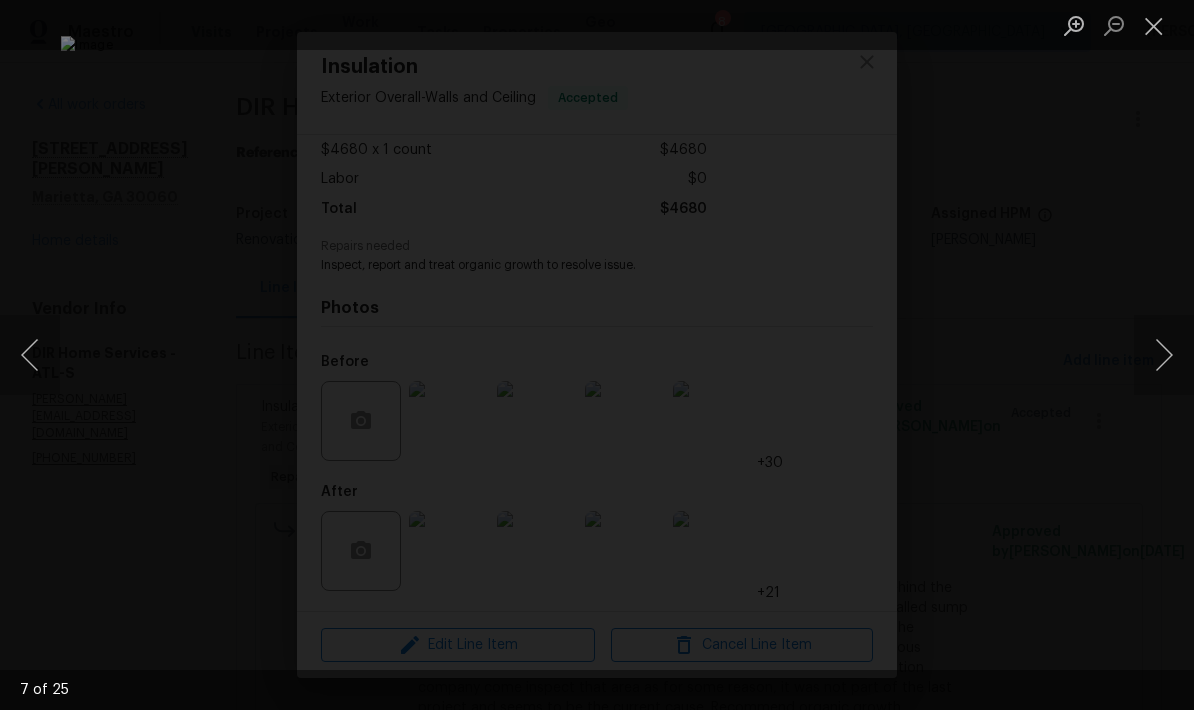click at bounding box center (30, 355) 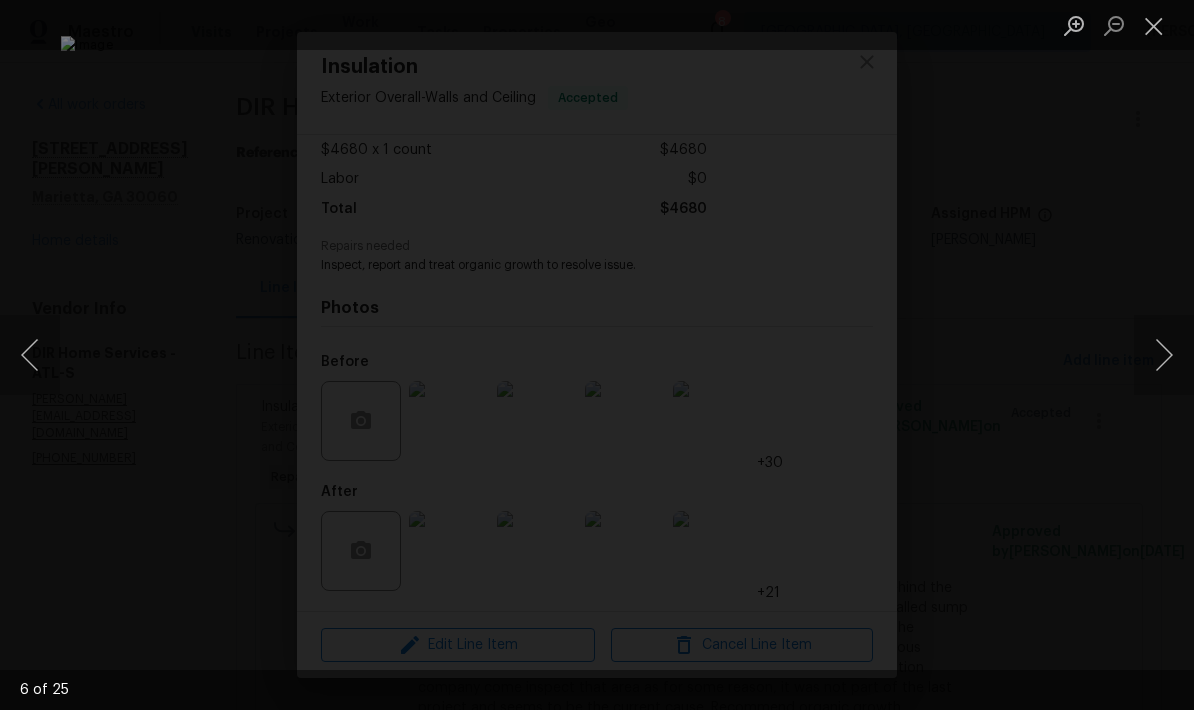 click at bounding box center [1164, 355] 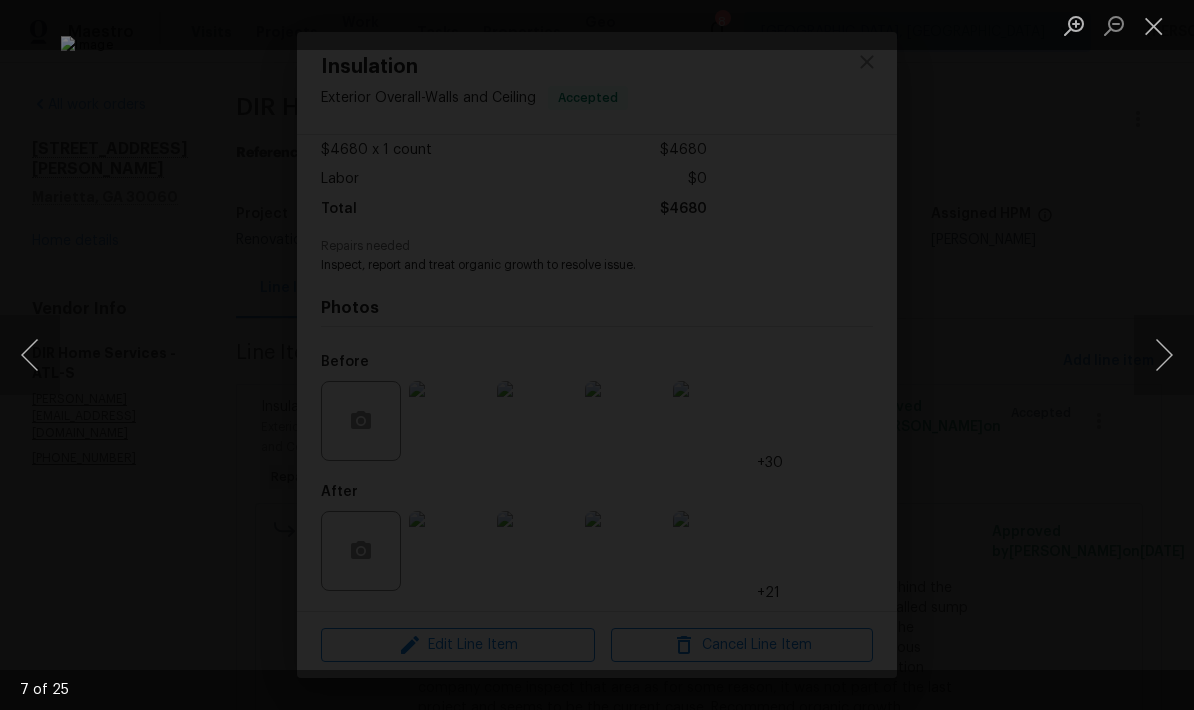click at bounding box center (1164, 355) 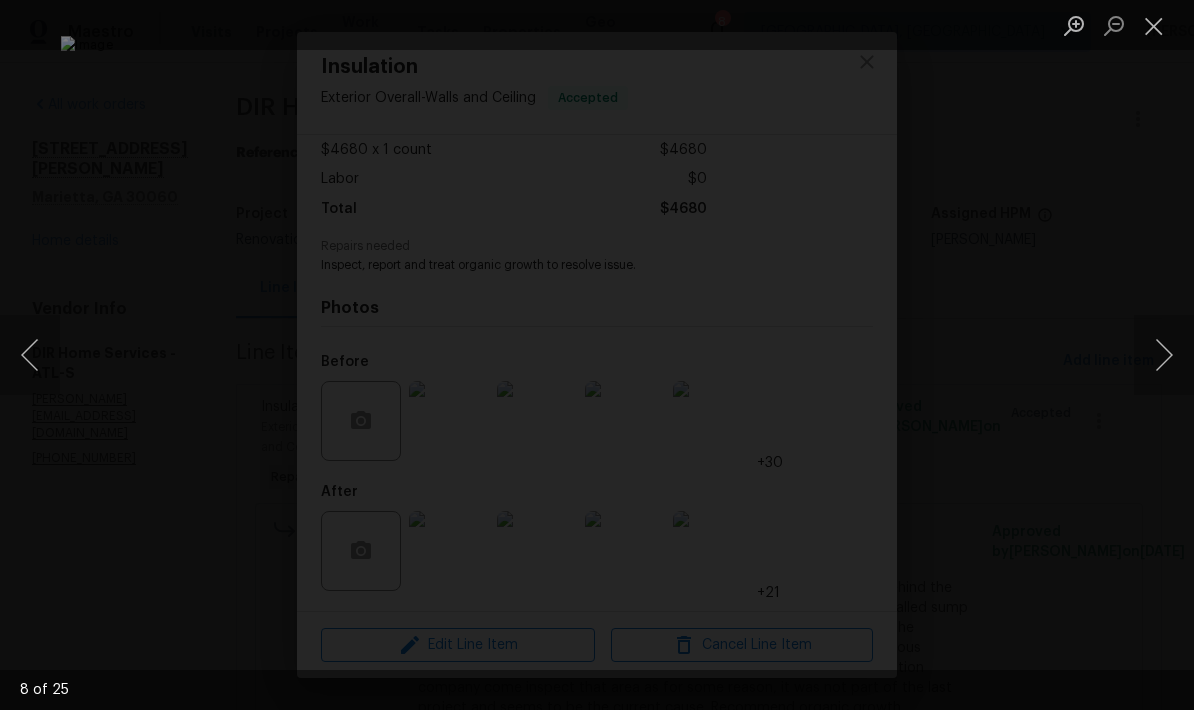 click at bounding box center (1164, 355) 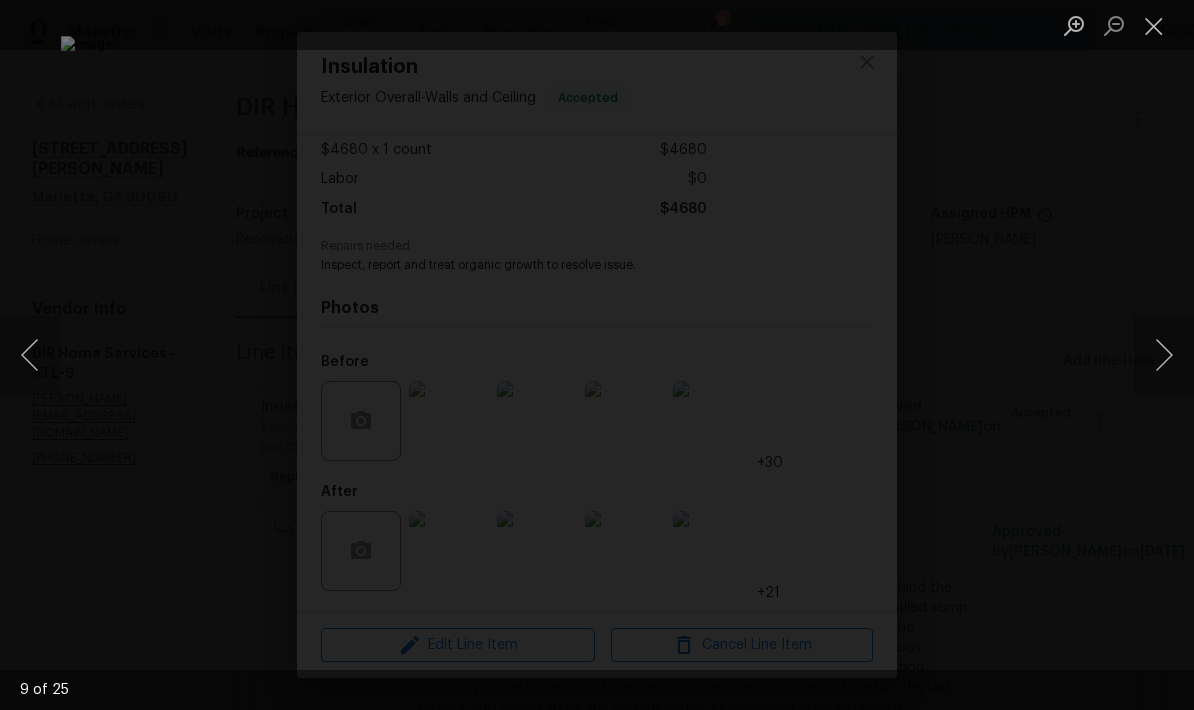 click at bounding box center (1164, 355) 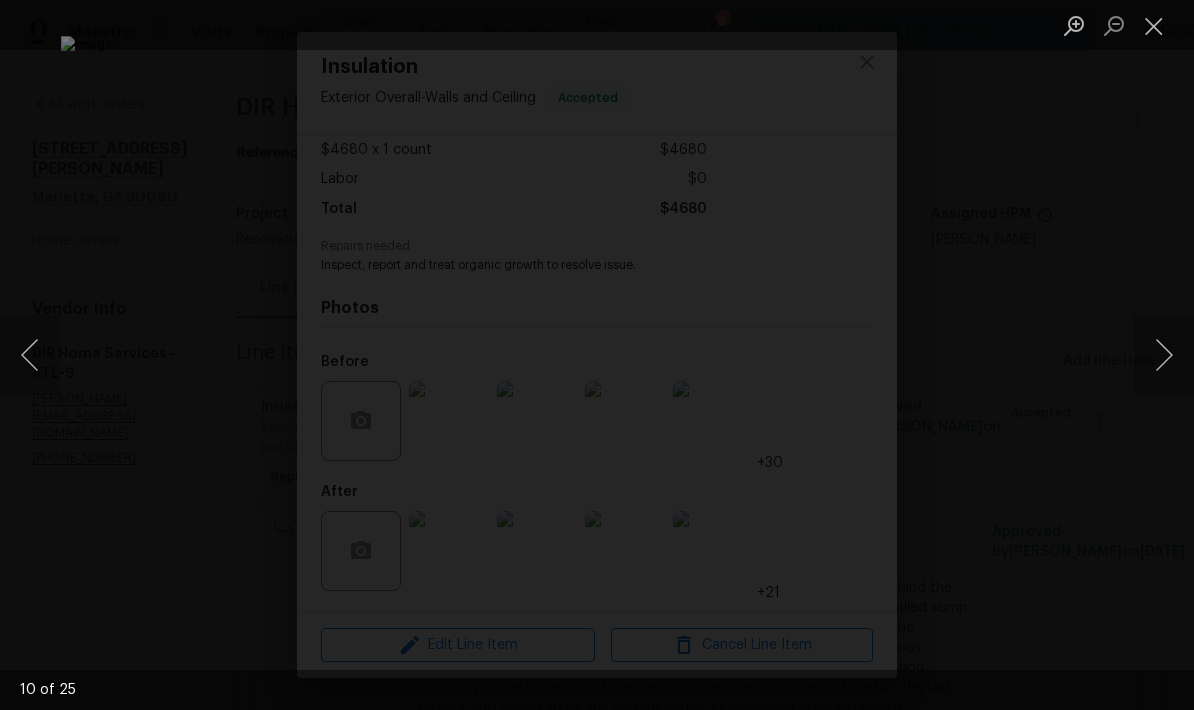 click at bounding box center [1164, 355] 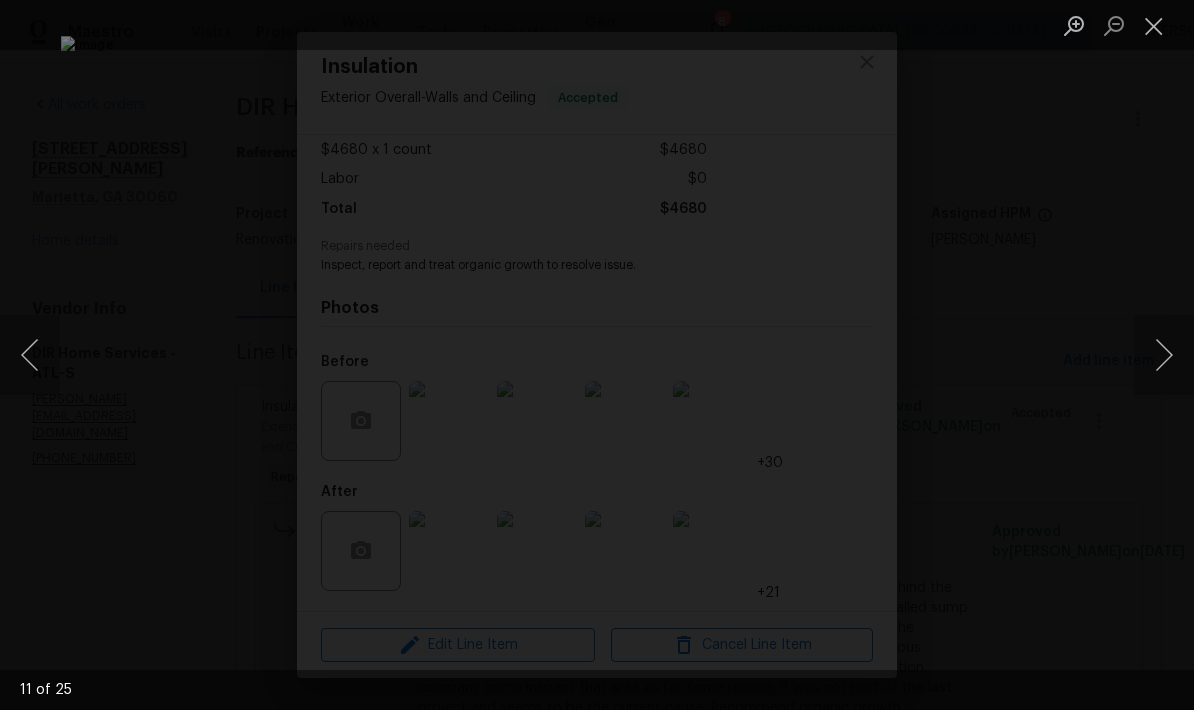 click at bounding box center (1164, 355) 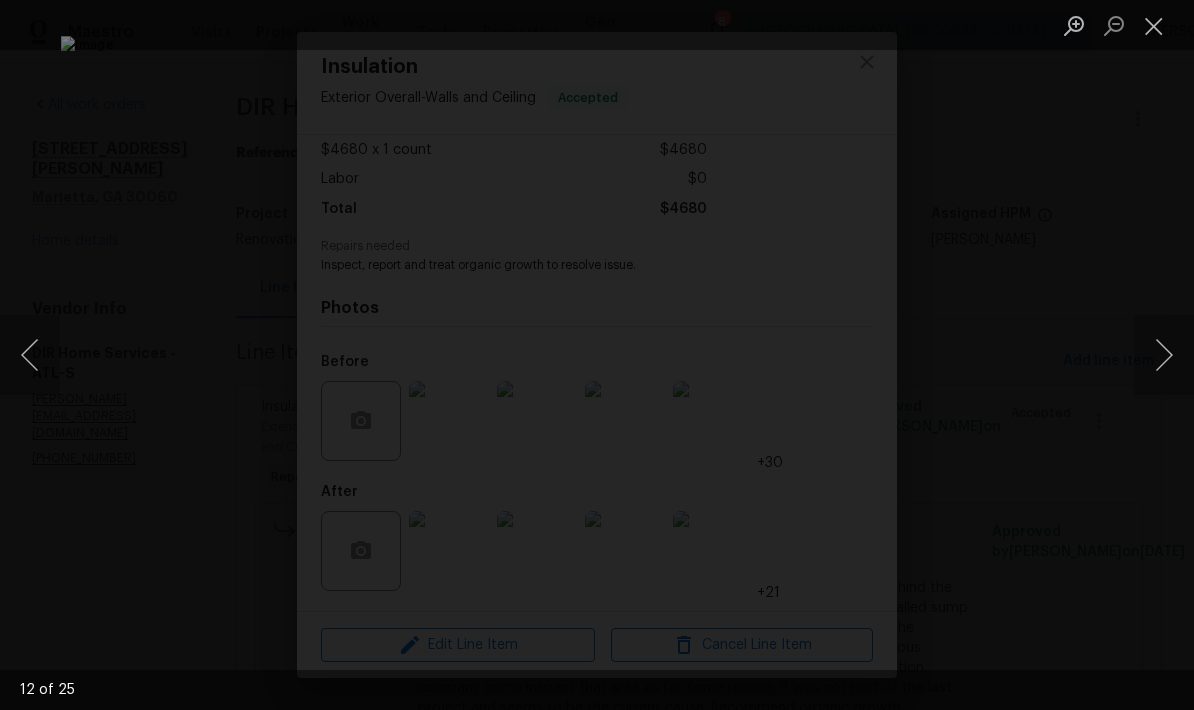 click at bounding box center (1164, 355) 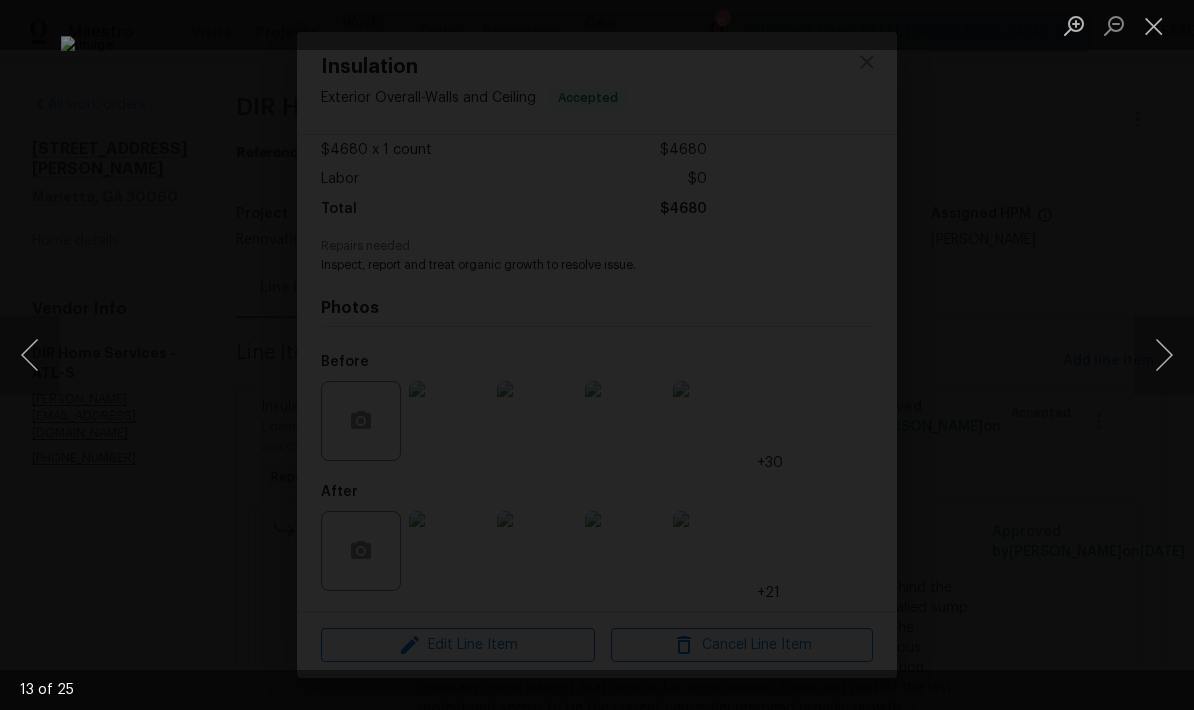 click at bounding box center (1164, 355) 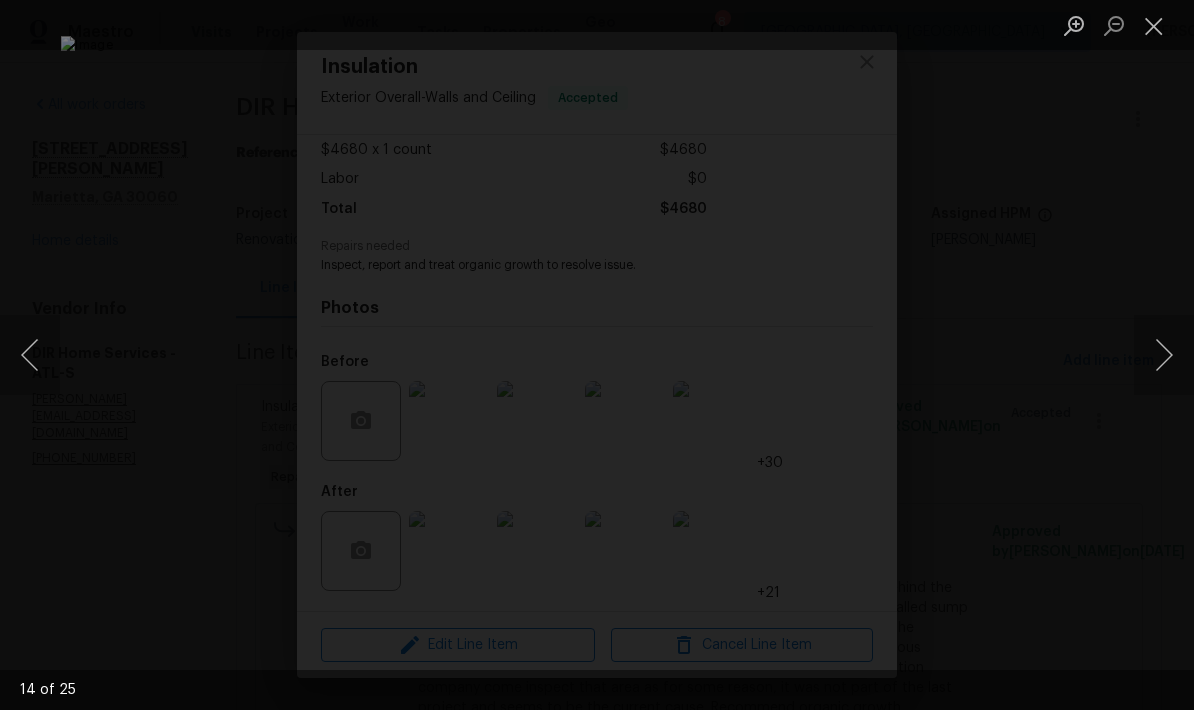 click at bounding box center [30, 355] 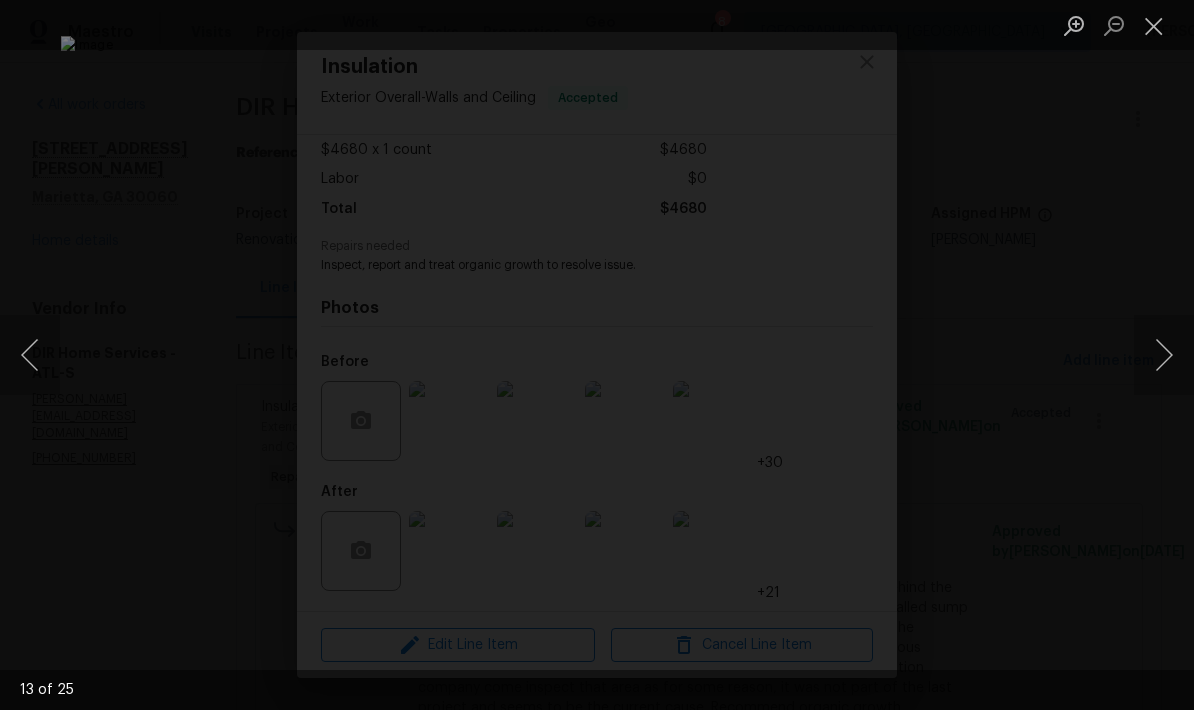 click at bounding box center [1164, 355] 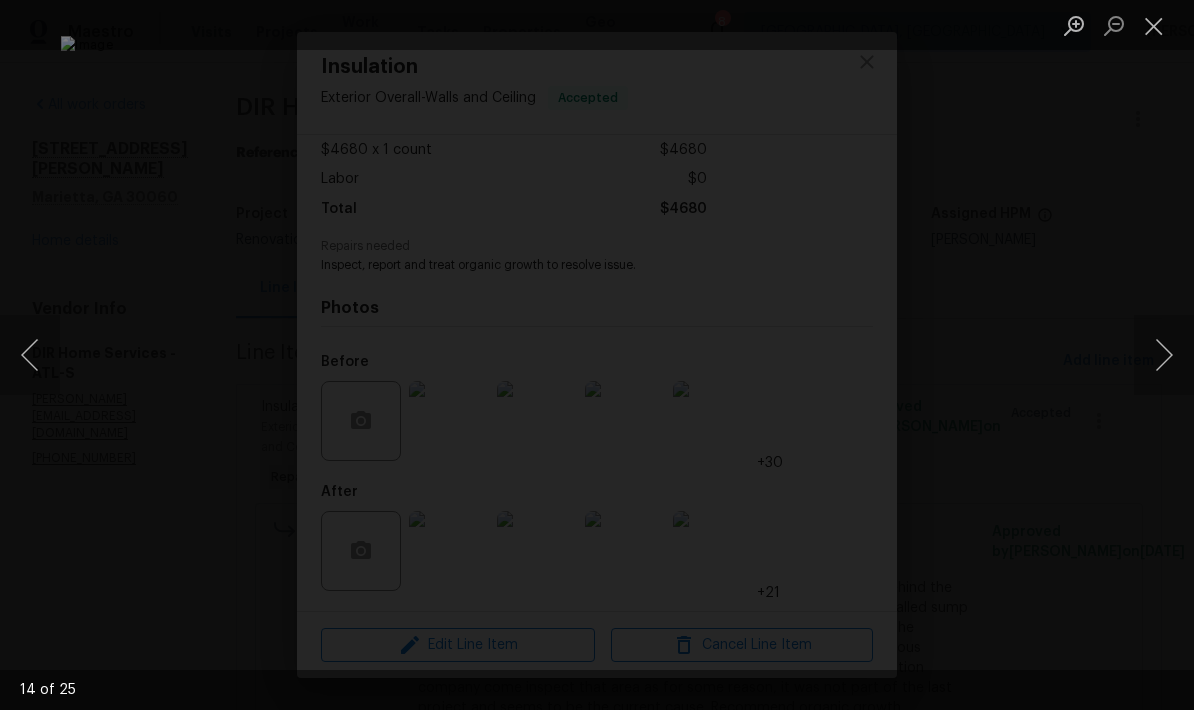 click at bounding box center [1164, 355] 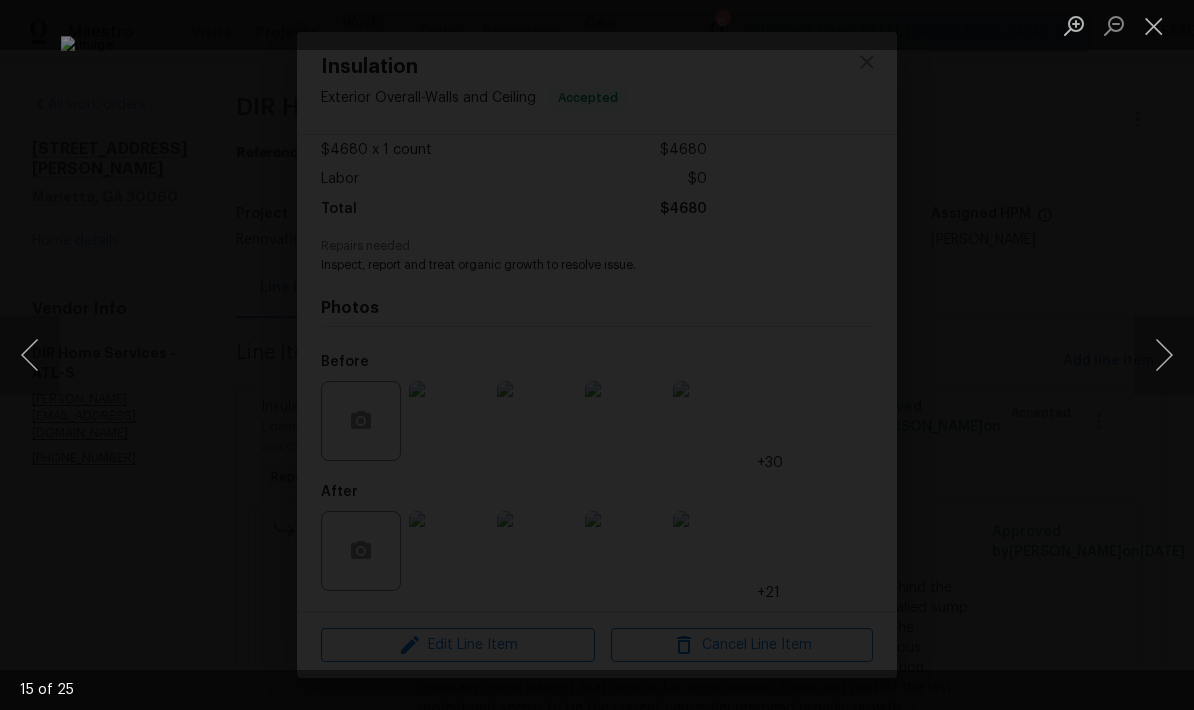 click at bounding box center [1164, 355] 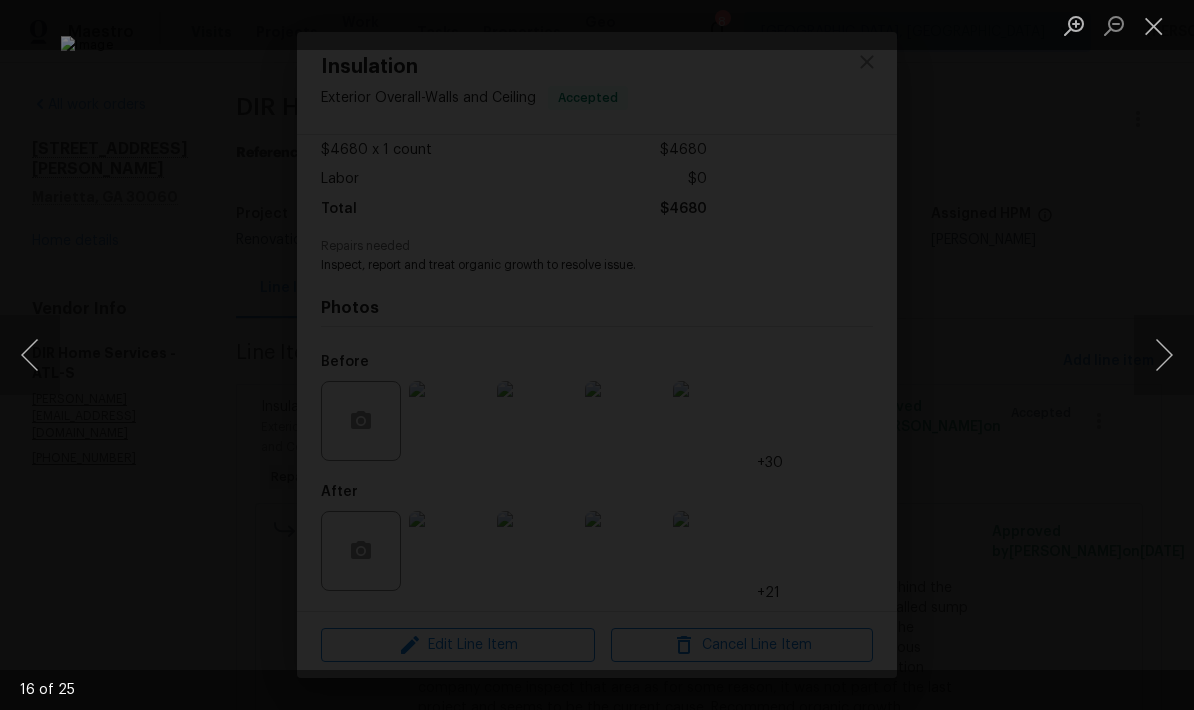 click at bounding box center (1164, 355) 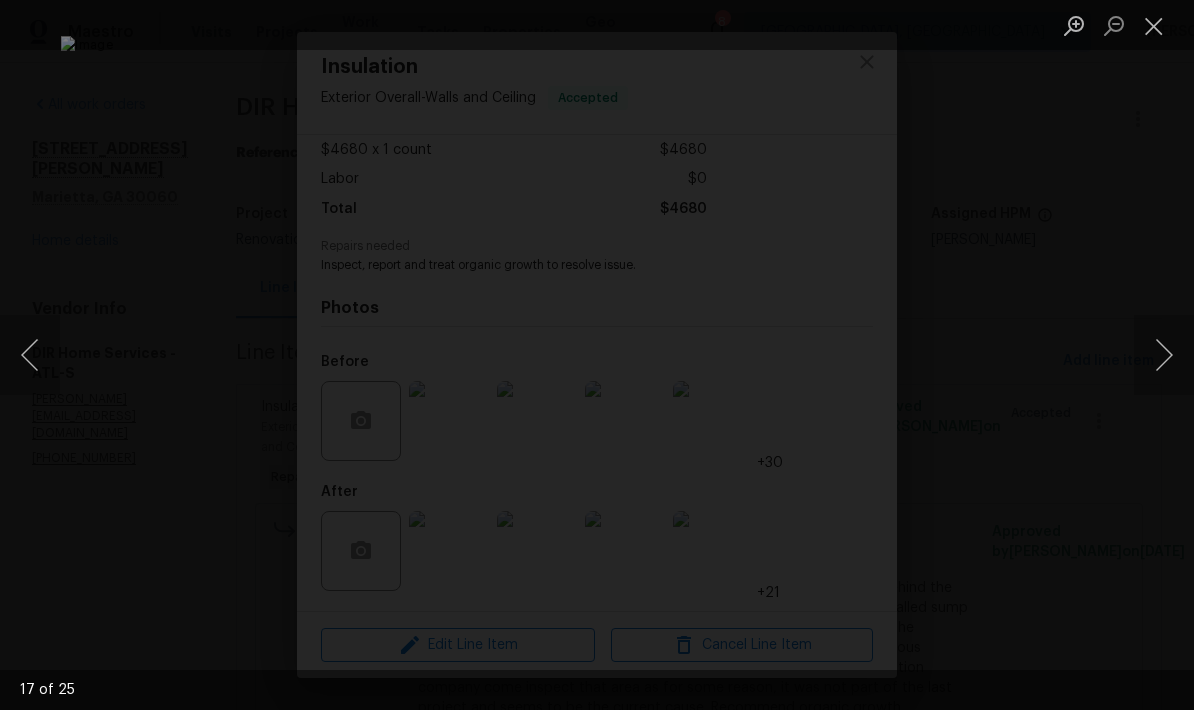 click at bounding box center [1164, 355] 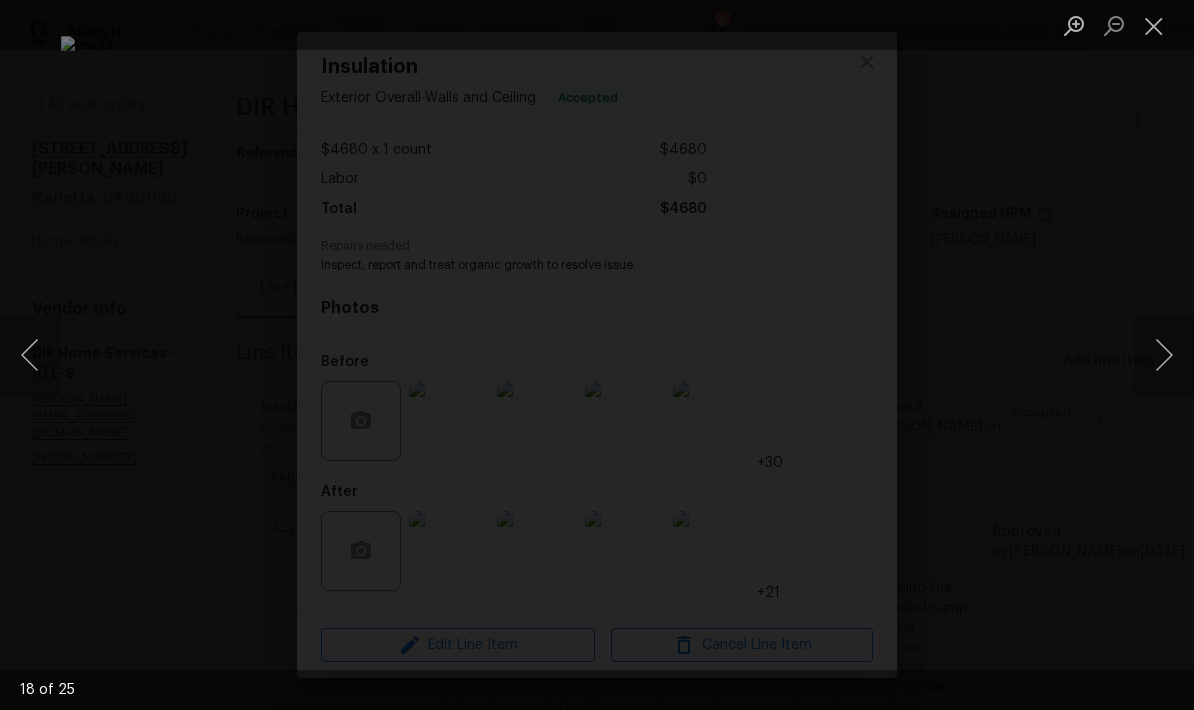 click at bounding box center (1164, 355) 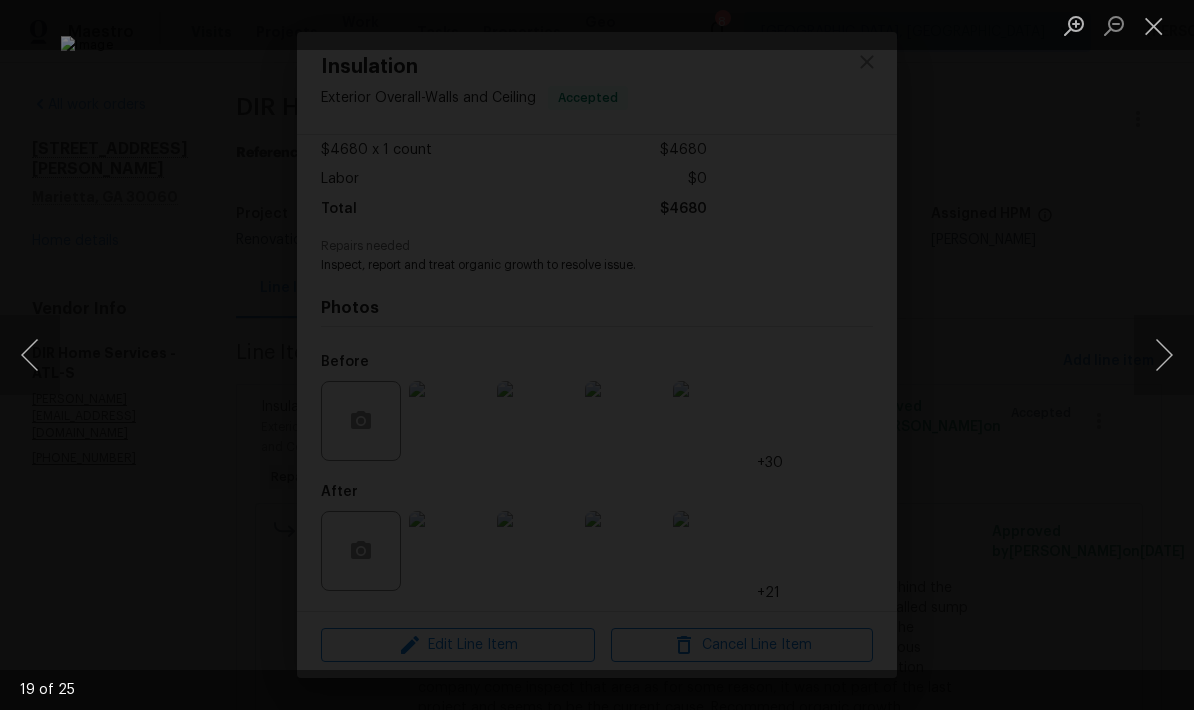 click at bounding box center (1164, 355) 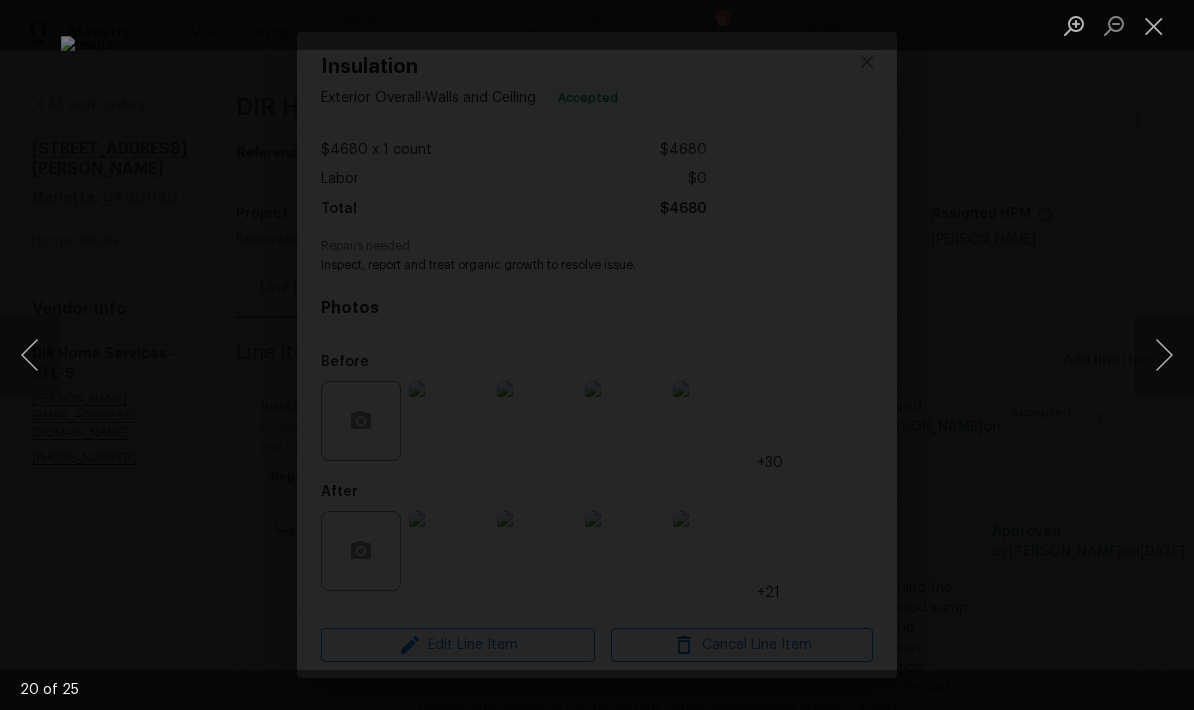 click at bounding box center (1164, 355) 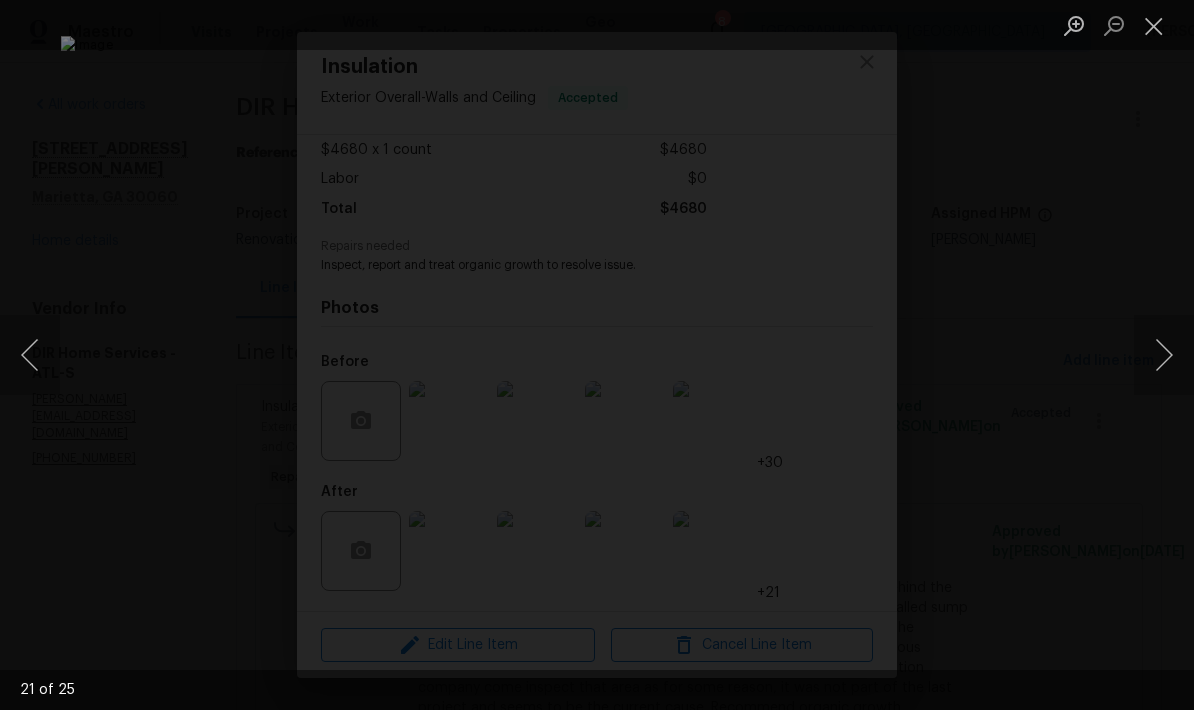 click at bounding box center [1164, 355] 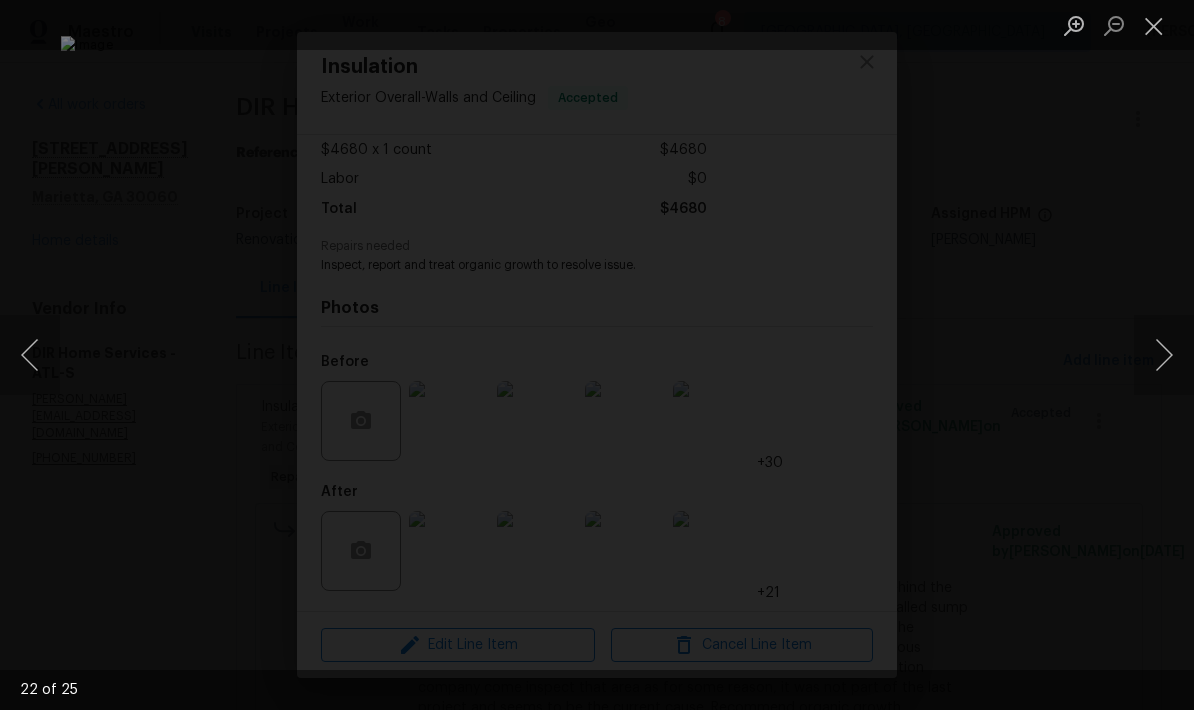 click at bounding box center [1164, 355] 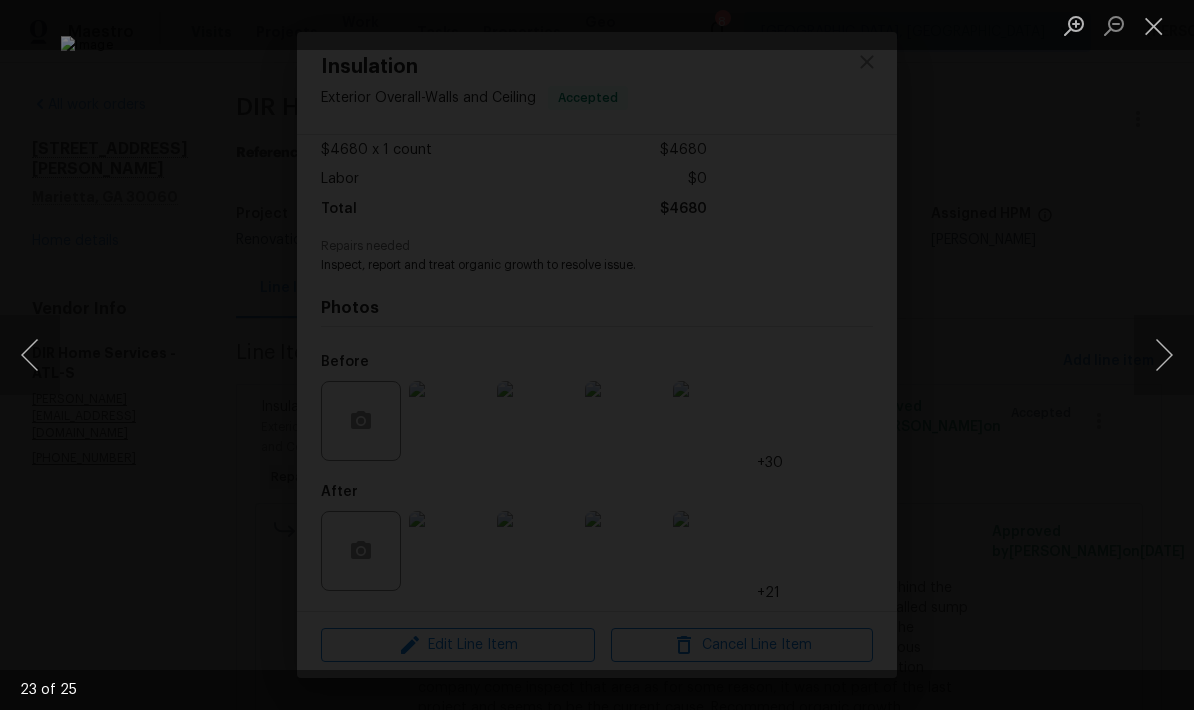 click at bounding box center [1164, 355] 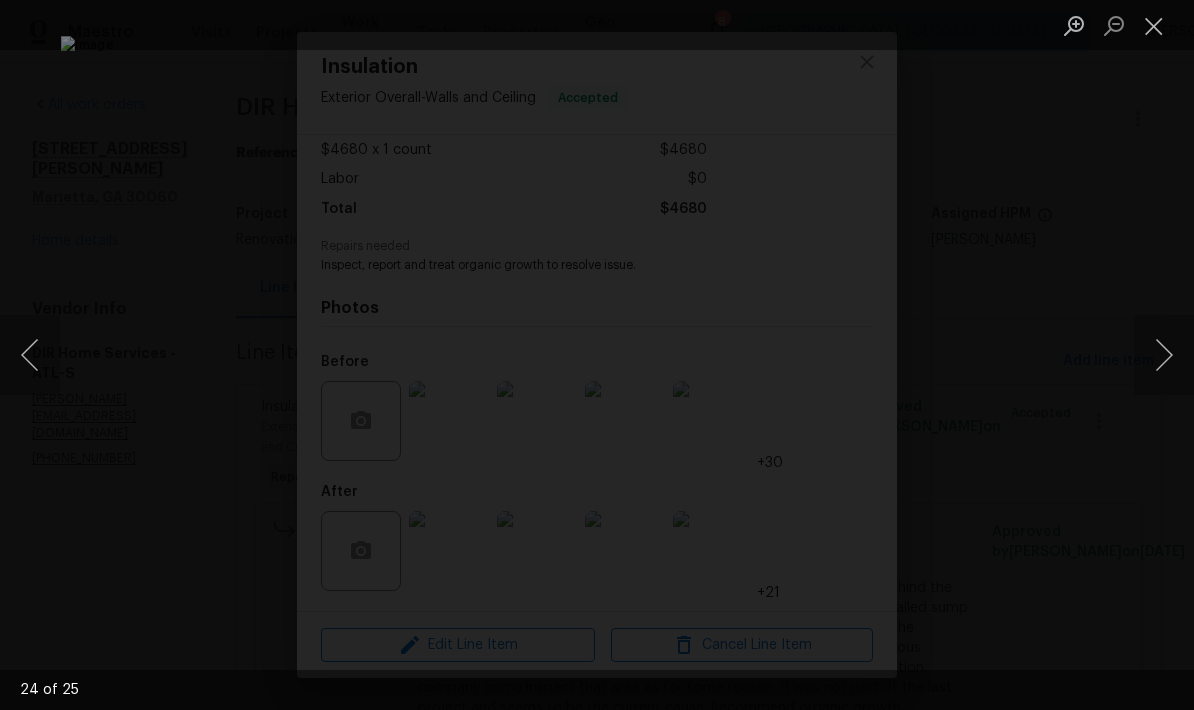 click at bounding box center (1164, 355) 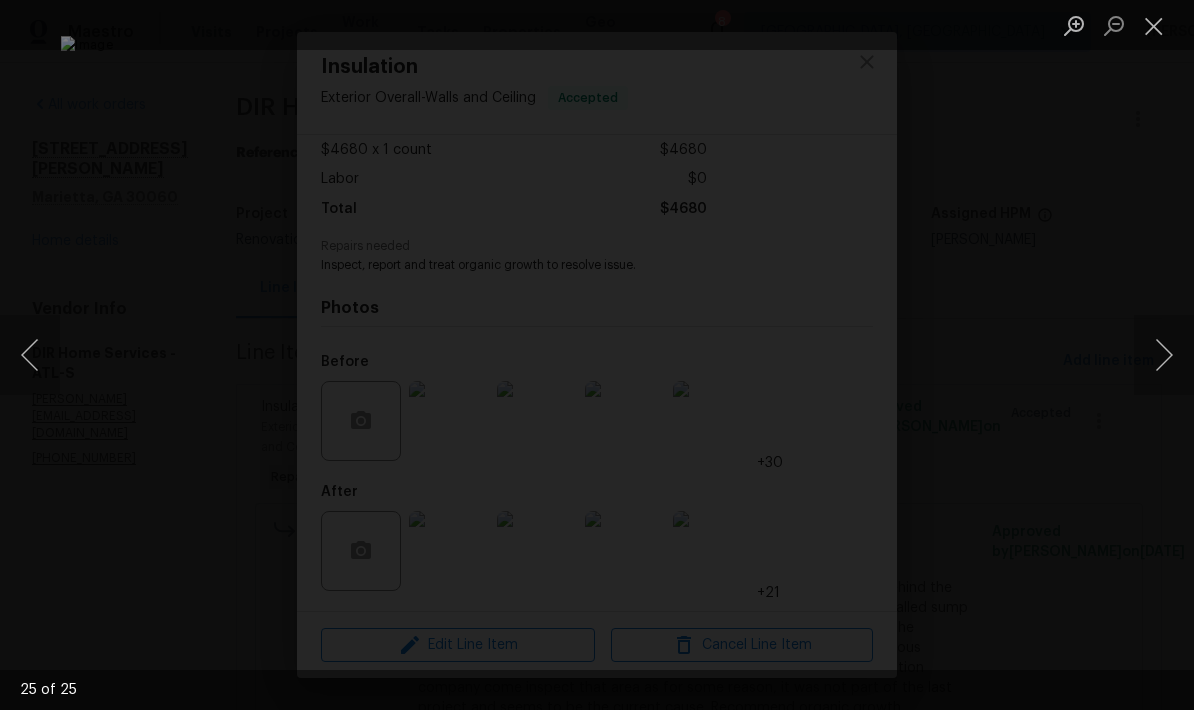 click at bounding box center [1154, 25] 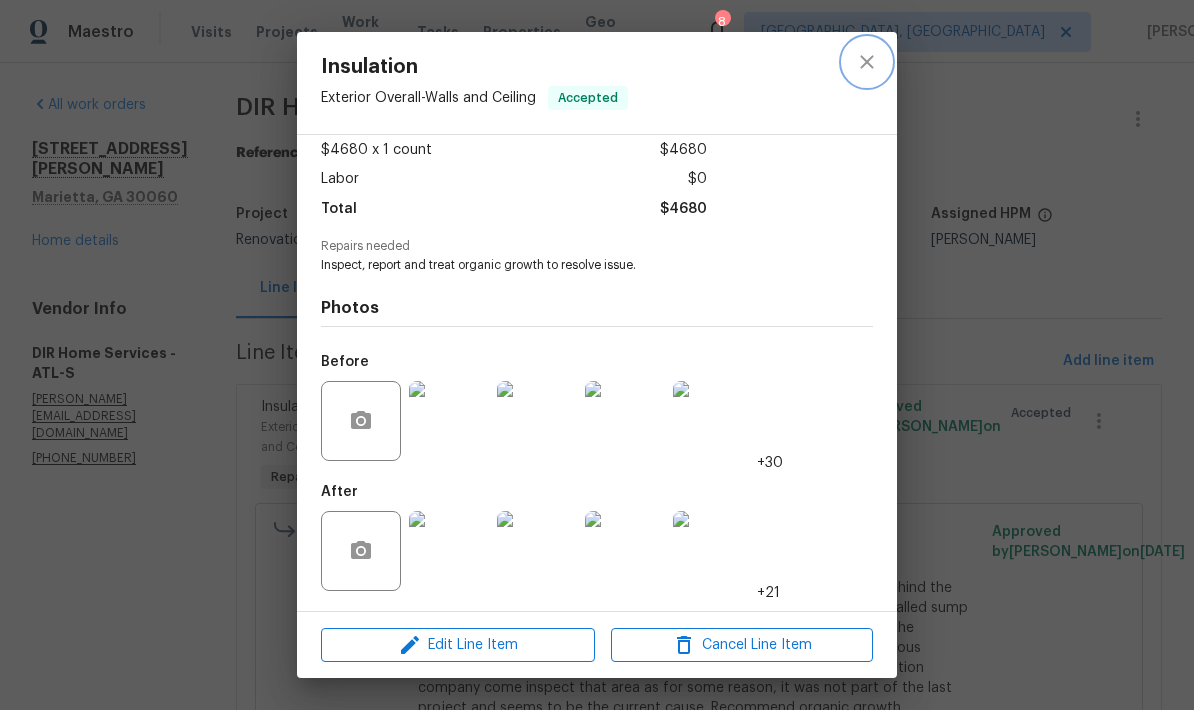 click 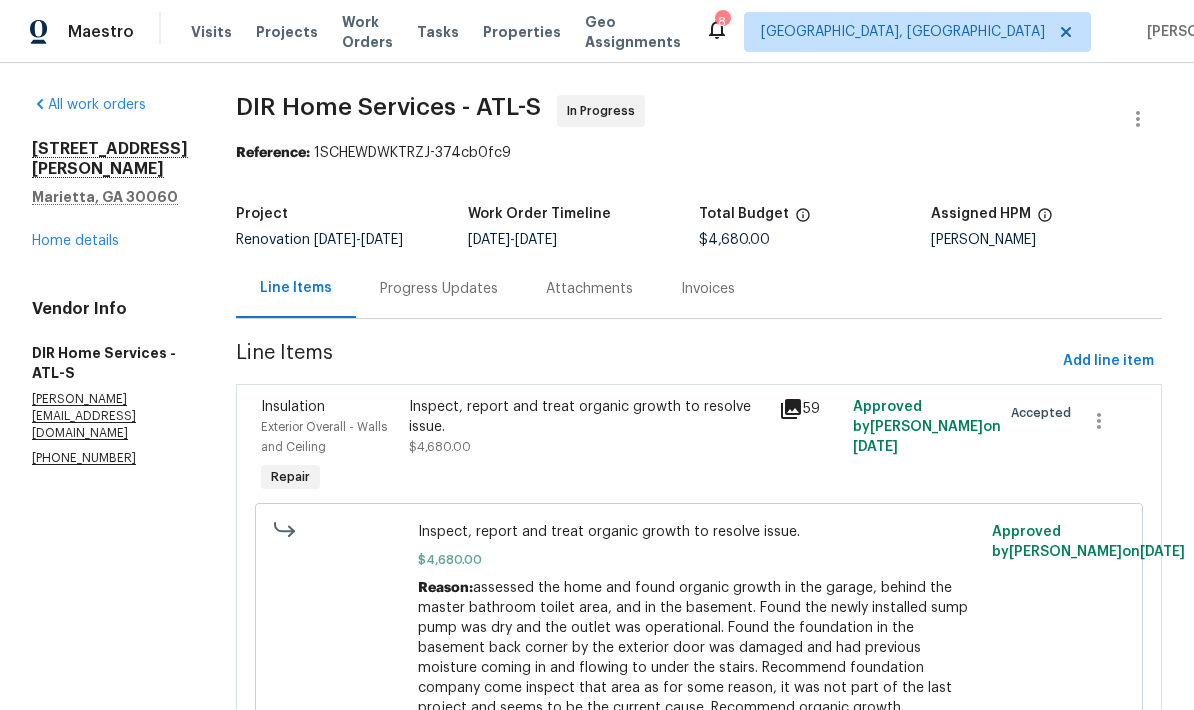 click on "Home details" at bounding box center (75, 241) 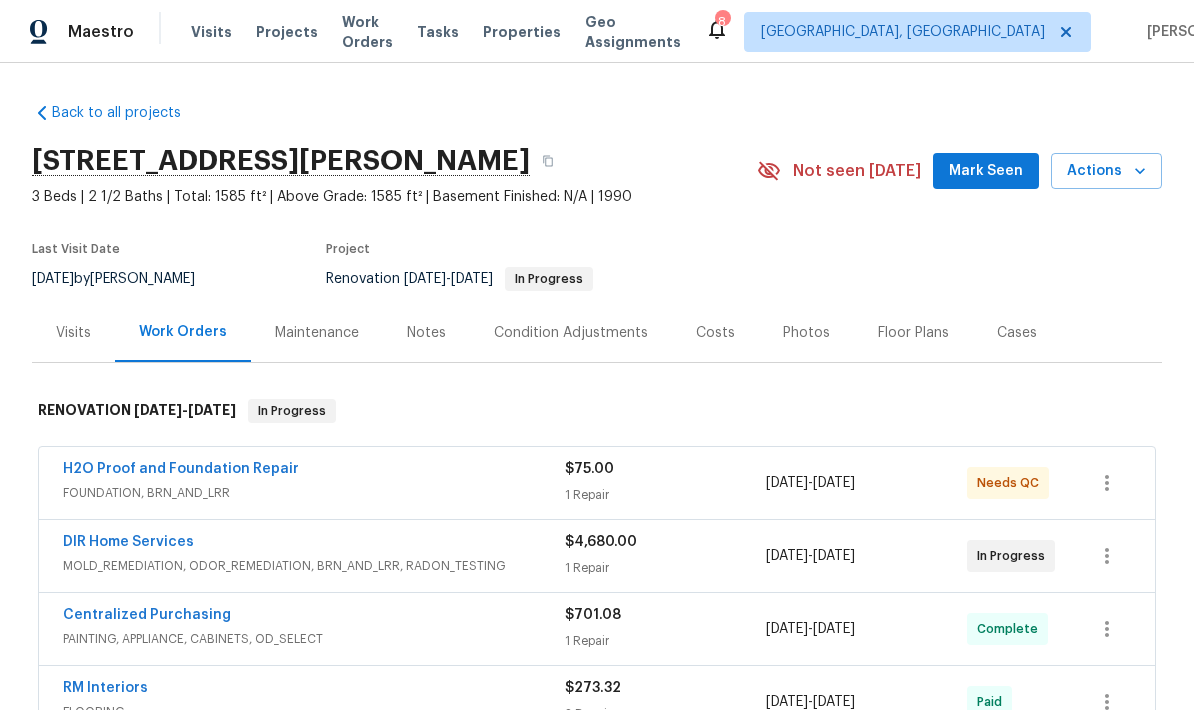 scroll, scrollTop: 0, scrollLeft: 0, axis: both 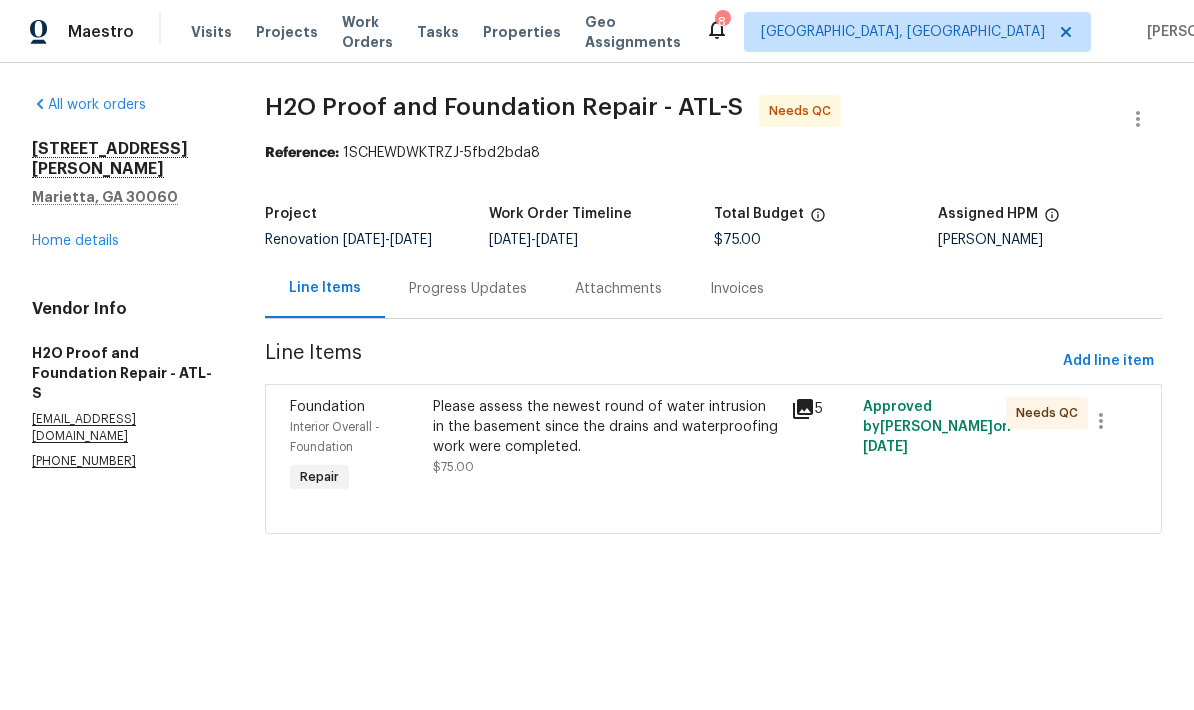 click on "Progress Updates" at bounding box center (468, 289) 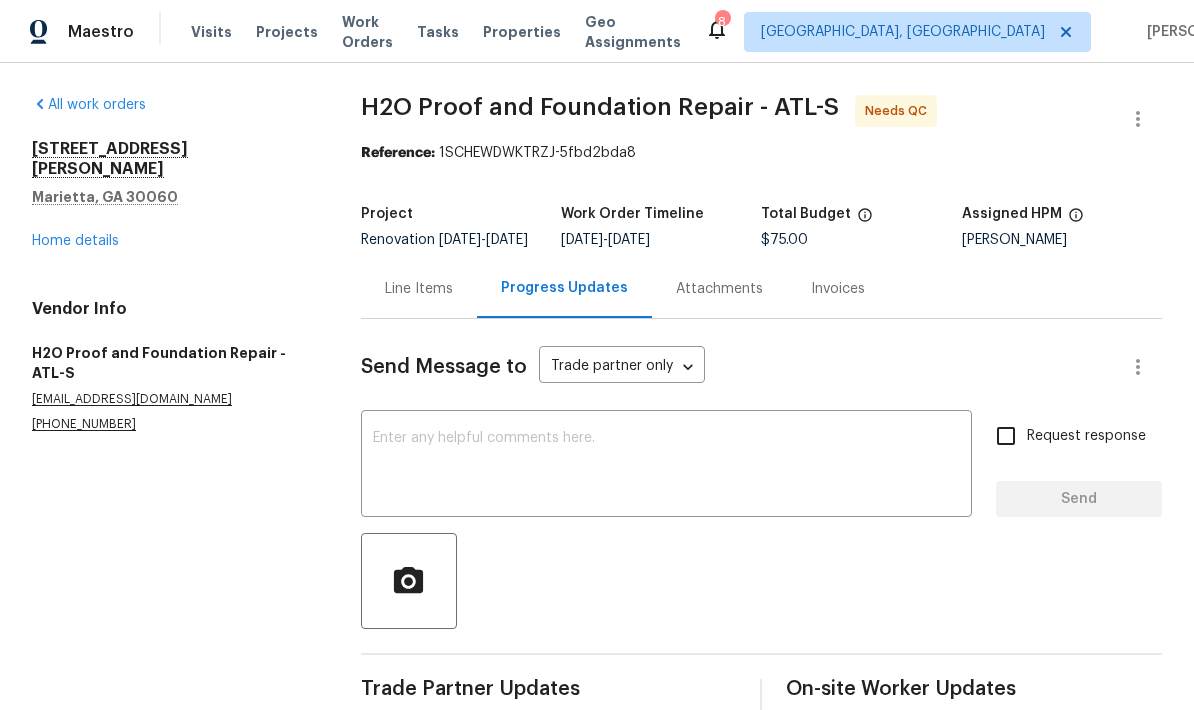 click at bounding box center [666, 466] 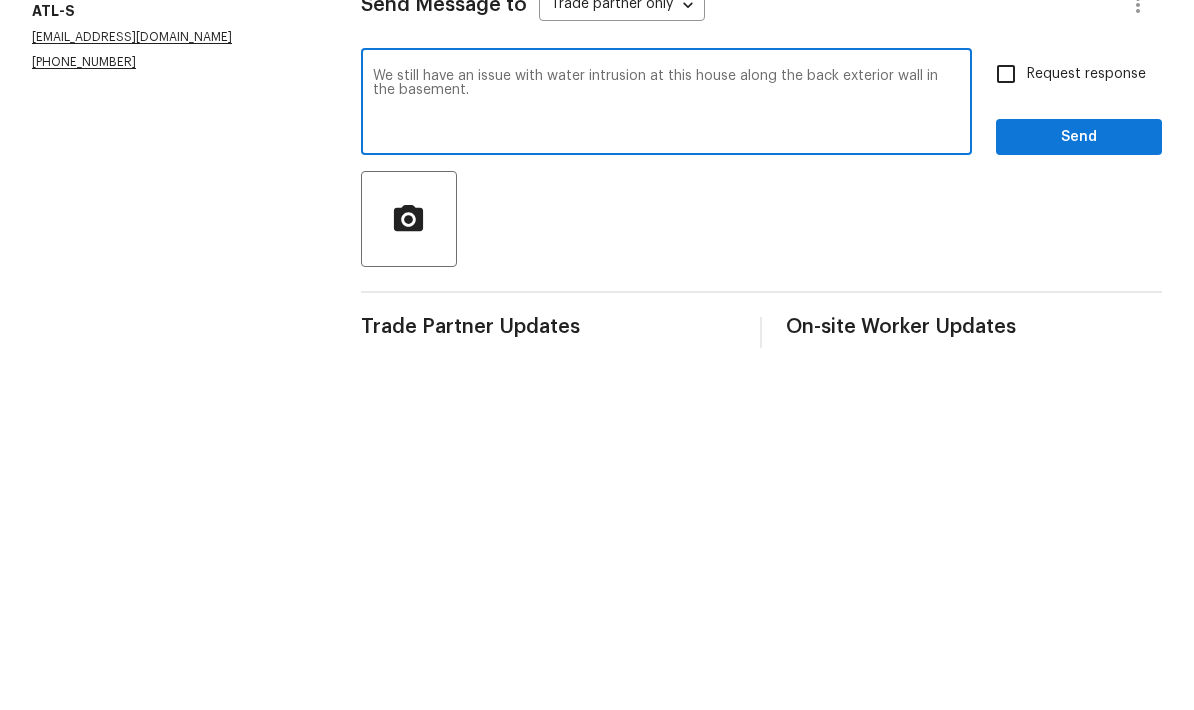 scroll, scrollTop: 0, scrollLeft: 0, axis: both 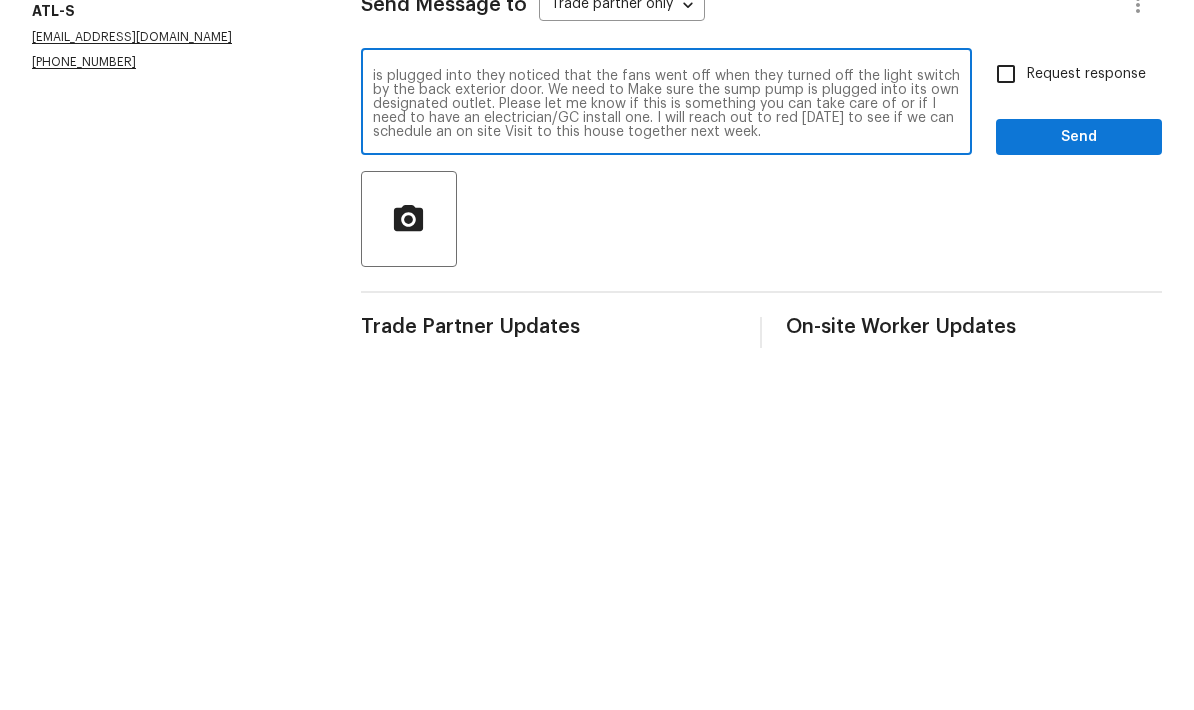 click on "We still have an issue with water intrusion at this house along the back exterior wall in the basement. The photo attached is one that was taken by our mold, remediation, trade partner. Also, when plugging their fans into the same outlet that the sump pump is plugged into they noticed that the fans went off when they turned off the light switch by the back exterior door. We need to Make sure the sump pump is plugged into its own designated outlet. Please let me know if this is something you can take care of or if I need to have an electrician/GC install one. I will reach out to red on Monday to see if we can schedule an on site Visit to this house together next week." at bounding box center [666, 466] 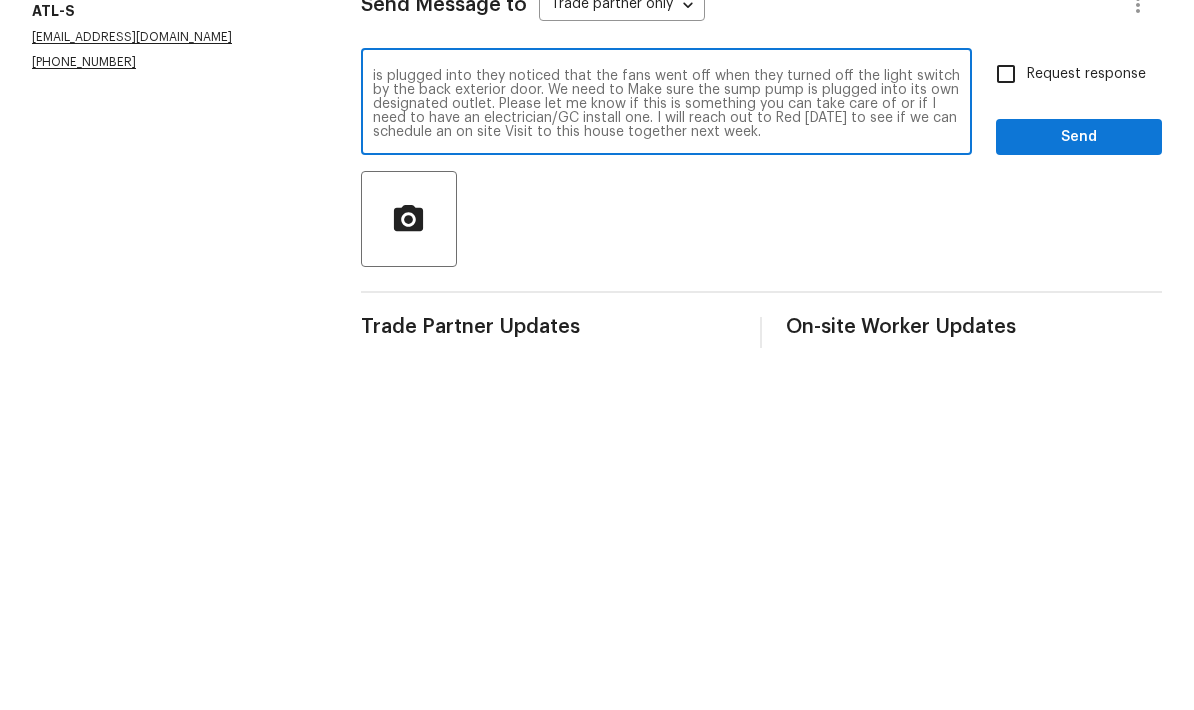click on "We still have an issue with water intrusion at this house along the back exterior wall in the basement. The photo attached is one that was taken by our mold, remediation, trade partner. Also, when plugging their fans into the same outlet that the sump pump is plugged into they noticed that the fans went off when they turned off the light switch by the back exterior door. We need to Make sure the sump pump is plugged into its own designated outlet. Please let me know if this is something you can take care of or if I need to have an electrician/GC install one. I will reach out to Red on Monday to see if we can schedule an on site Visit to this house together next week." at bounding box center (666, 466) 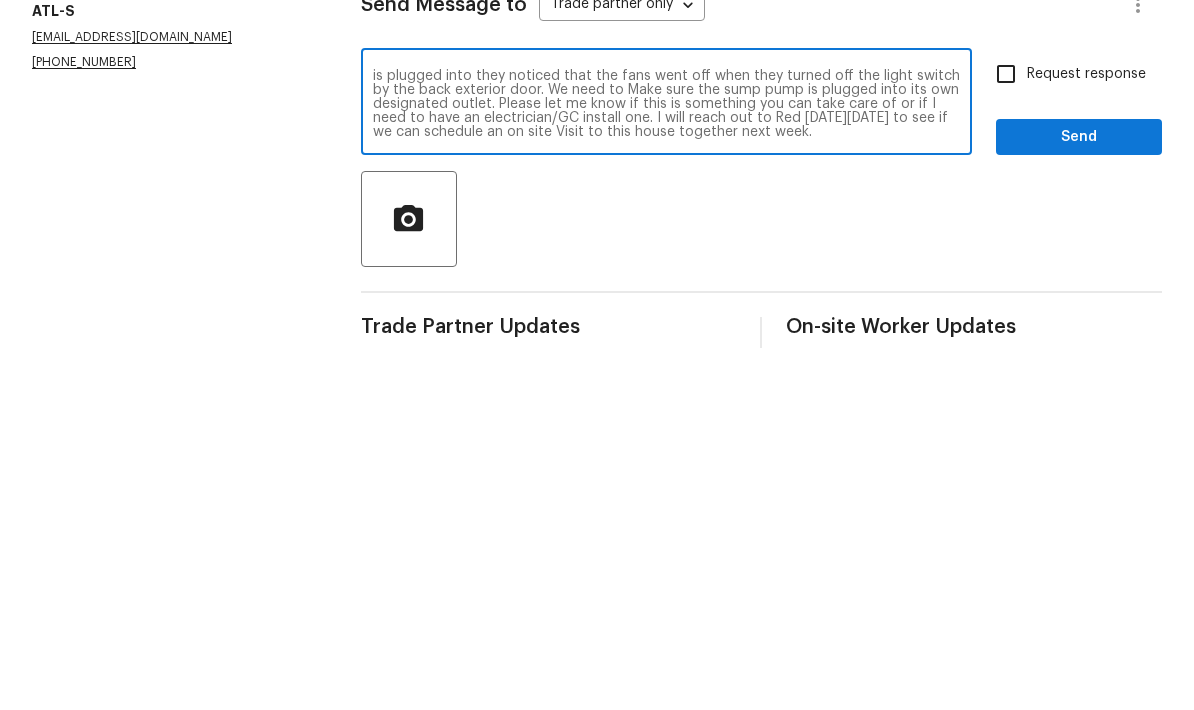 click on "We still have an issue with water intrusion at this house along the back exterior wall in the basement. The photo attached is one that was taken by our mold, remediation, trade partner. Also, when plugging their fans into the same outlet that the sump pump is plugged into they noticed that the fans went off when they turned off the light switch by the back exterior door. We need to Make sure the sump pump is plugged into its own designated outlet. Please let me know if this is something you can take care of or if I need to have an electrician/GC install one. I will reach out to Red on Monday 7/14 to see if we can schedule an on site Visit to this house together next week." at bounding box center [666, 466] 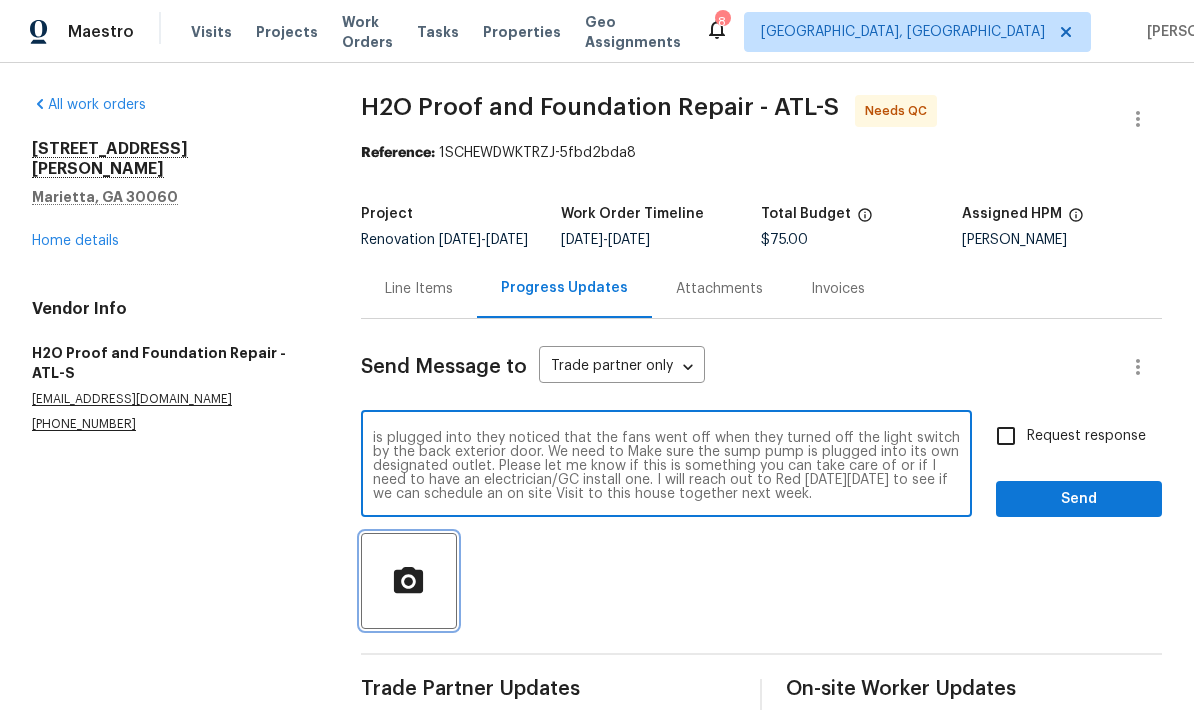 click 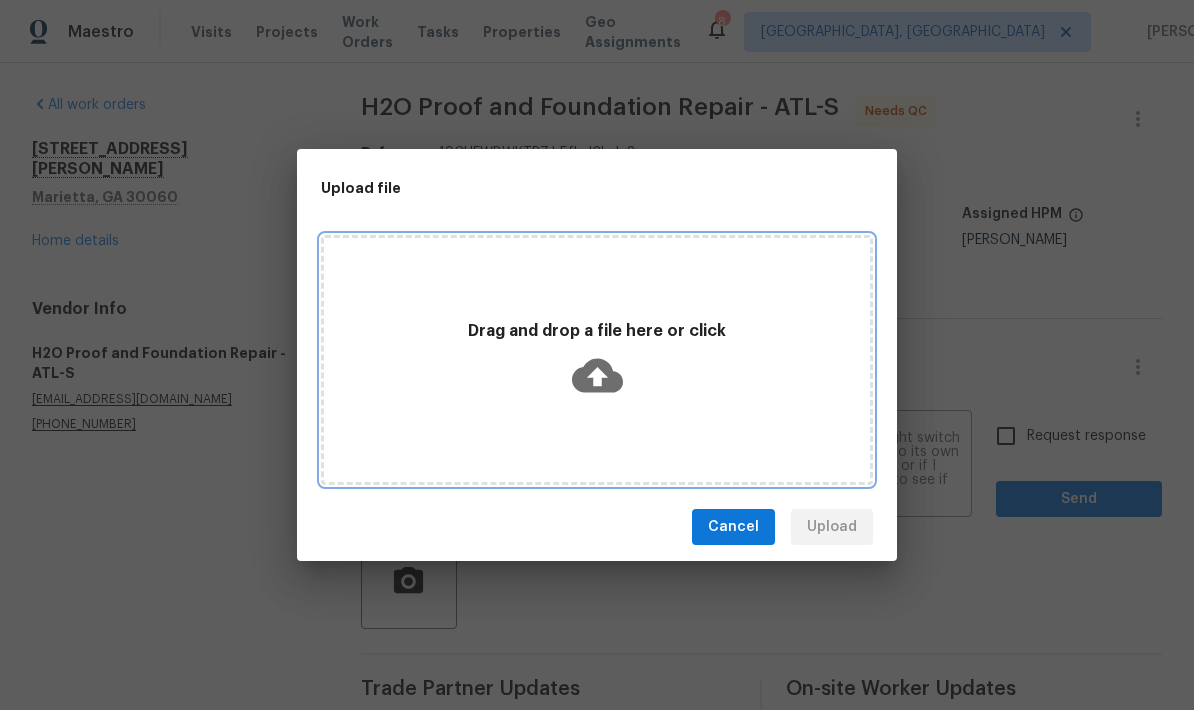click 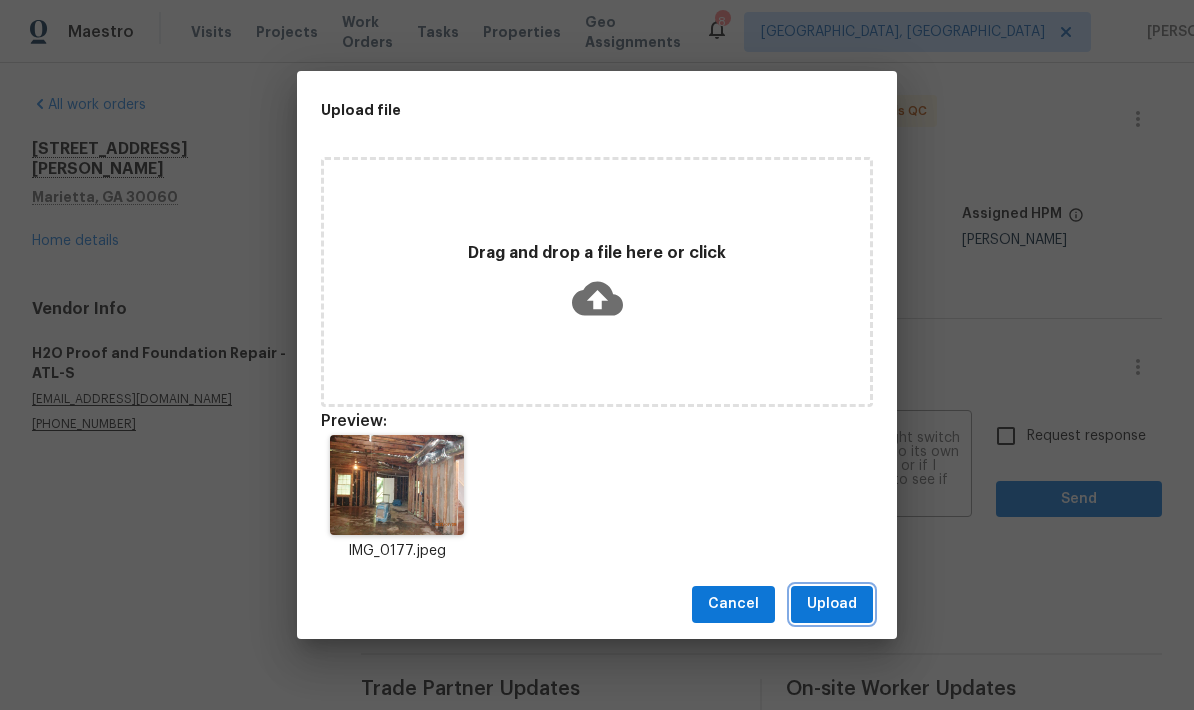 click on "Upload" at bounding box center [832, 604] 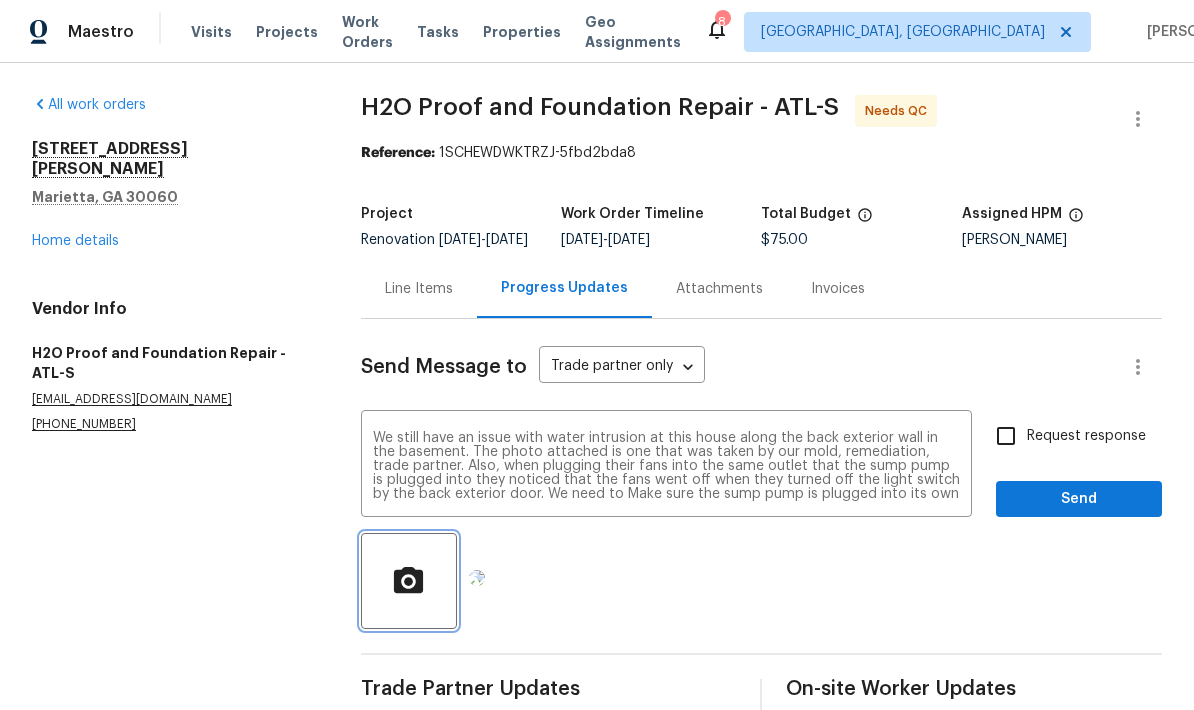 scroll, scrollTop: 0, scrollLeft: 0, axis: both 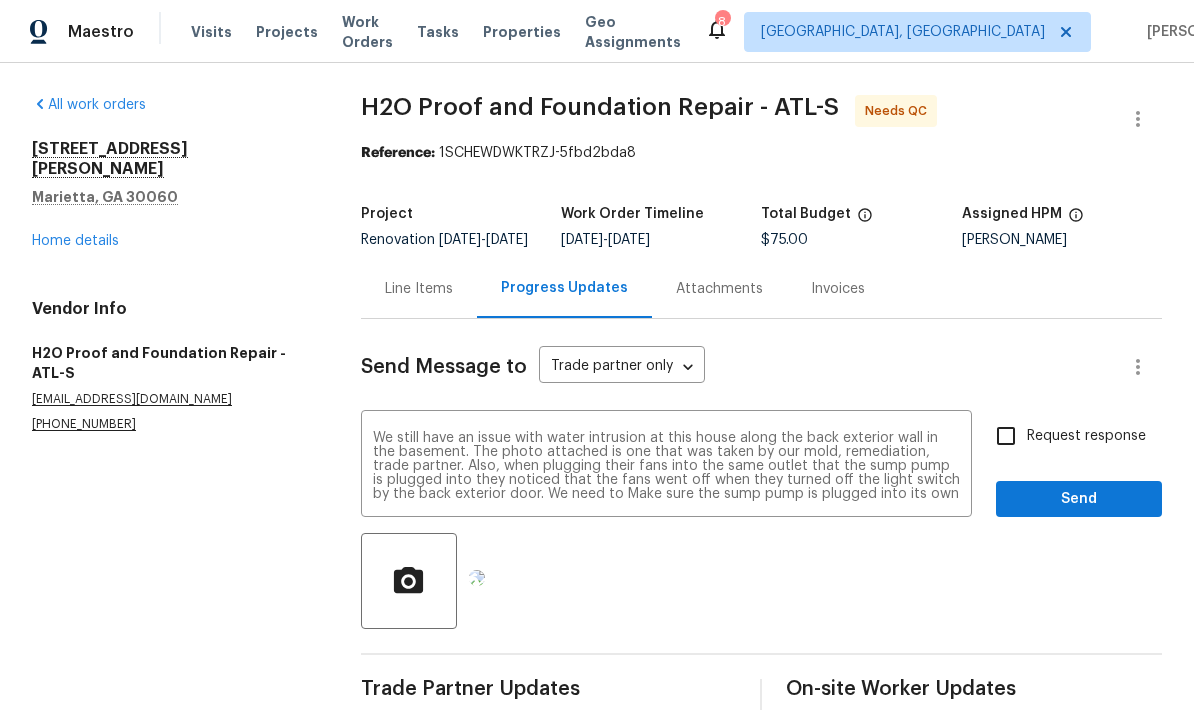 click on "We still have an issue with water intrusion at this house along the back exterior wall in the basement. The photo attached is one that was taken by our mold, remediation, trade partner. Also, when plugging their fans into the same outlet that the sump pump is plugged into they noticed that the fans went off when they turned off the light switch by the back exterior door. We need to Make sure the sump pump is plugged into its own designated outlet. Please let me know if this is something you can take care of or if I need to have an electrician/GC install one. I will reach out to Red on Monday 7/14 to see if we can schedule an on site Visit to this house together next week." at bounding box center [666, 466] 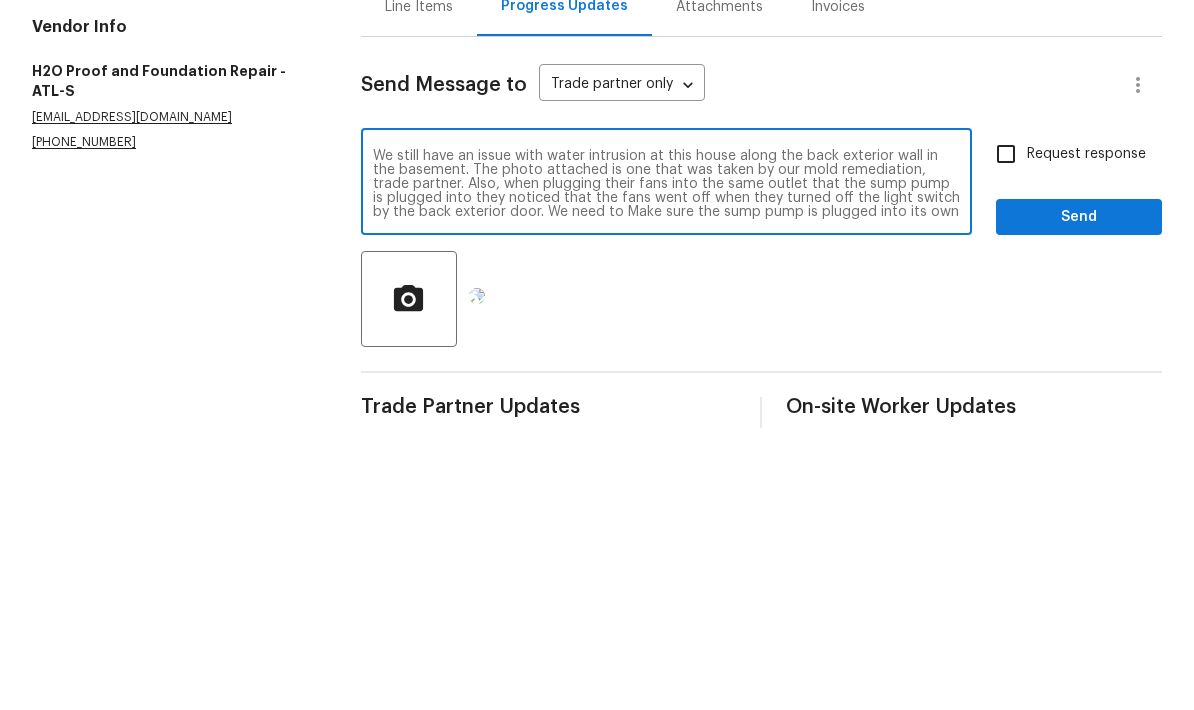 click on "We still have an issue with water intrusion at this house along the back exterior wall in the basement. The photo attached is one that was taken by our mold remediation, trade partner. Also, when plugging their fans into the same outlet that the sump pump is plugged into they noticed that the fans went off when they turned off the light switch by the back exterior door. We need to Make sure the sump pump is plugged into its own designated outlet. Please let me know if this is something you can take care of or if I need to have an electrician/GC install one. I will reach out to Red on Monday 7/14 to see if we can schedule an on site Visit to this house together next week." at bounding box center (666, 466) 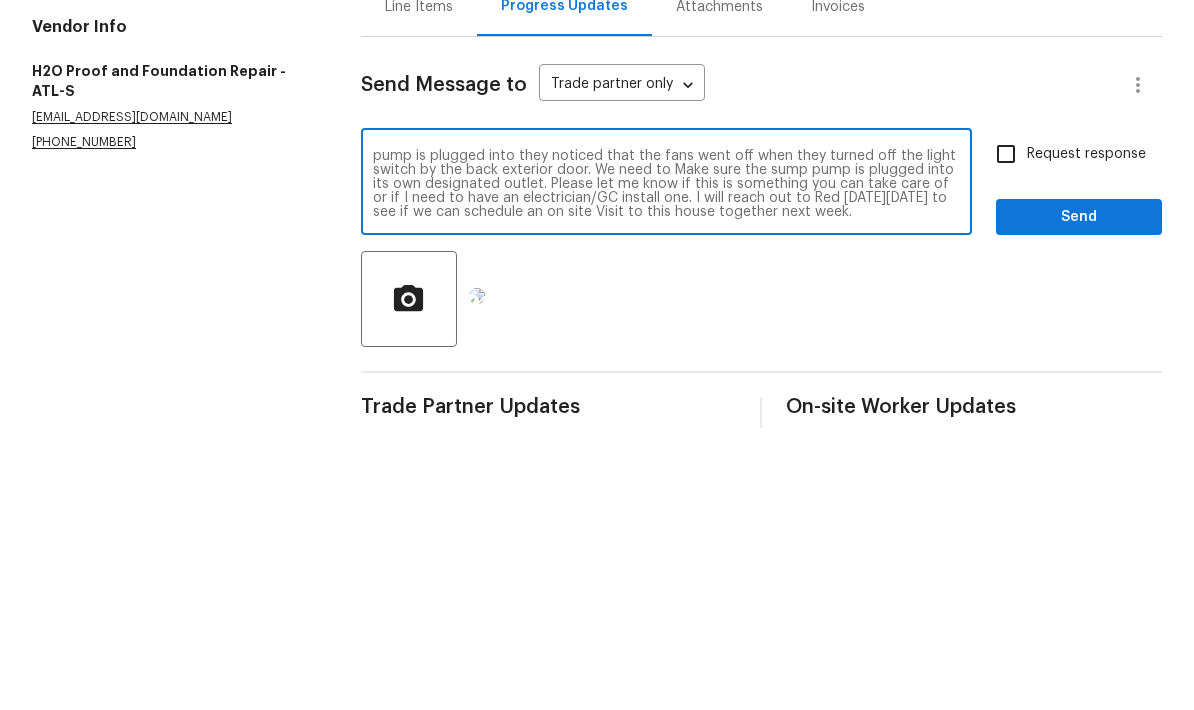 scroll, scrollTop: 42, scrollLeft: 0, axis: vertical 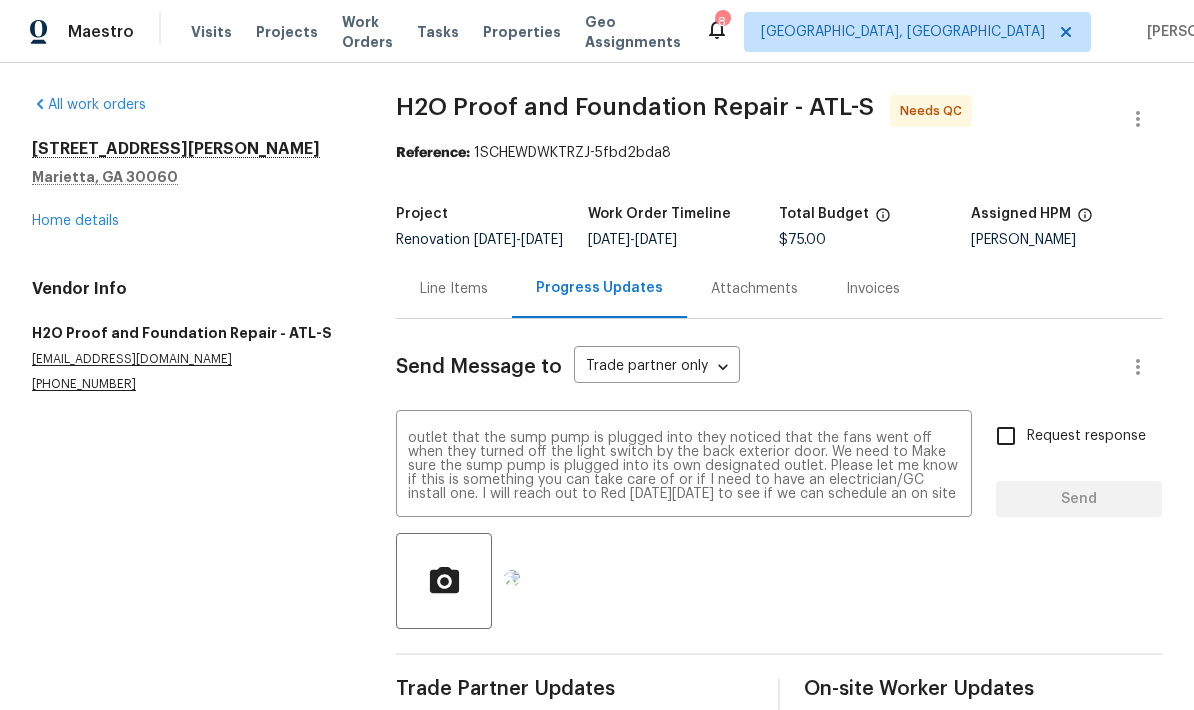 type 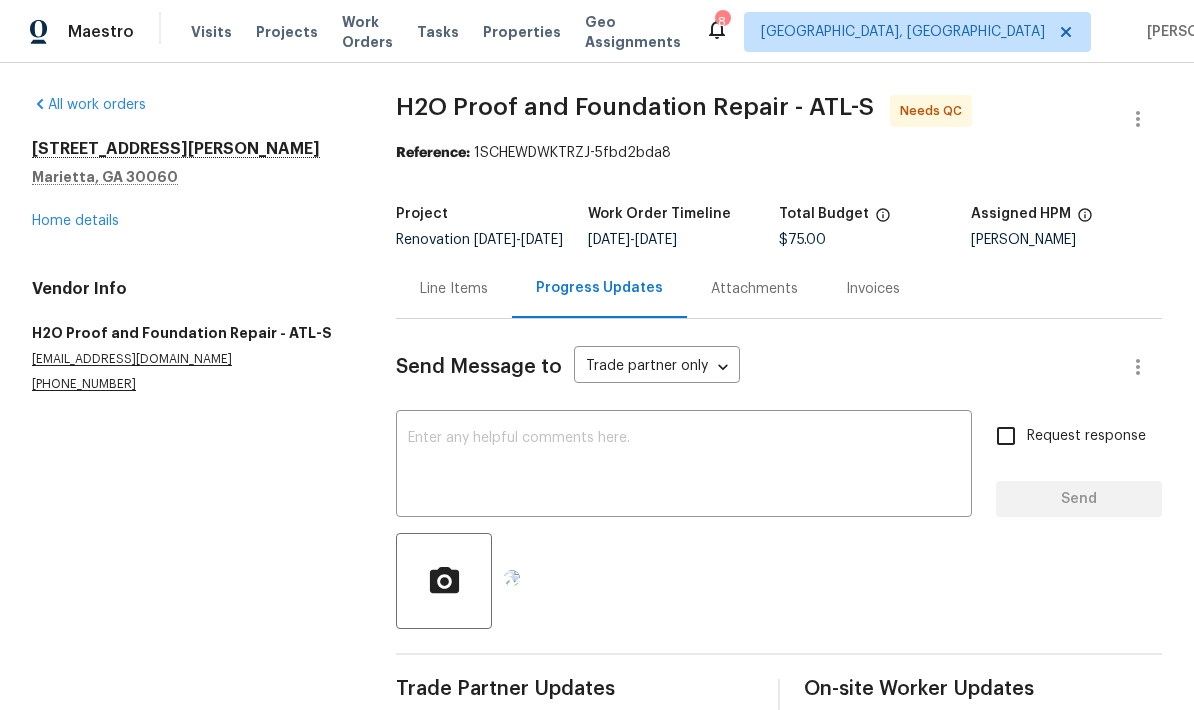 scroll, scrollTop: 0, scrollLeft: 0, axis: both 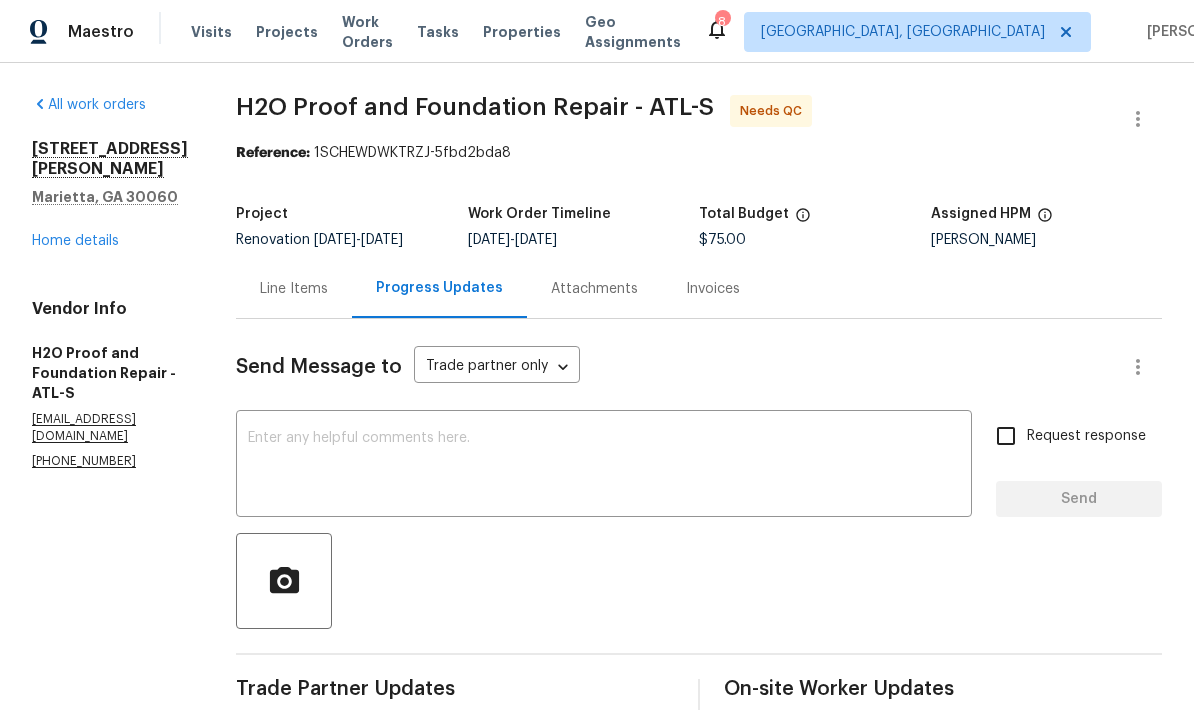 click on "Line Items" at bounding box center [294, 289] 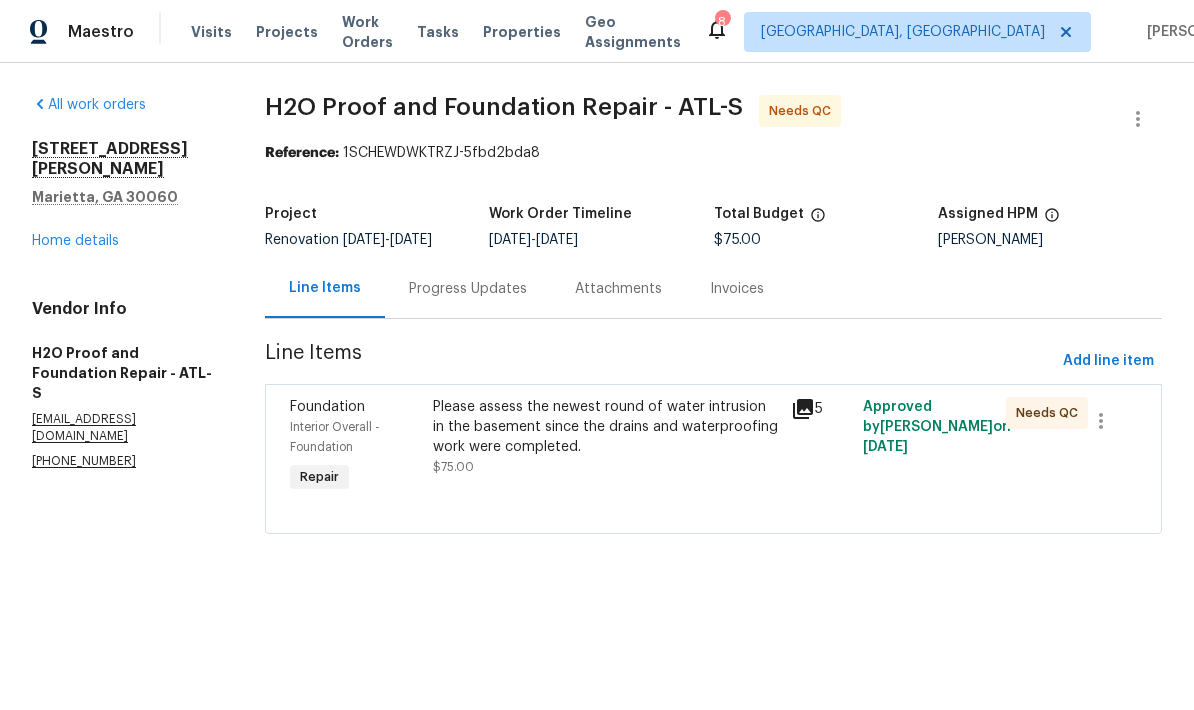 scroll, scrollTop: 0, scrollLeft: 0, axis: both 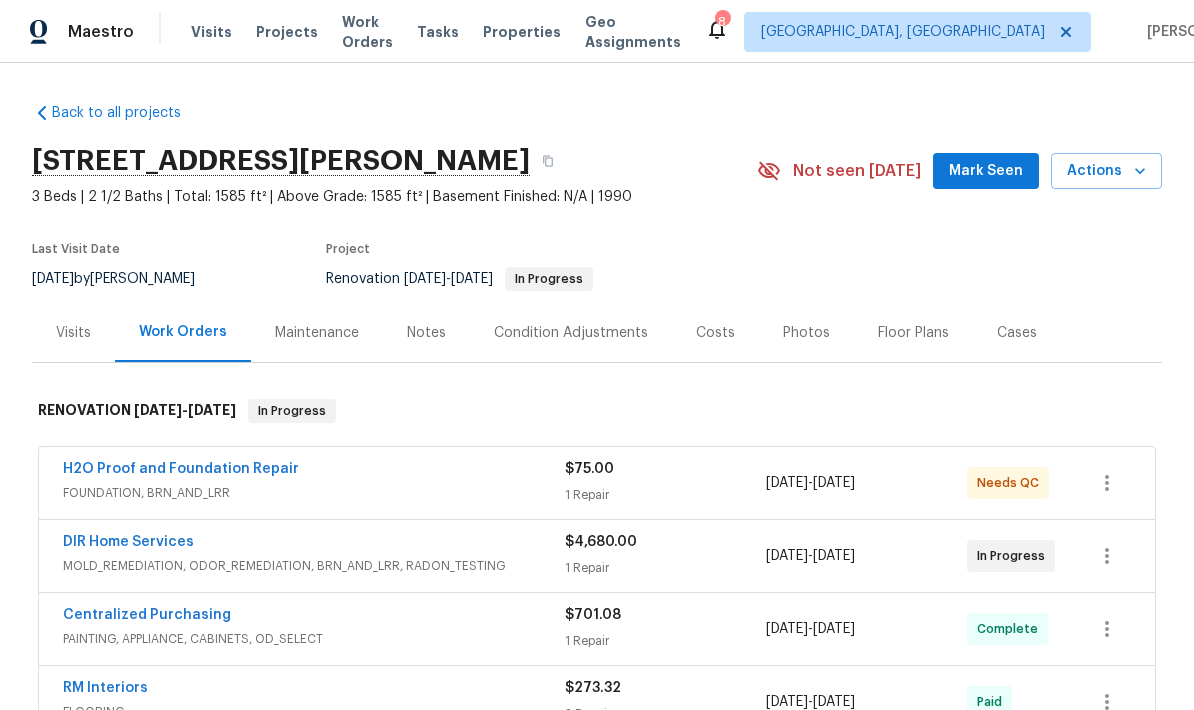 click on "Notes" at bounding box center [426, 332] 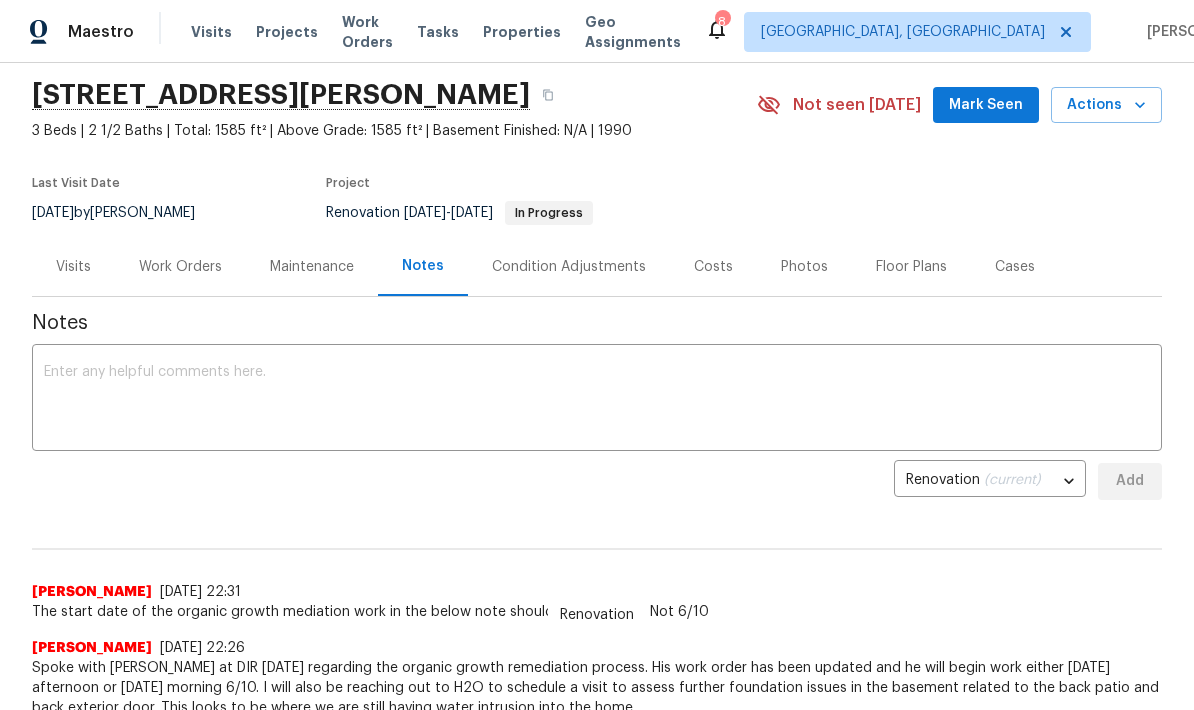 scroll, scrollTop: 81, scrollLeft: 0, axis: vertical 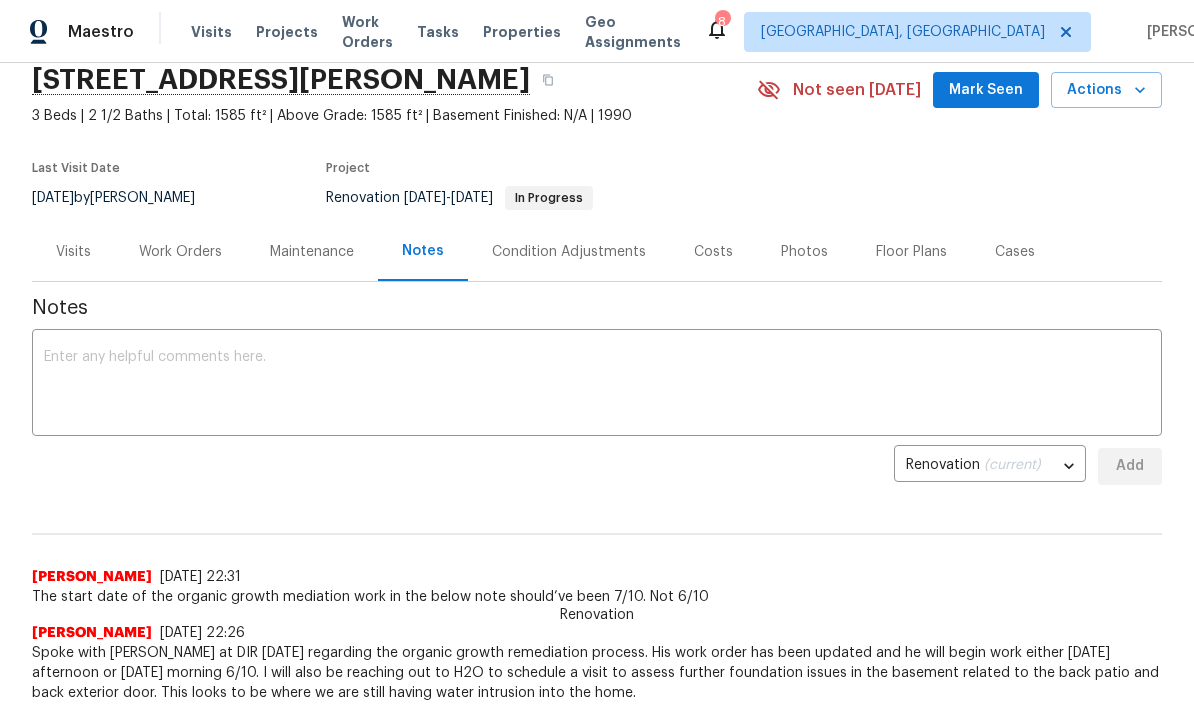 click at bounding box center [597, 385] 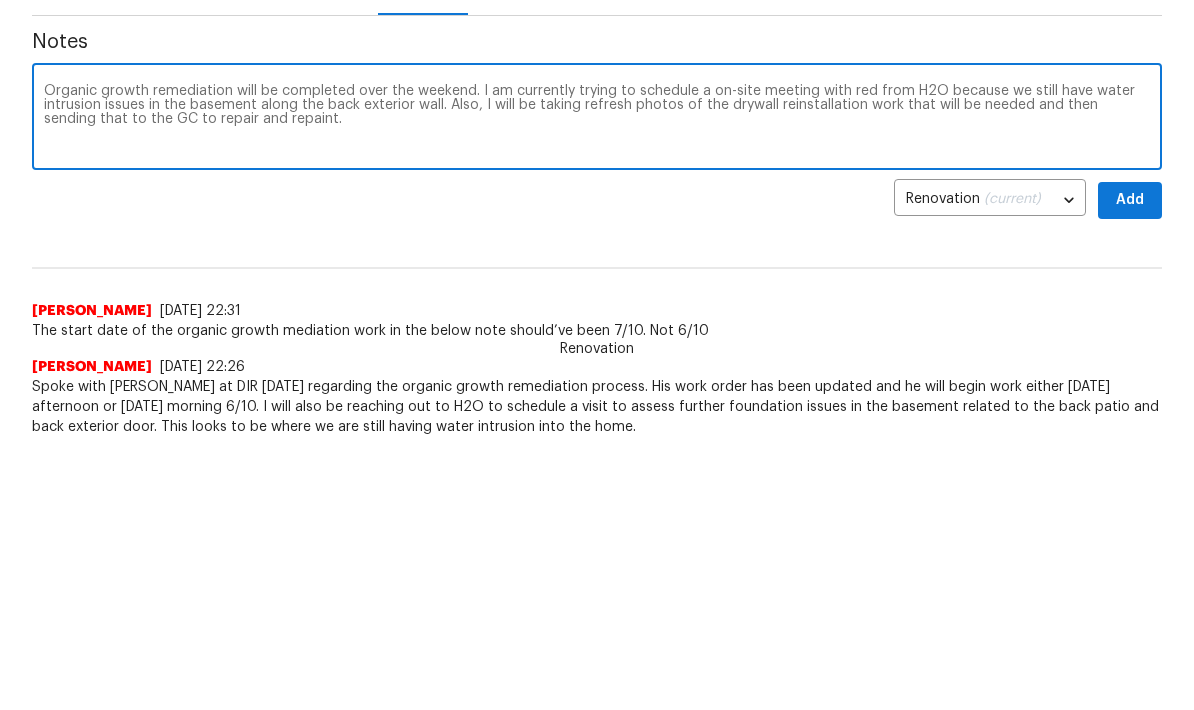 click on "Organic growth remediation will be completed over the weekend. I am currently trying to schedule a on-site meeting with red from H2O because we still have water intrusion issues in the basement along the back exterior wall. Also, I will be taking refresh photos of the drywall reinstallation work that will be needed and then sending that to the GC to repair and repaint." at bounding box center [597, 385] 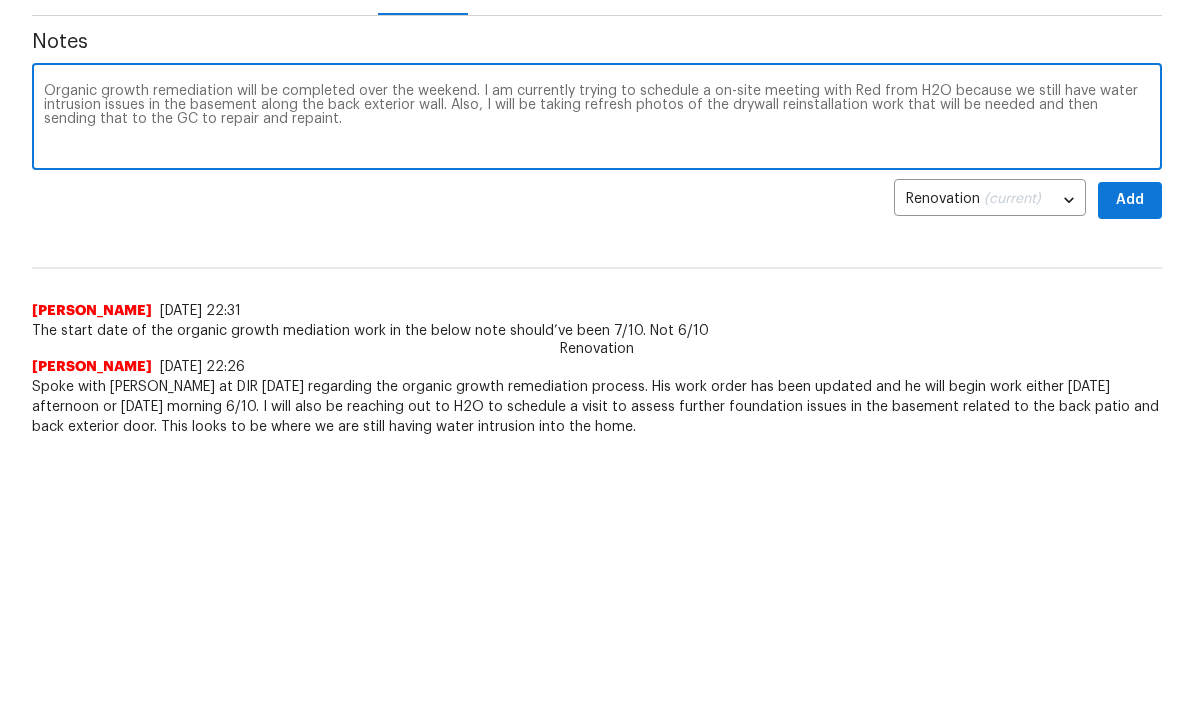 type on "Organic growth remediation will be completed over the weekend. I am currently trying to schedule a on-site meeting with Red from H2O because we still have water intrusion issues in the basement along the back exterior wall. Also, I will be taking refresh photos of the drywall reinstallation work that will be needed and then sending that to the GC to repair and repaint." 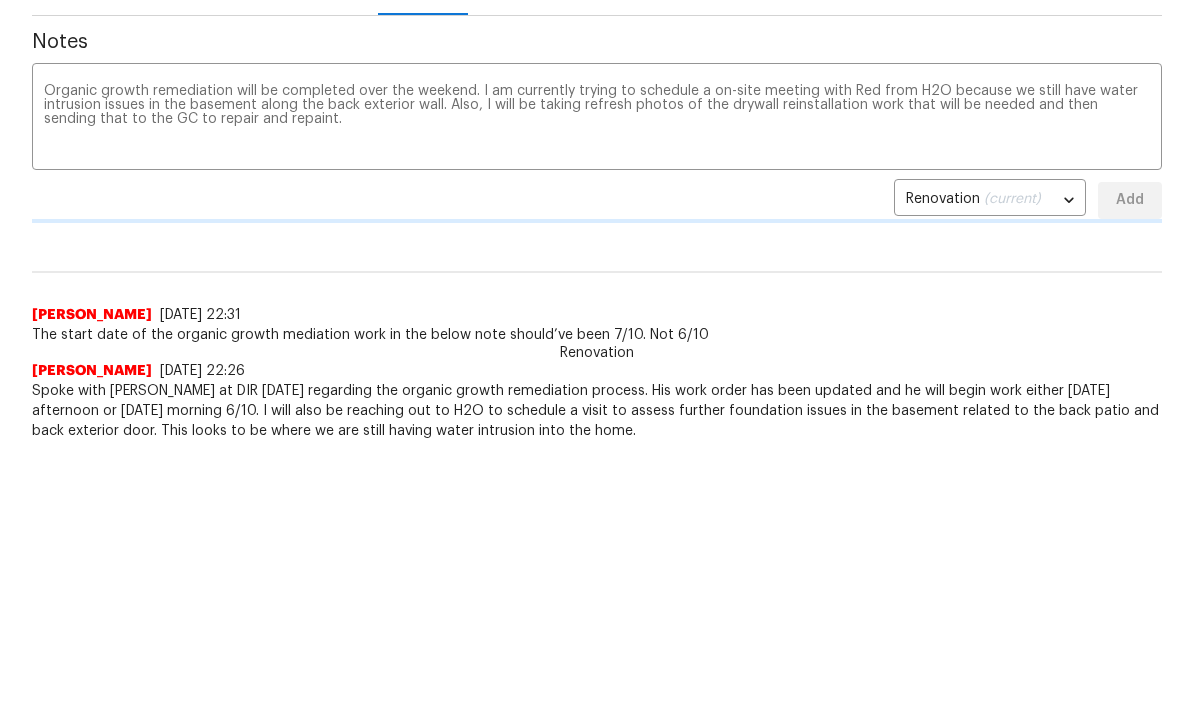 type 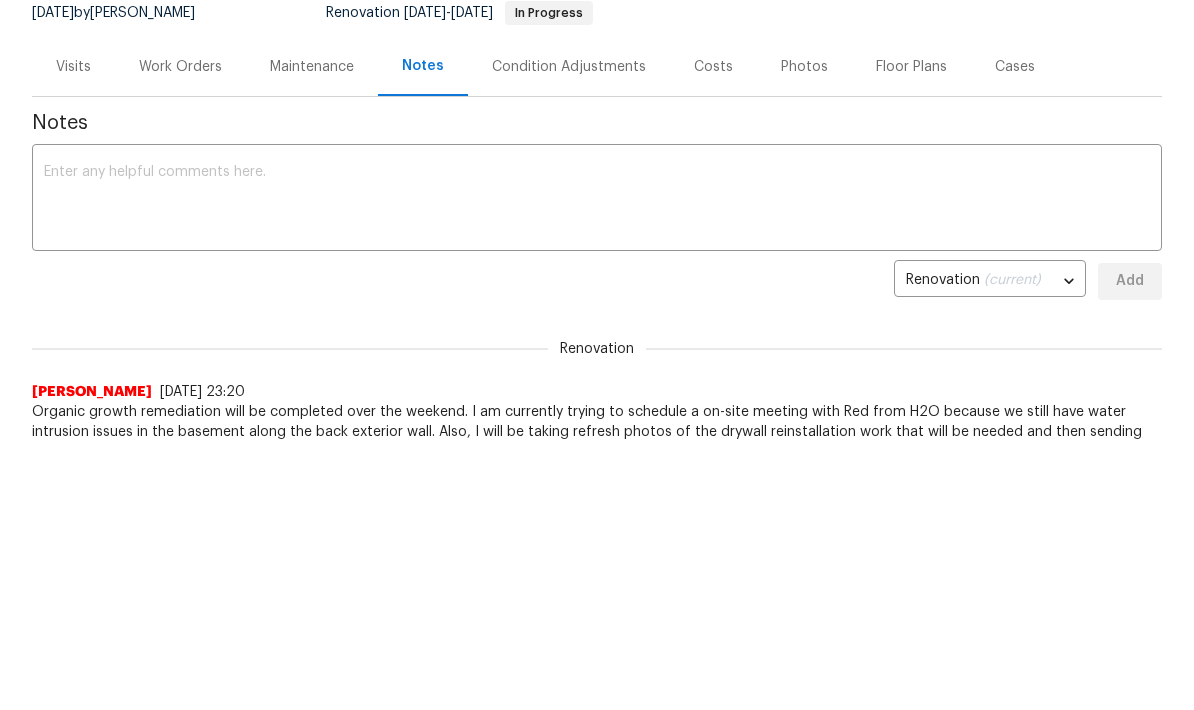 scroll, scrollTop: 0, scrollLeft: 0, axis: both 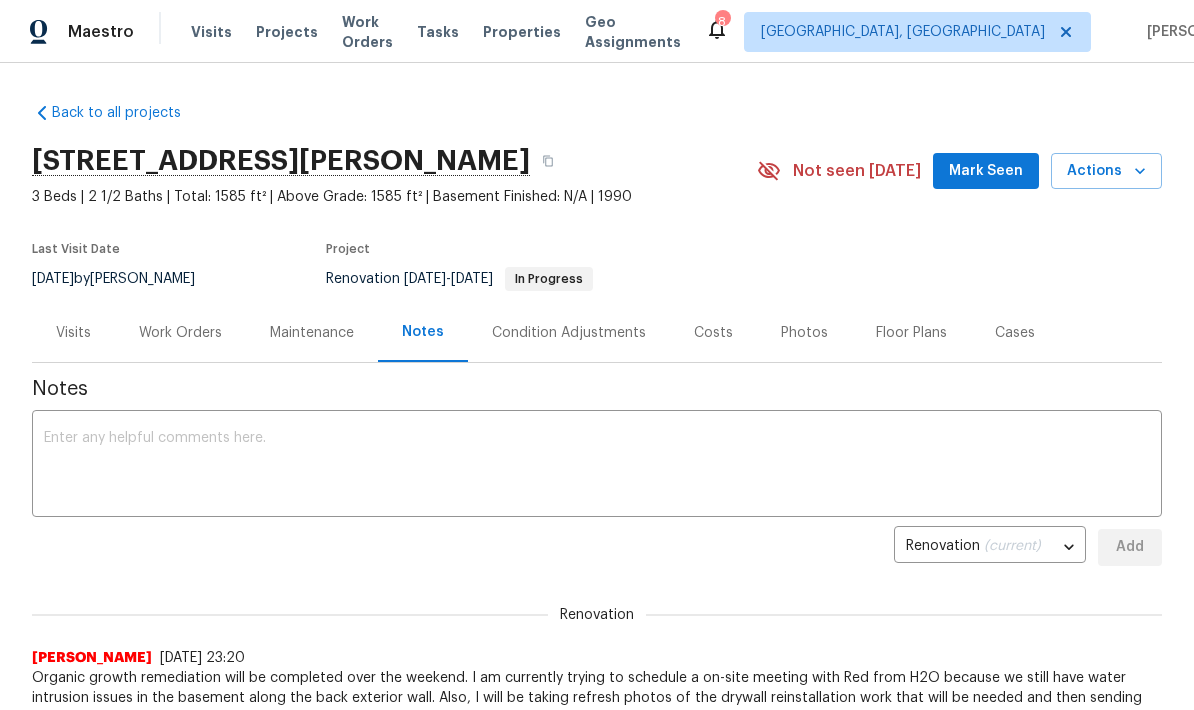 click on "Mark Seen" at bounding box center (986, 171) 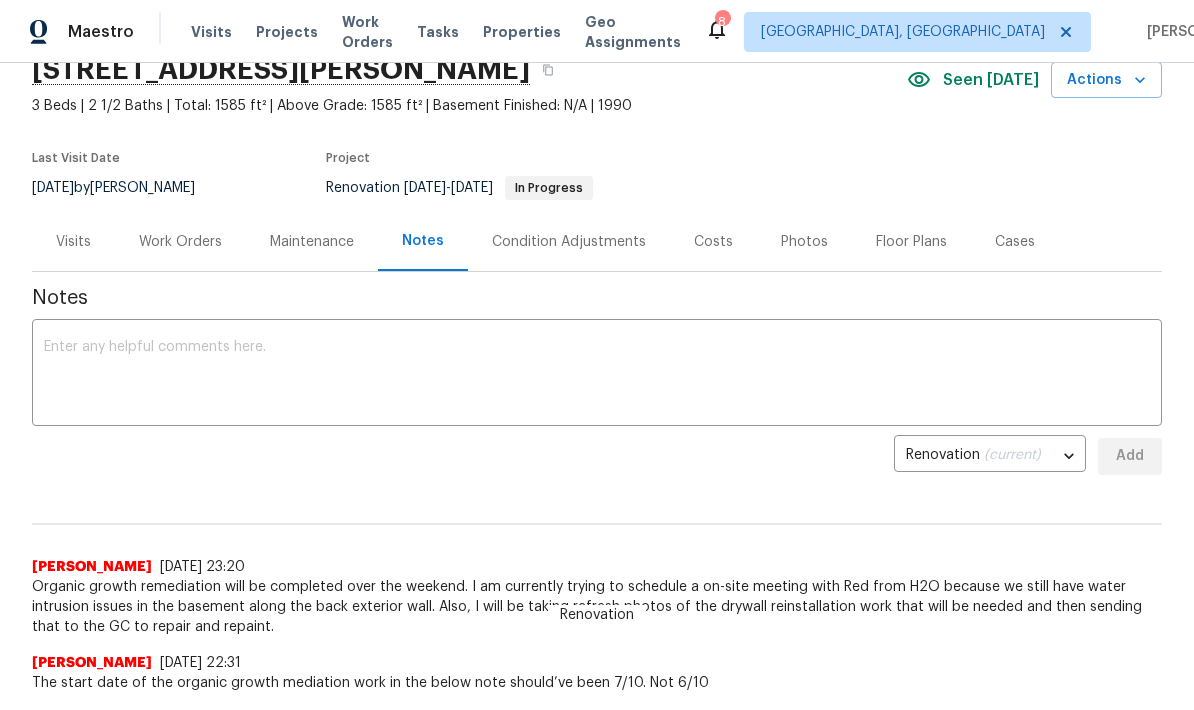 scroll, scrollTop: 120, scrollLeft: 0, axis: vertical 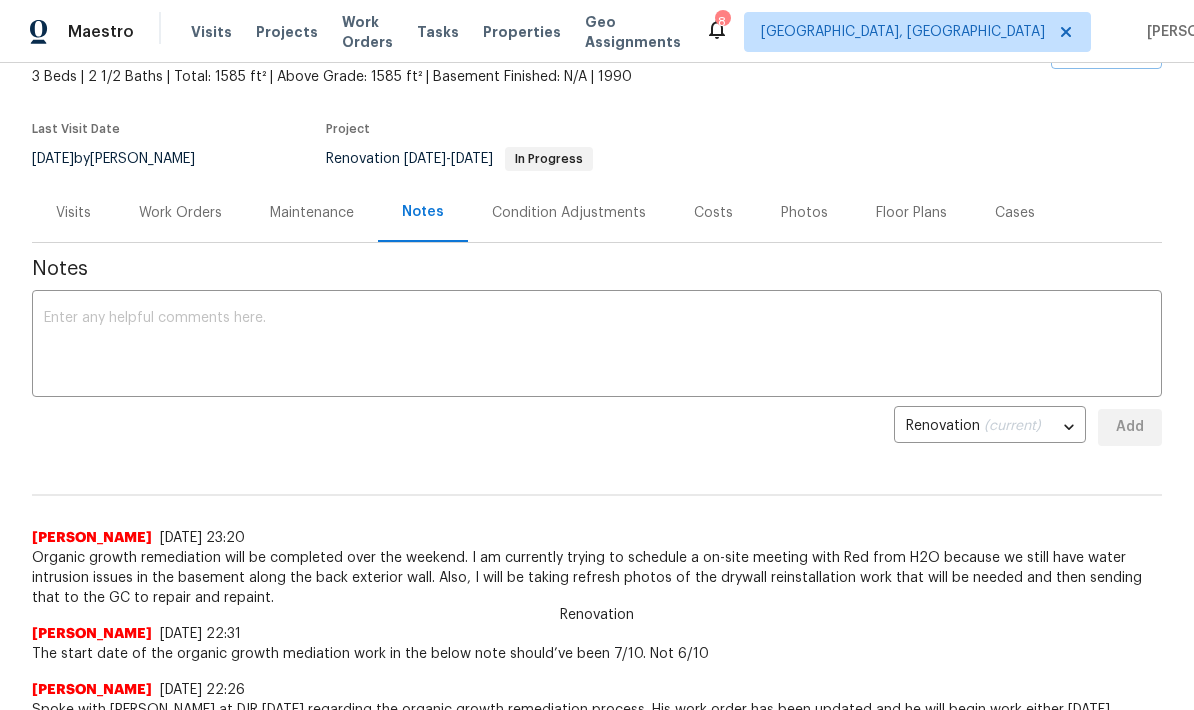 click on "Work Orders" at bounding box center [180, 213] 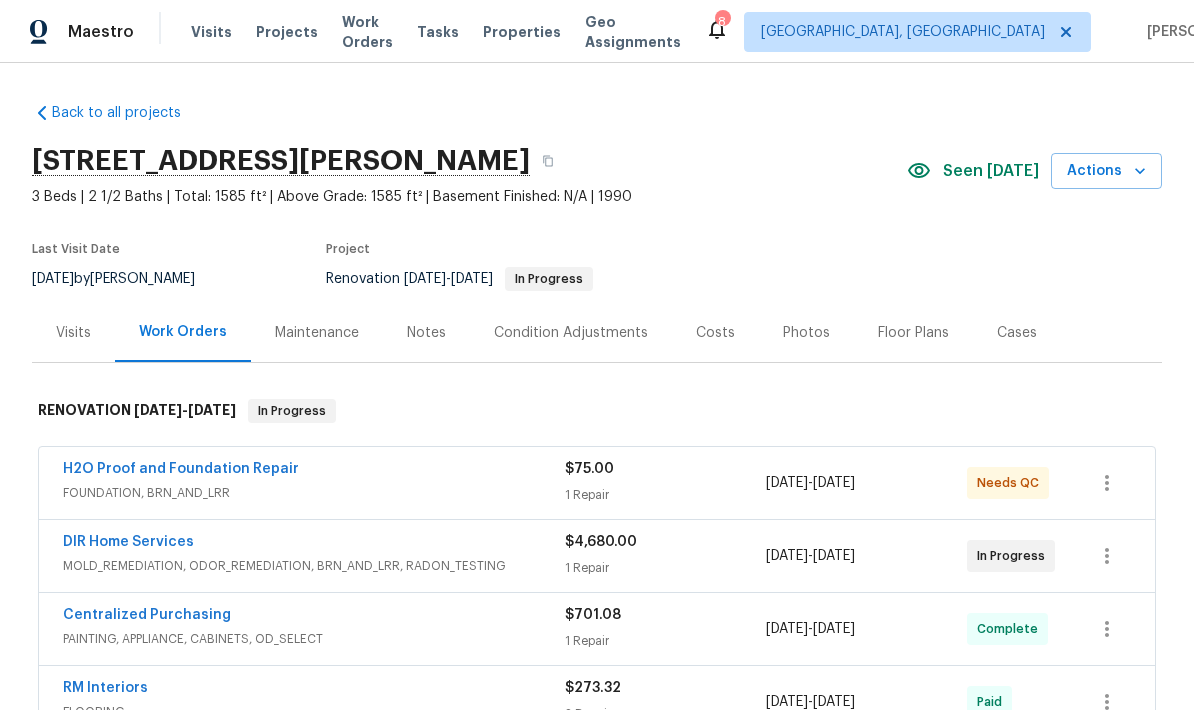 scroll, scrollTop: 0, scrollLeft: 0, axis: both 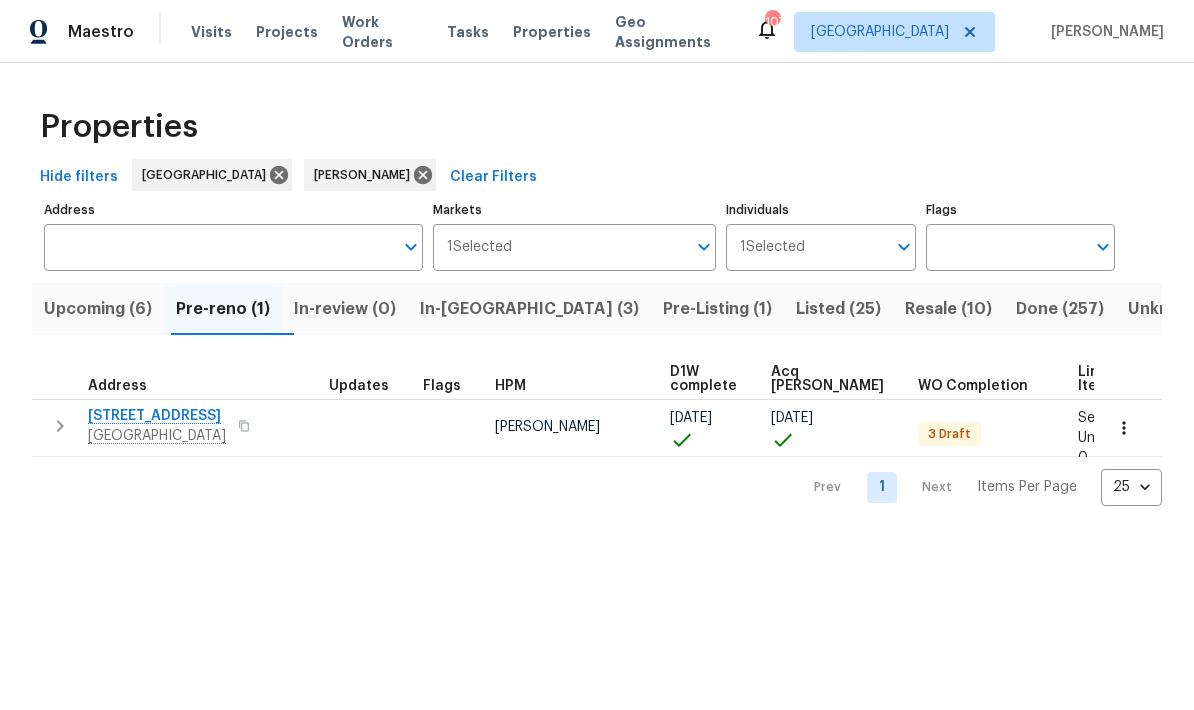 click on "Pre-reno (1)" at bounding box center (223, 309) 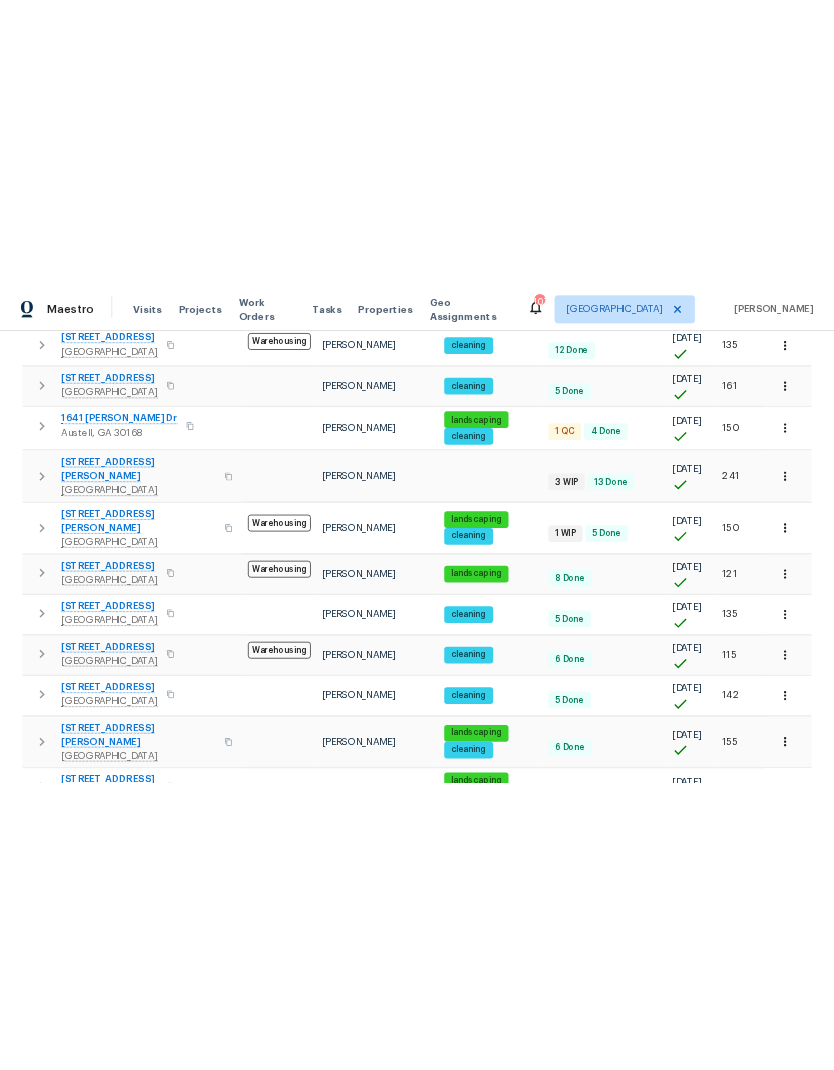 scroll, scrollTop: 667, scrollLeft: 0, axis: vertical 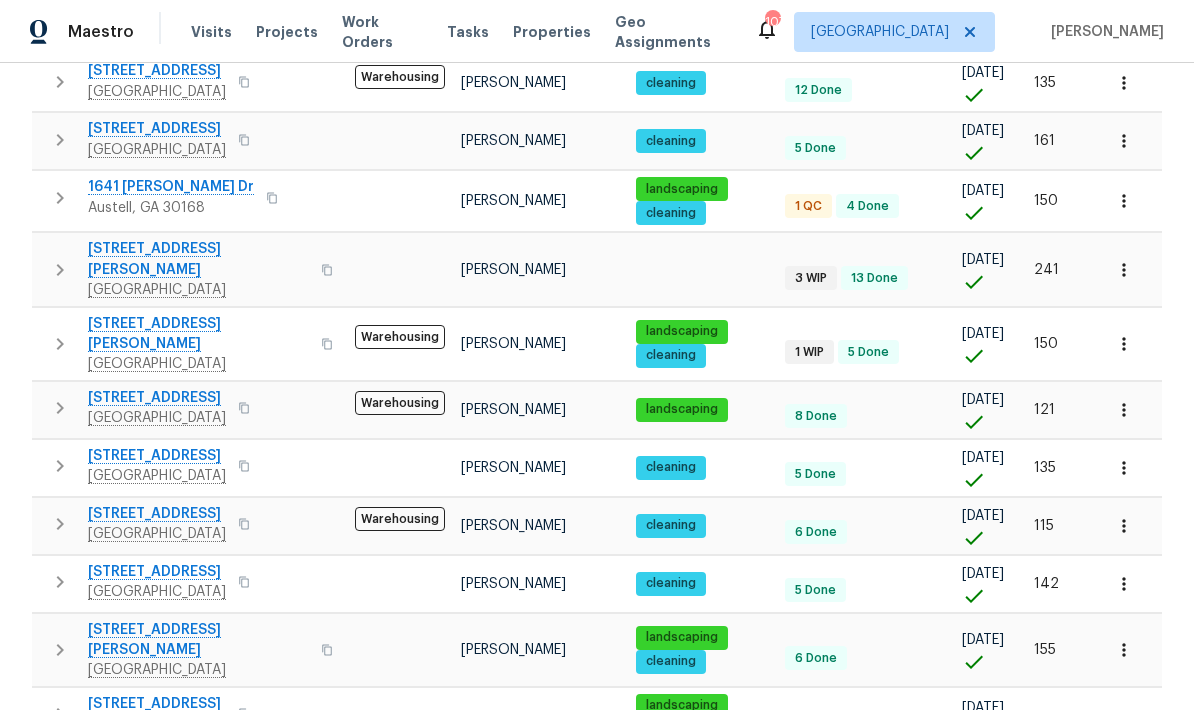 click 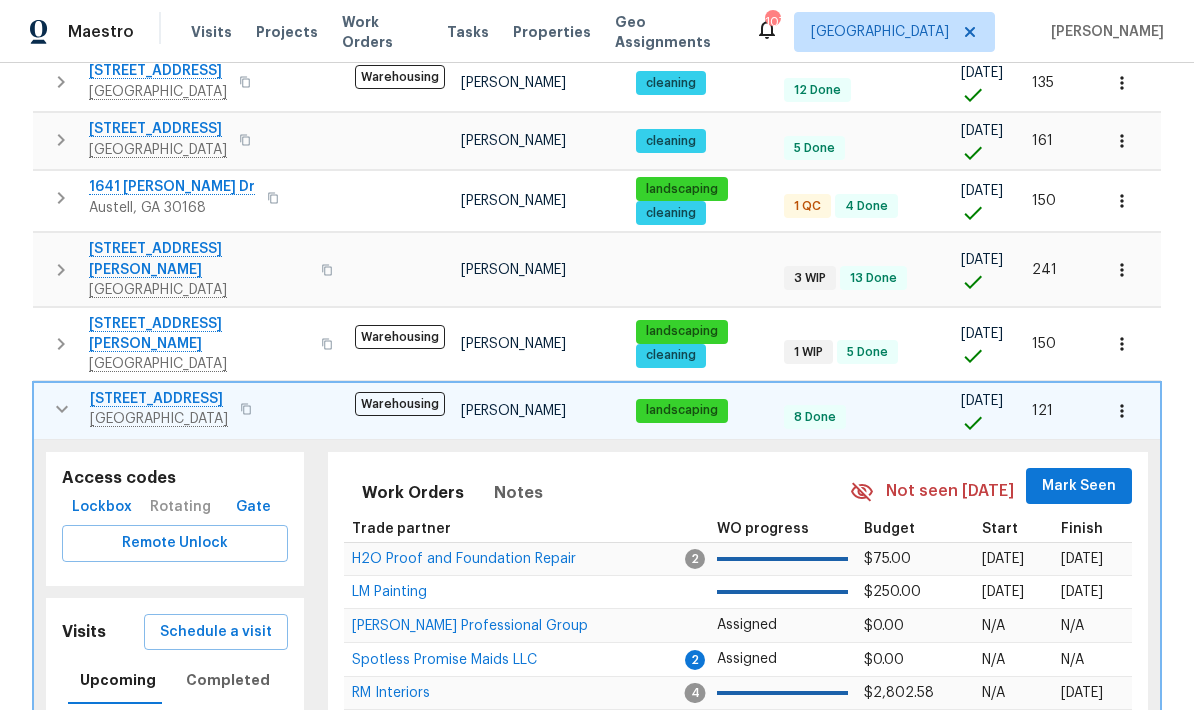 click on "H2O Proof and Foundation Repair" at bounding box center (464, 559) 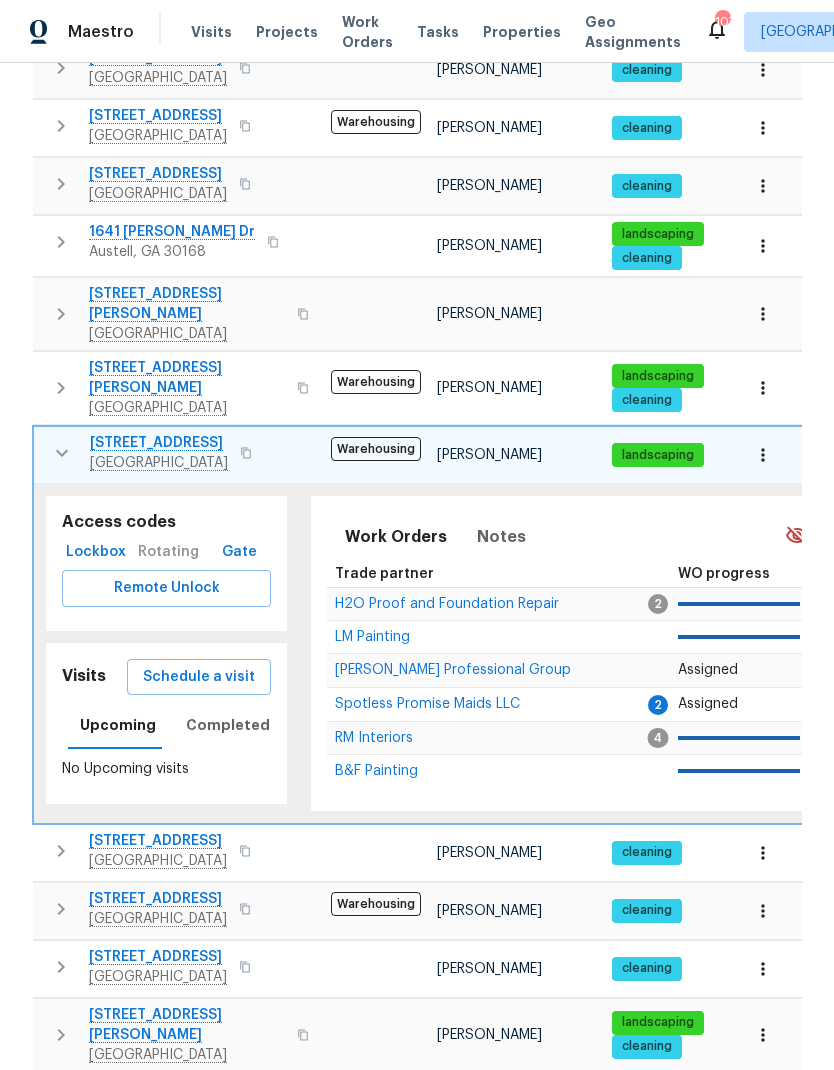 click 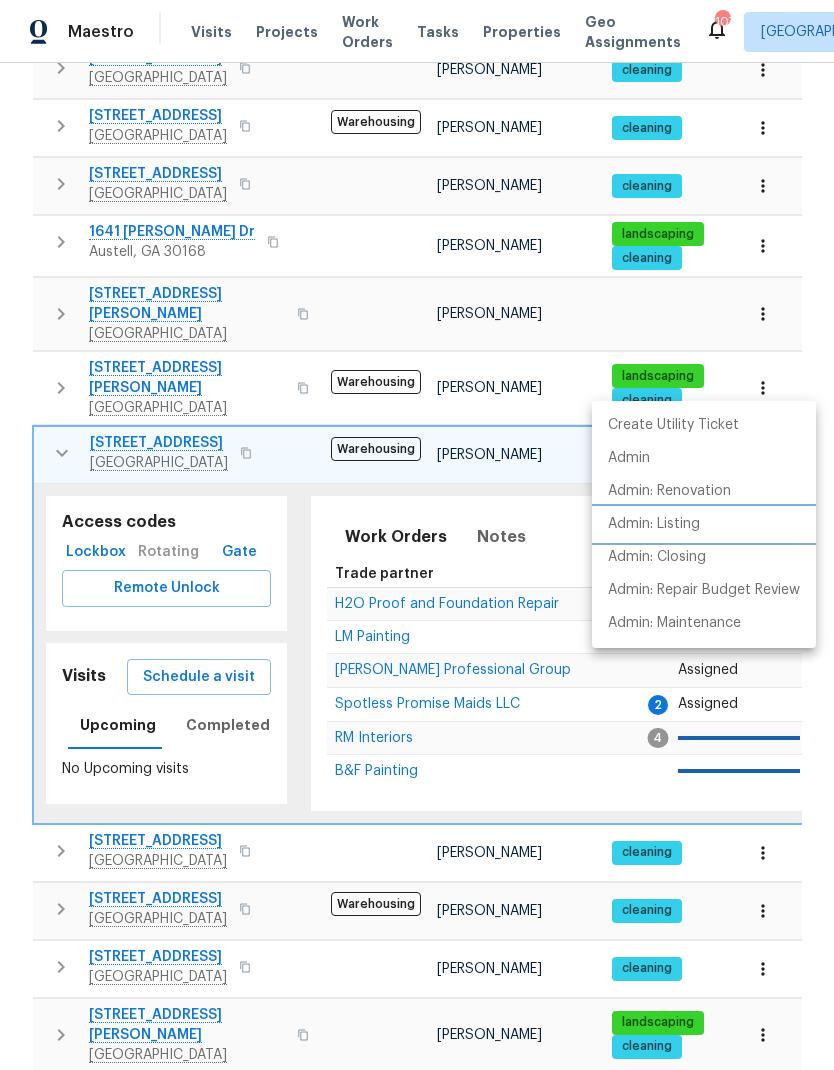 click on "Admin: Listing" at bounding box center (654, 524) 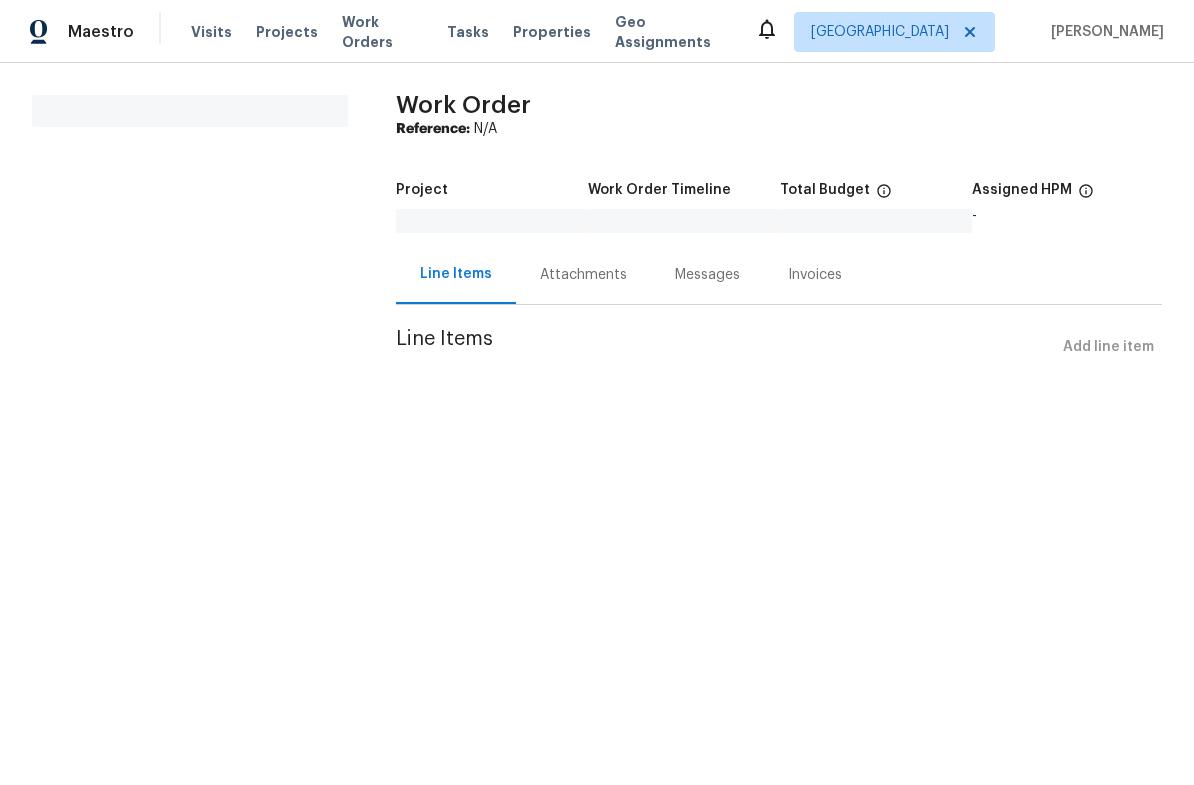 scroll, scrollTop: 0, scrollLeft: 0, axis: both 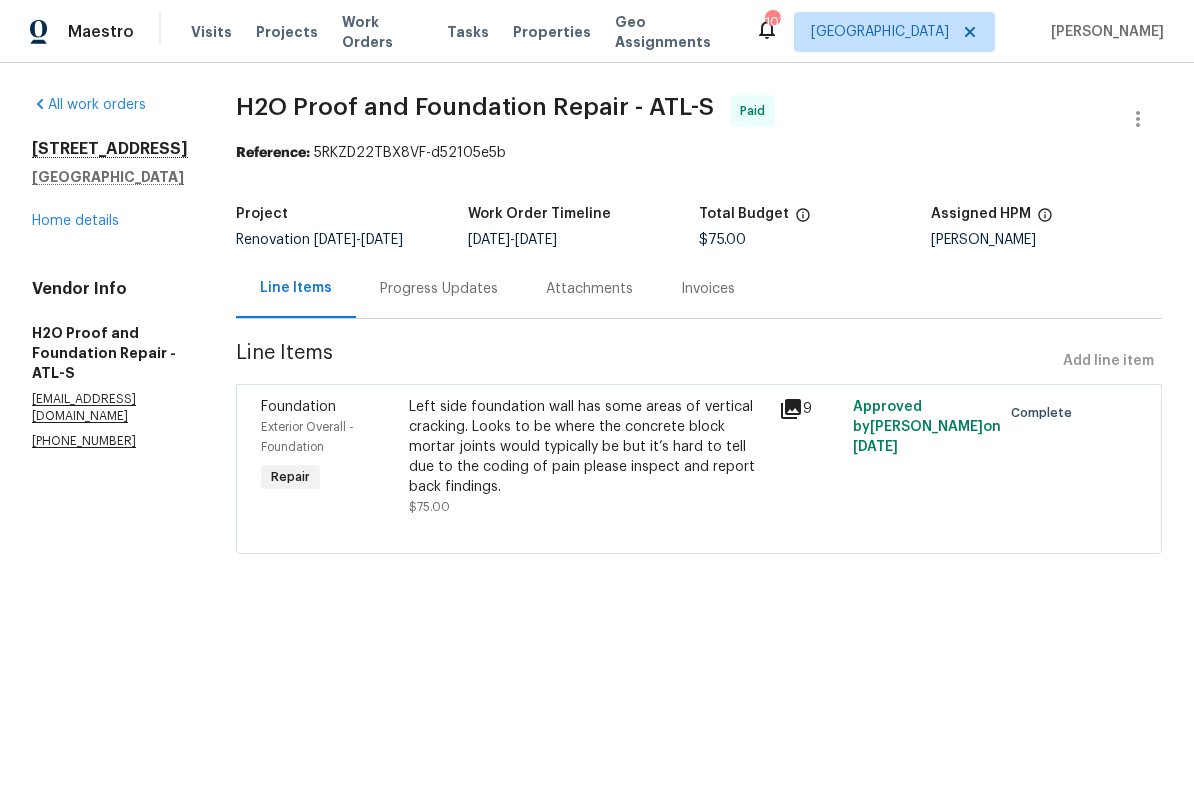 click on "Home details" at bounding box center [75, 221] 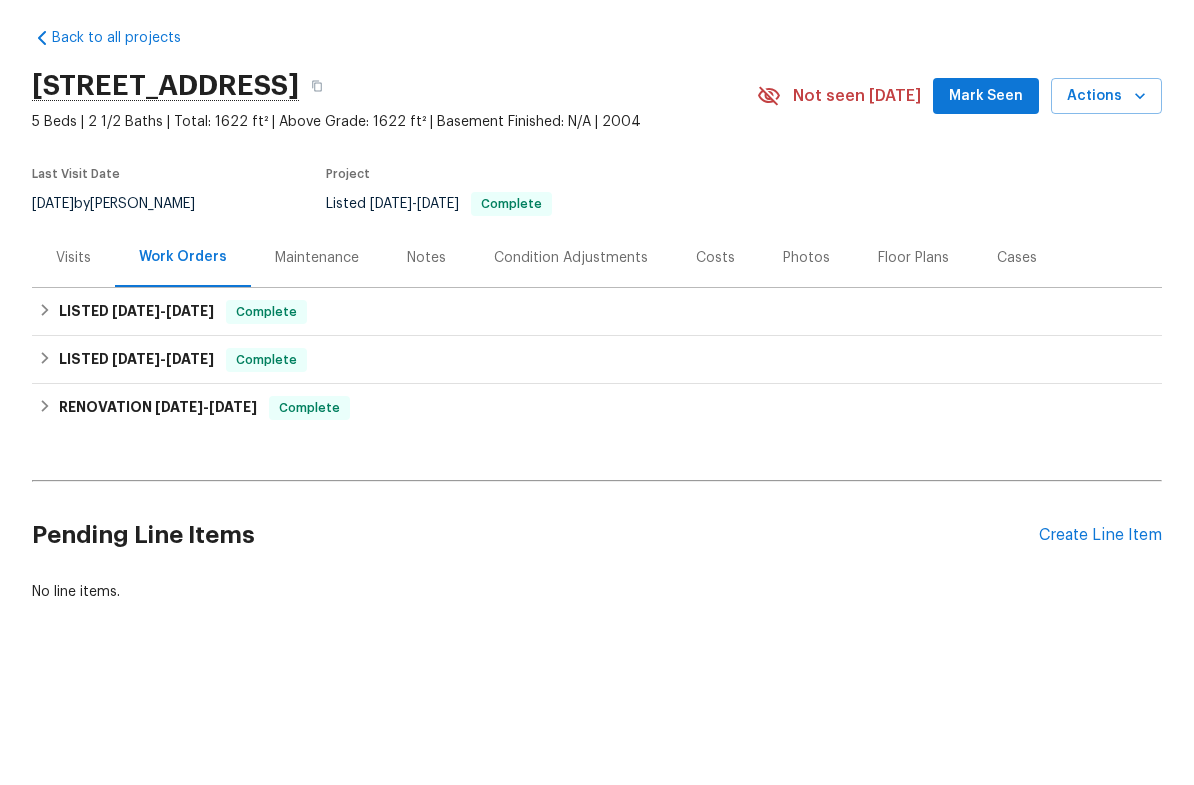 scroll, scrollTop: 27, scrollLeft: 0, axis: vertical 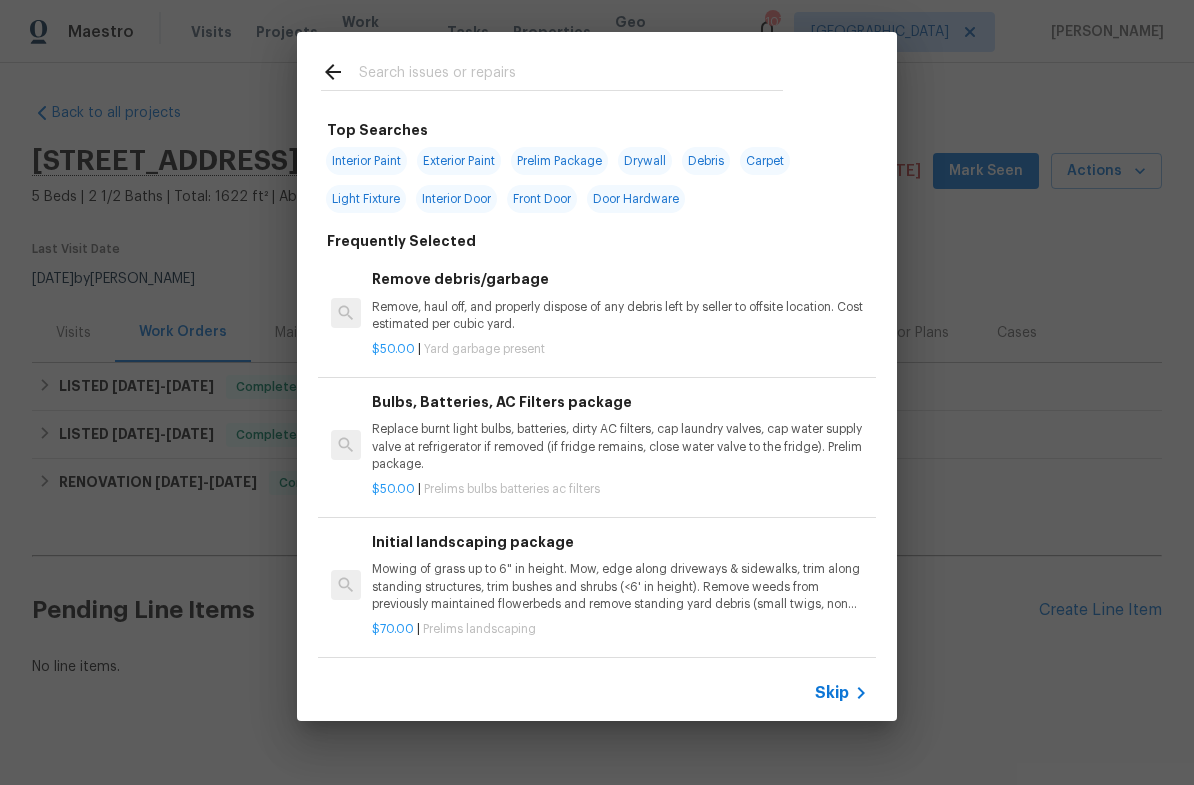 click at bounding box center (571, 75) 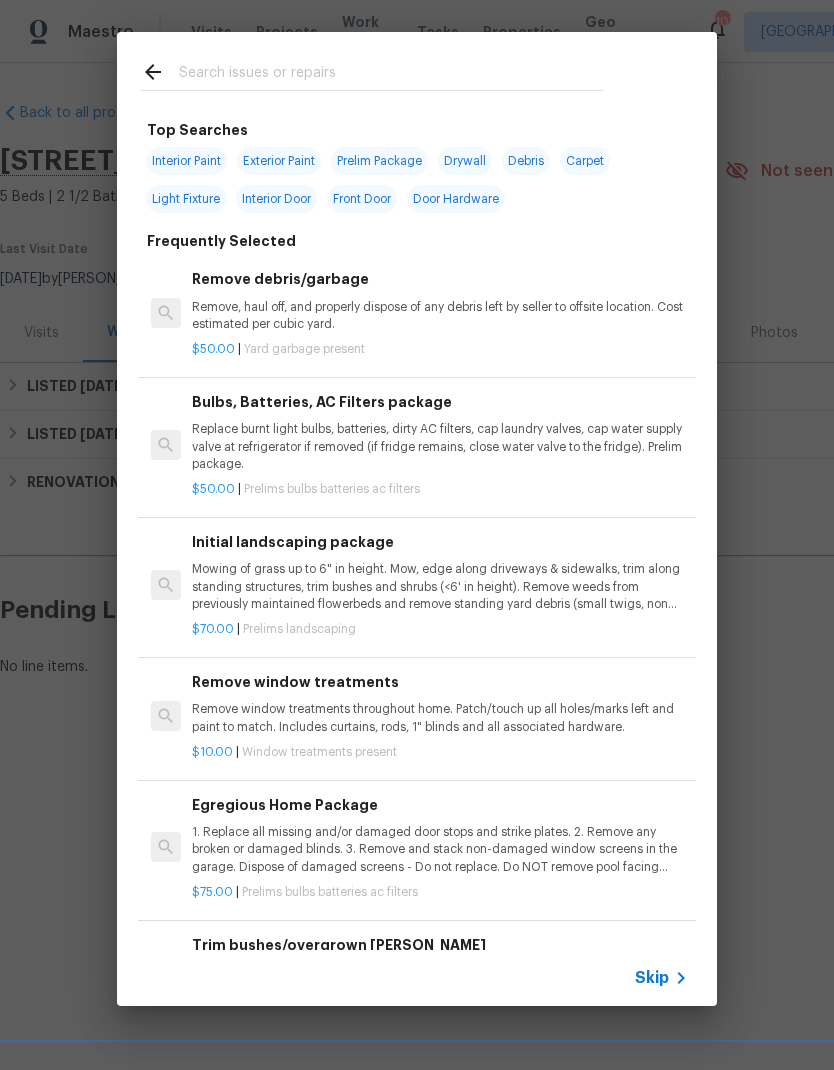 click on "Exterior Paint" at bounding box center (279, 161) 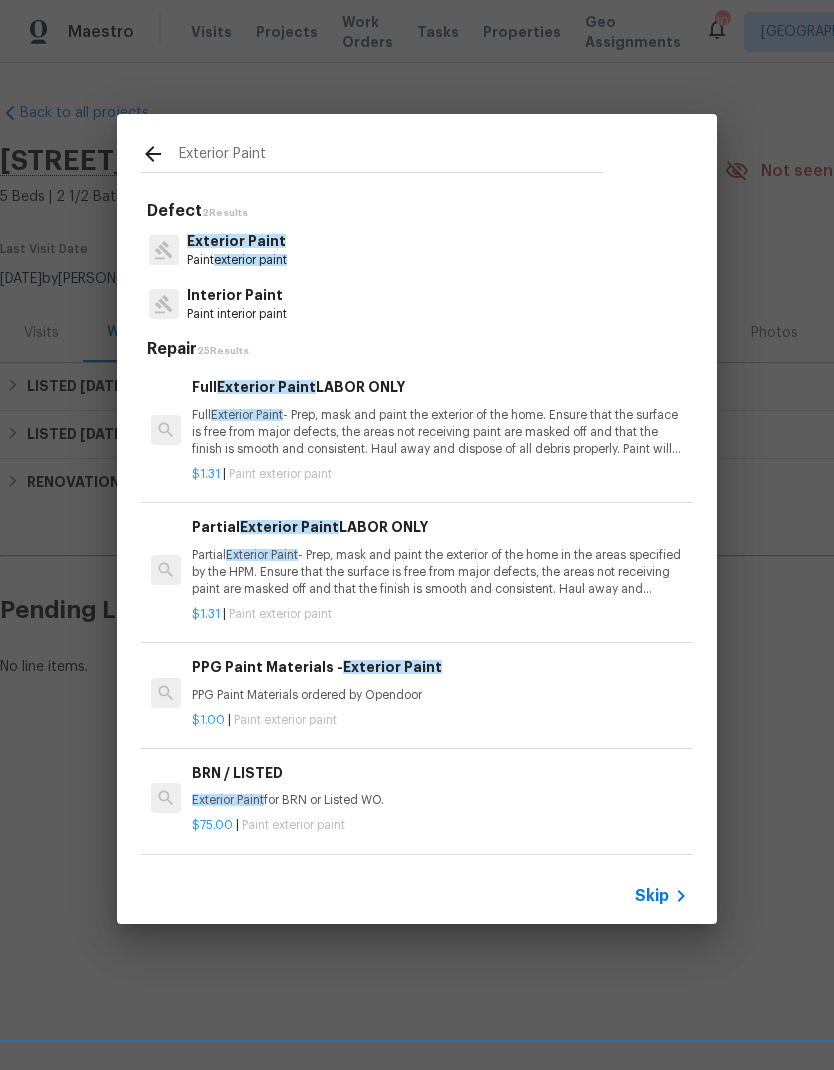 click on "Partial  Exterior Paint  - Prep, mask and paint the exterior of the home in the areas specified by the HPM. Ensure that the surface is free from major defects, the areas not receiving paint are masked off and that the finish is smooth and consistent. Haul away and dispose of all debris properly. Paint will be delivered onsite, Purchased by Opendoor." at bounding box center (440, 572) 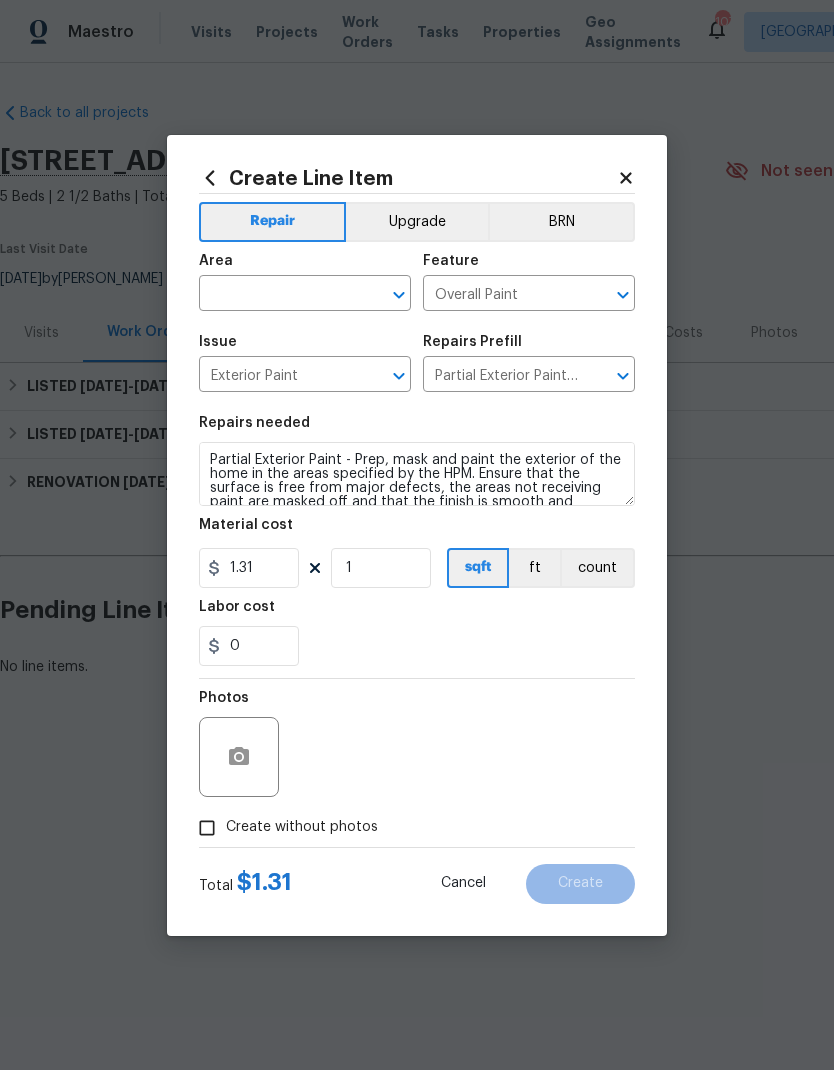 click at bounding box center [277, 295] 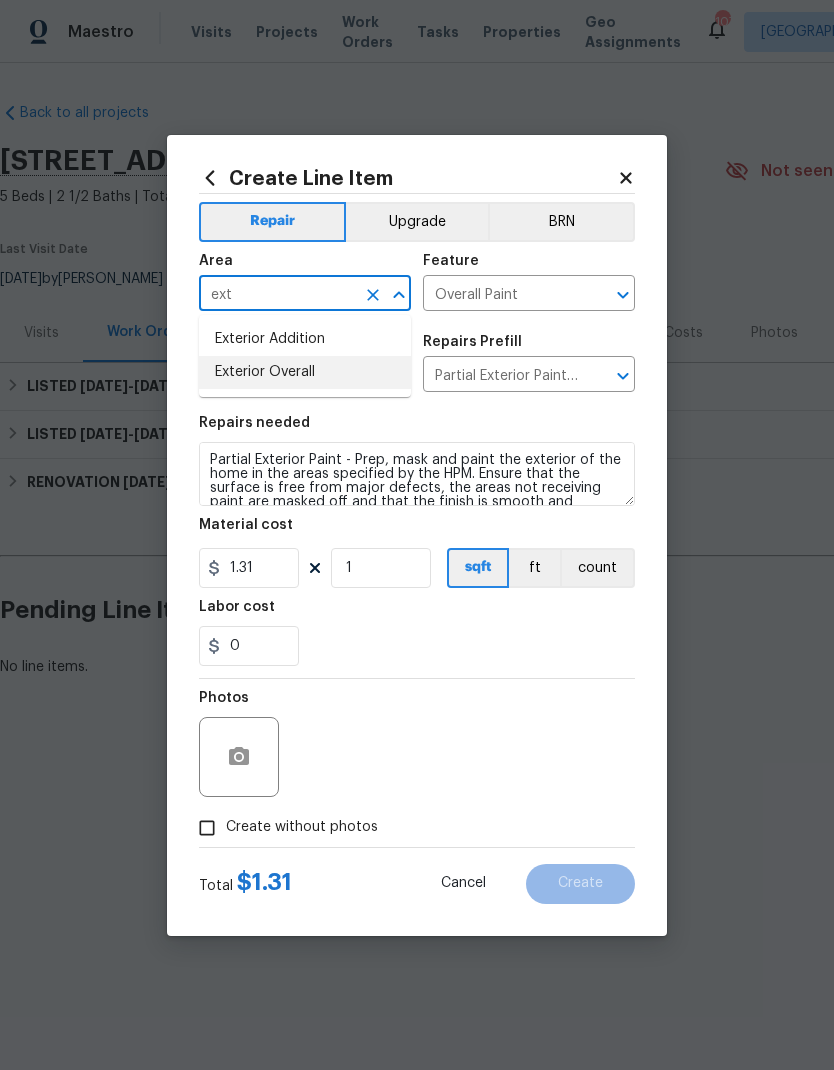 click on "Exterior Overall" at bounding box center [305, 372] 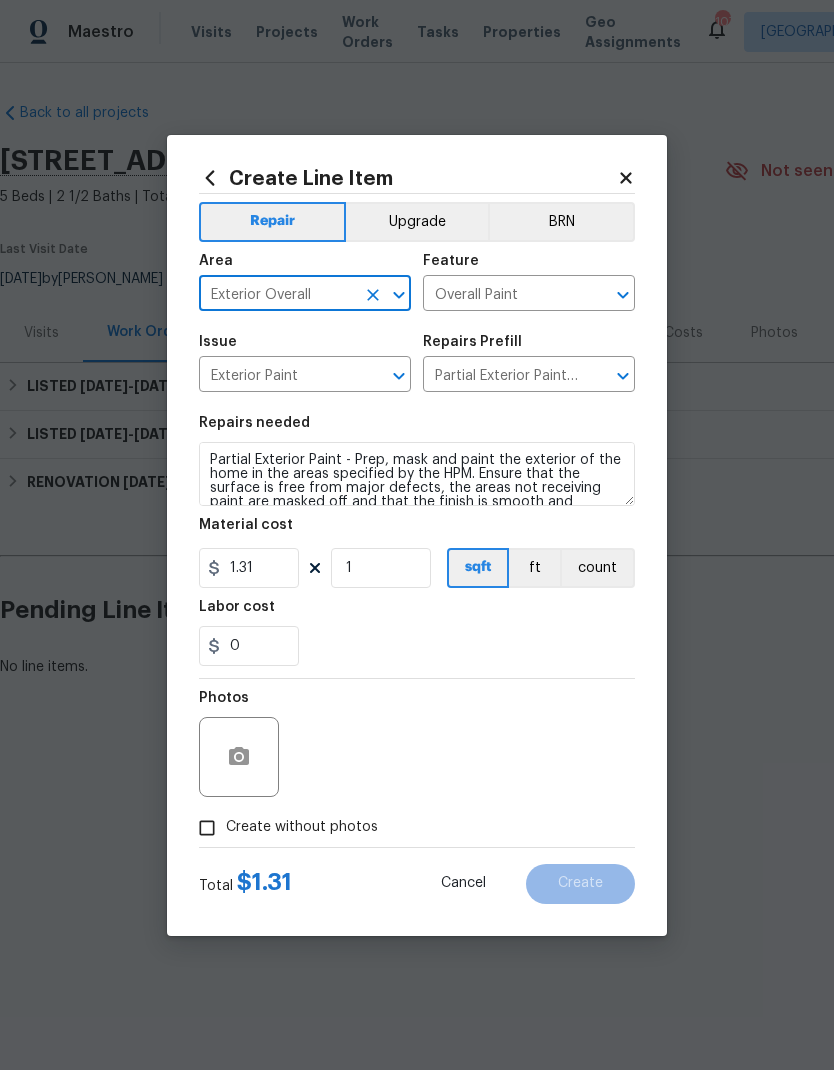 click on "Exterior Paint" at bounding box center (277, 376) 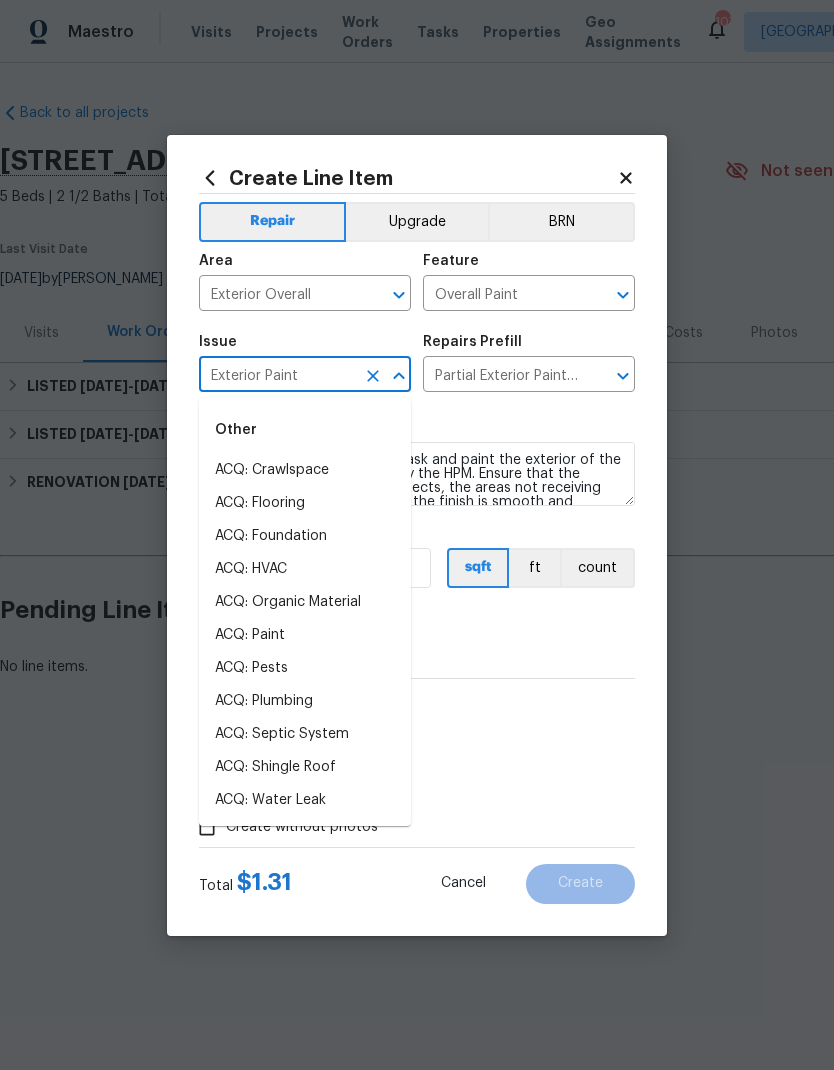 click on "Issue Exterior Paint ​" at bounding box center (305, 363) 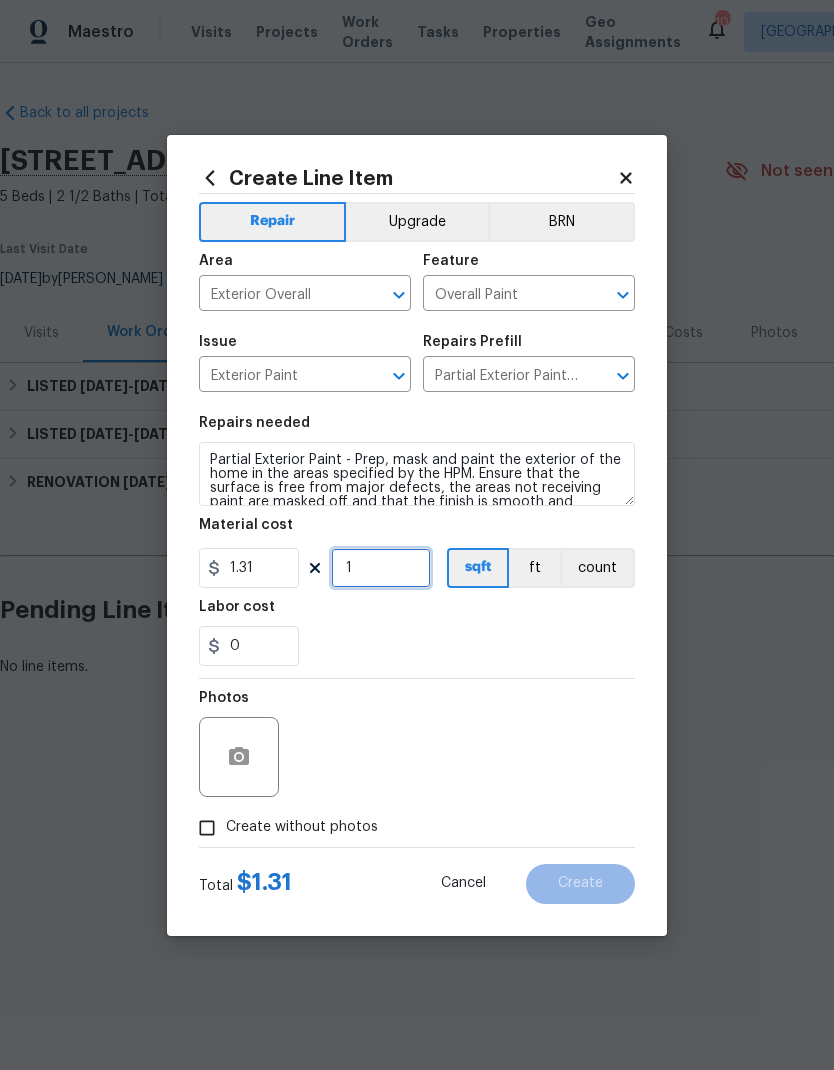 click on "1" at bounding box center [381, 568] 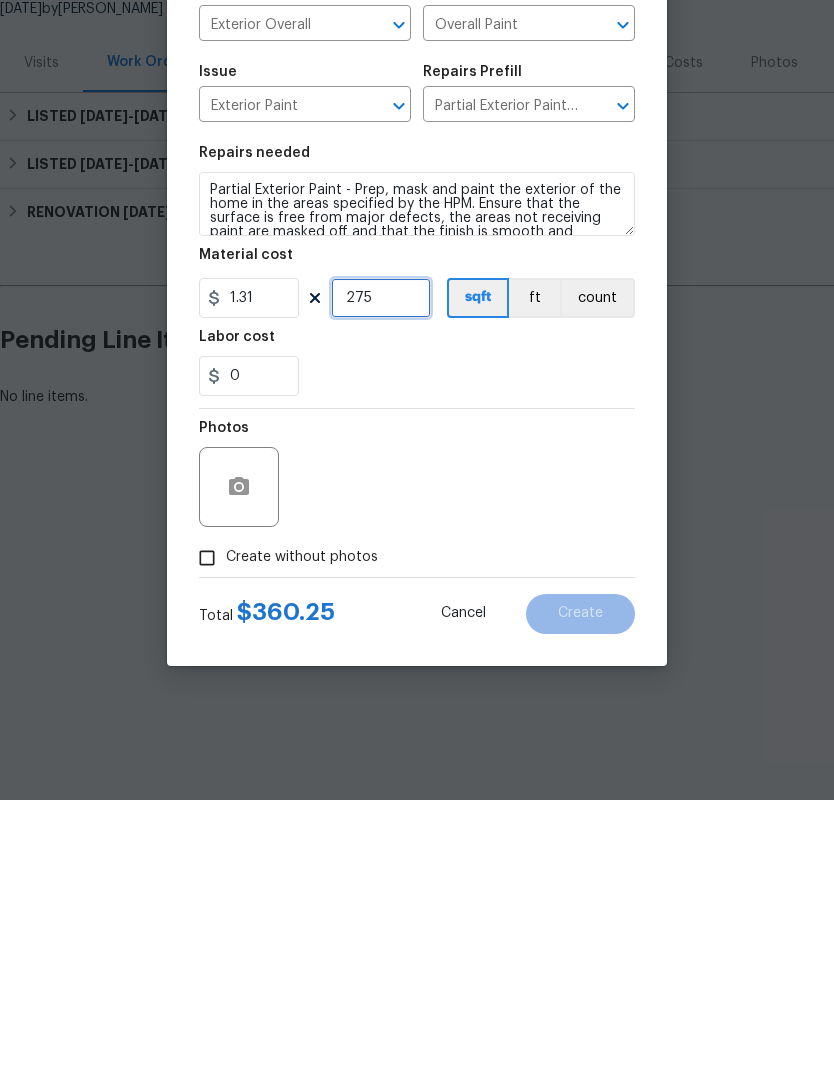 type on "275" 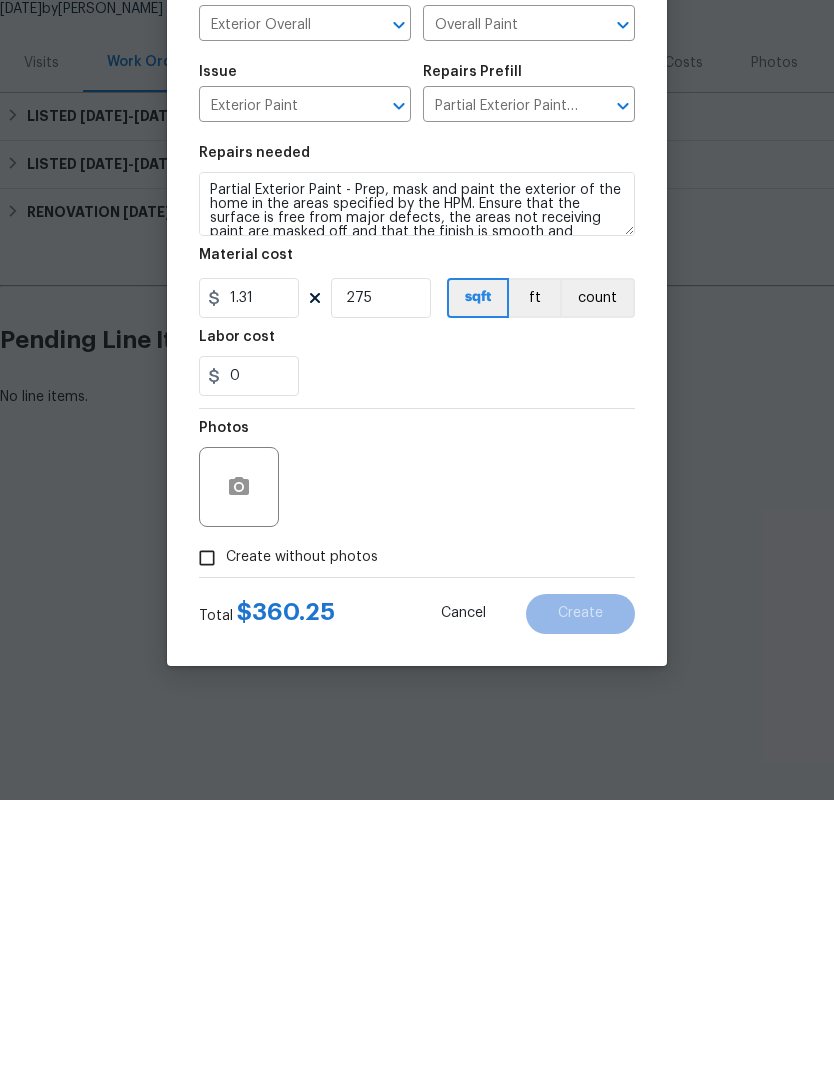 click on "Partial Exterior Paint - Prep, mask and paint the exterior of the home in the areas specified by the HPM. Ensure that the surface is free from major defects, the areas not receiving paint are masked off and that the finish is smooth and consistent. Haul away and dispose of all debris properly. Paint will be delivered onsite, Purchased by Opendoor." at bounding box center (417, 474) 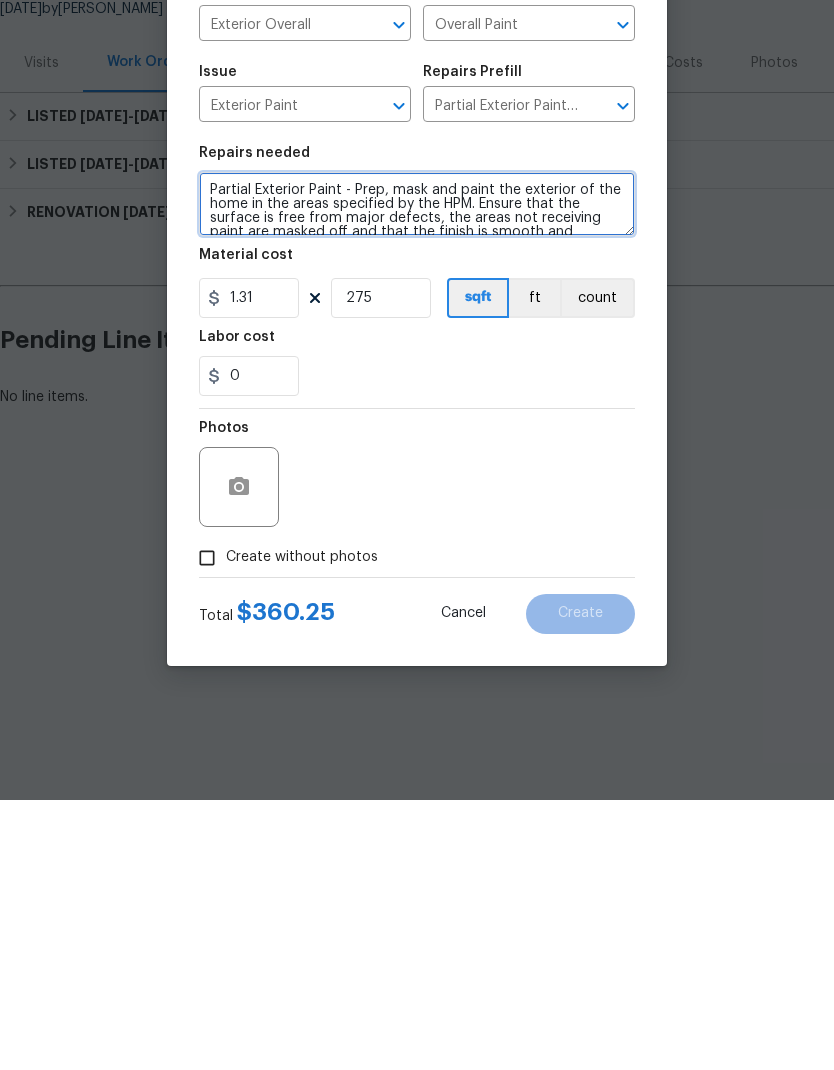 click on "Partial Exterior Paint - Prep, mask and paint the exterior of the home in the areas specified by the HPM. Ensure that the surface is free from major defects, the areas not receiving paint are masked off and that the finish is smooth and consistent. Haul away and dispose of all debris properly. Paint will be delivered onsite, Purchased by Opendoor." at bounding box center [417, 474] 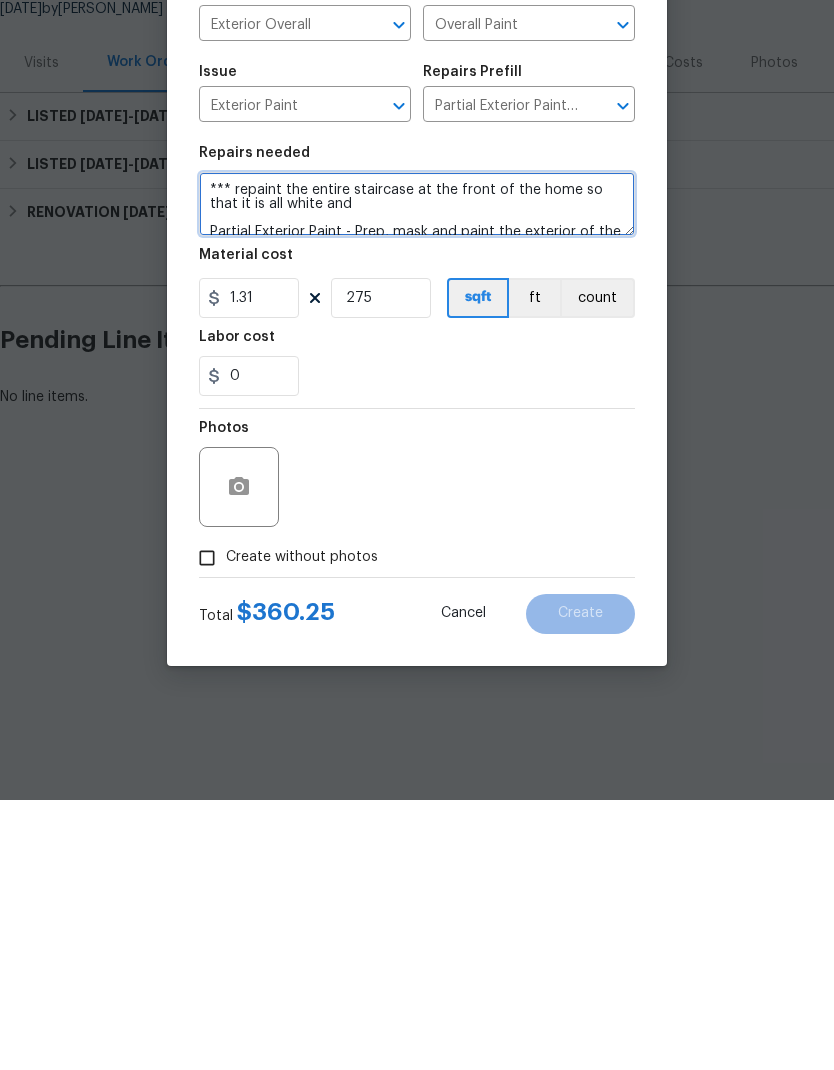 click on "*** repaint the entire staircase at the front of the home so that it is all white and
Partial Exterior Paint - Prep, mask and paint the exterior of the home in the areas specified by the HPM. Ensure that the surface is free from major defects, the areas not receiving paint are masked off and that the finish is smooth and consistent. Haul away and dispose of all debris properly. Paint will be delivered onsite, Purchased by Opendoor." at bounding box center (417, 474) 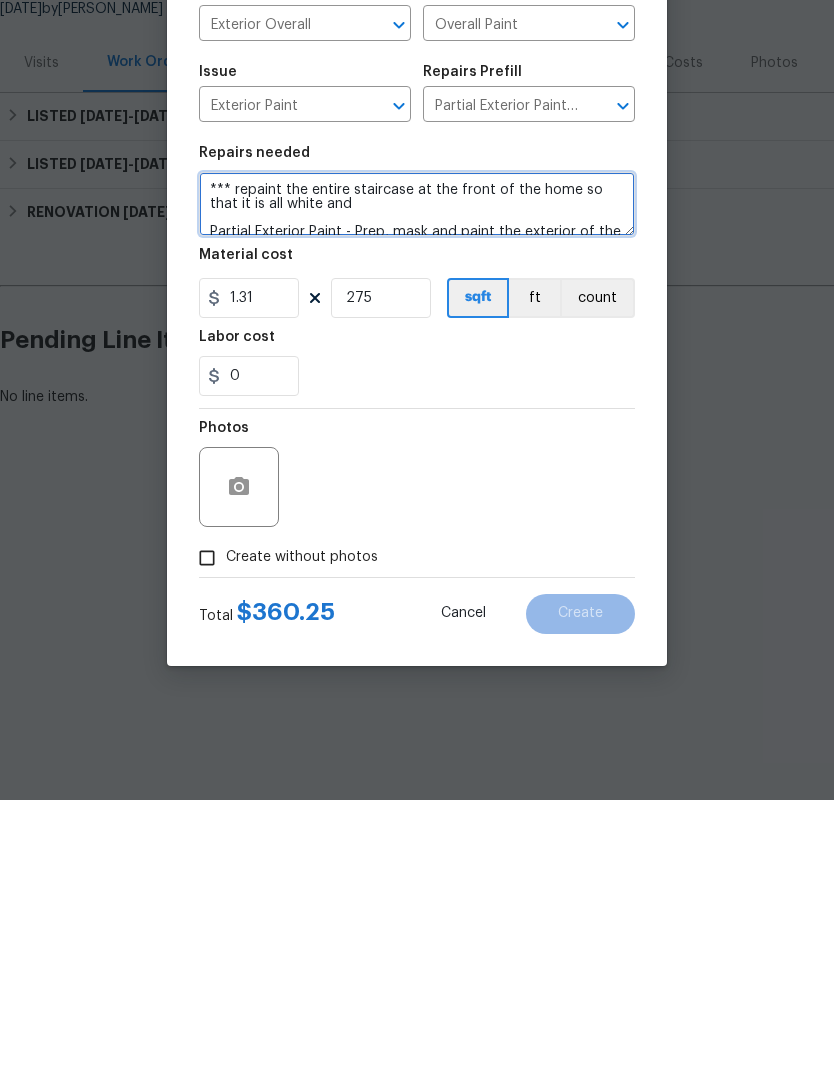 click on "*** repaint the entire staircase at the front of the home so that it is all white and
Partial Exterior Paint - Prep, mask and paint the exterior of the home in the areas specified by the HPM. Ensure that the surface is free from major defects, the areas not receiving paint are masked off and that the finish is smooth and consistent. Haul away and dispose of all debris properly. Paint will be delivered onsite, Purchased by Opendoor." at bounding box center (417, 474) 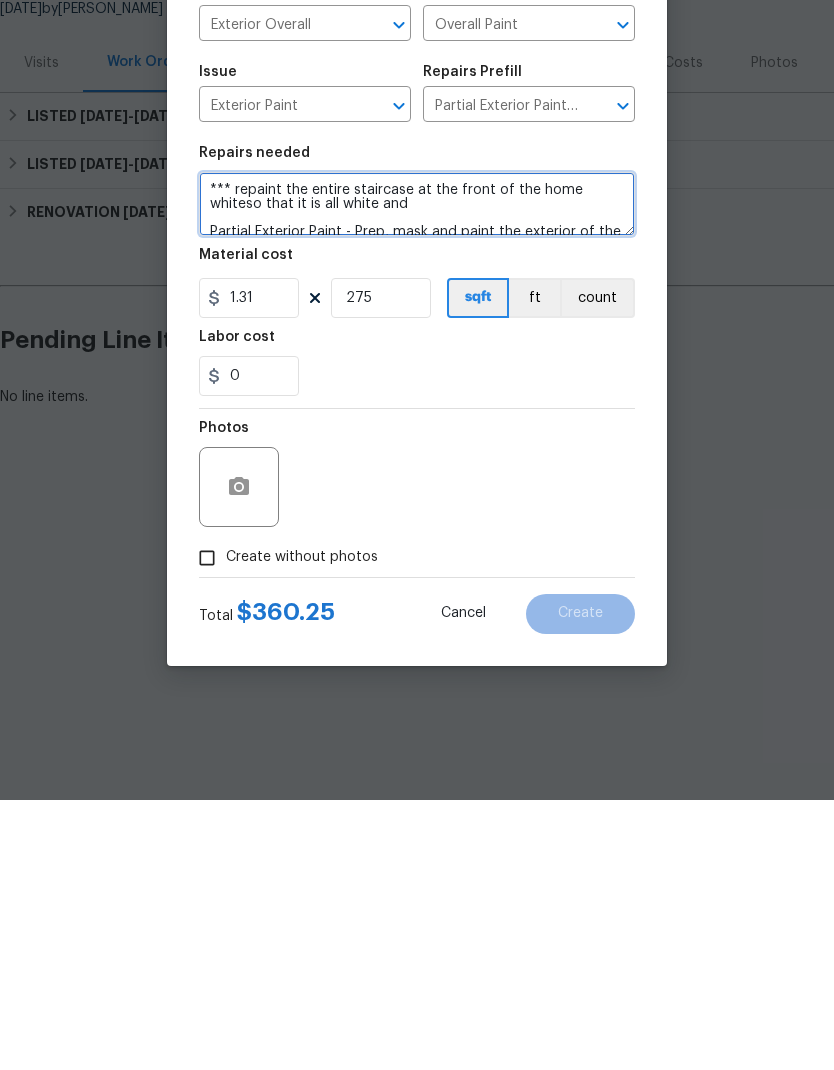 click on "*** repaint the entire staircase at the front of the home whiteso that it is all white and
Partial Exterior Paint - Prep, mask and paint the exterior of the home in the areas specified by the HPM. Ensure that the surface is free from major defects, the areas not receiving paint are masked off and that the finish is smooth and consistent. Haul away and dispose of all debris properly. Paint will be delivered onsite, Purchased by Opendoor." at bounding box center [417, 474] 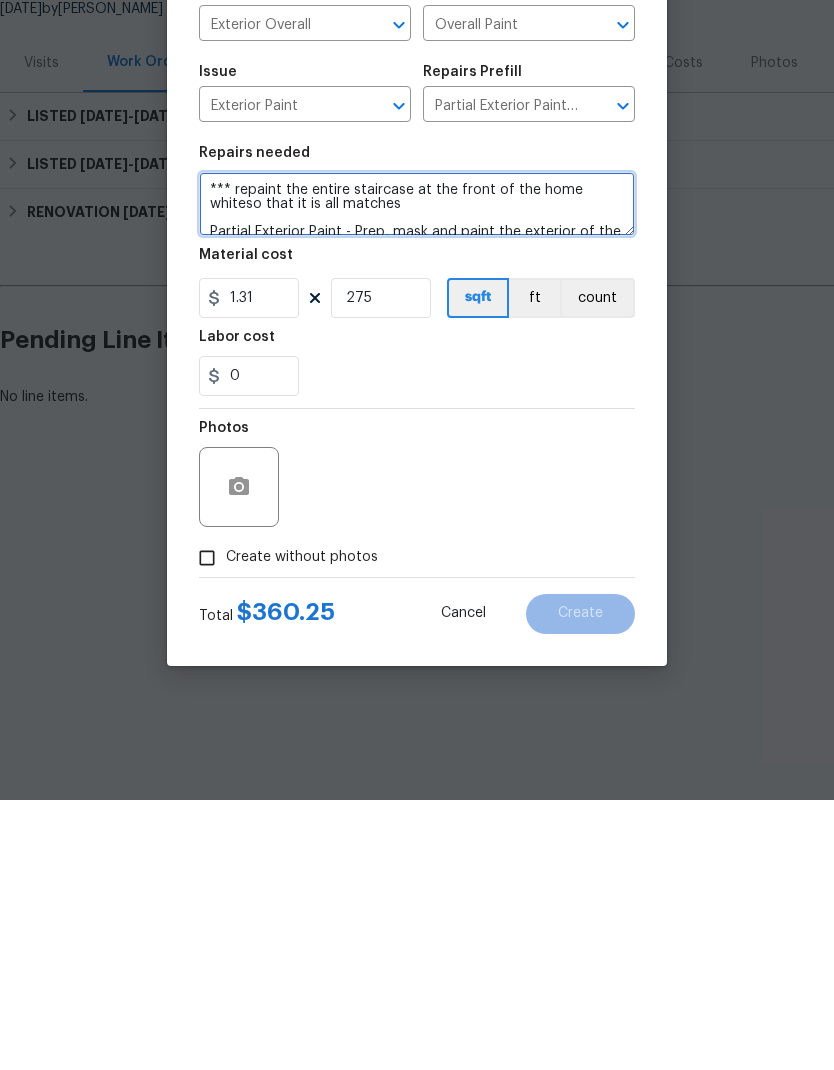 click on "*** repaint the entire staircase at the front of the home whiteso that it is all matches
Partial Exterior Paint - Prep, mask and paint the exterior of the home in the areas specified by the HPM. Ensure that the surface is free from major defects, the areas not receiving paint are masked off and that the finish is smooth and consistent. Haul away and dispose of all debris properly. Paint will be delivered onsite, Purchased by Opendoor." at bounding box center (417, 474) 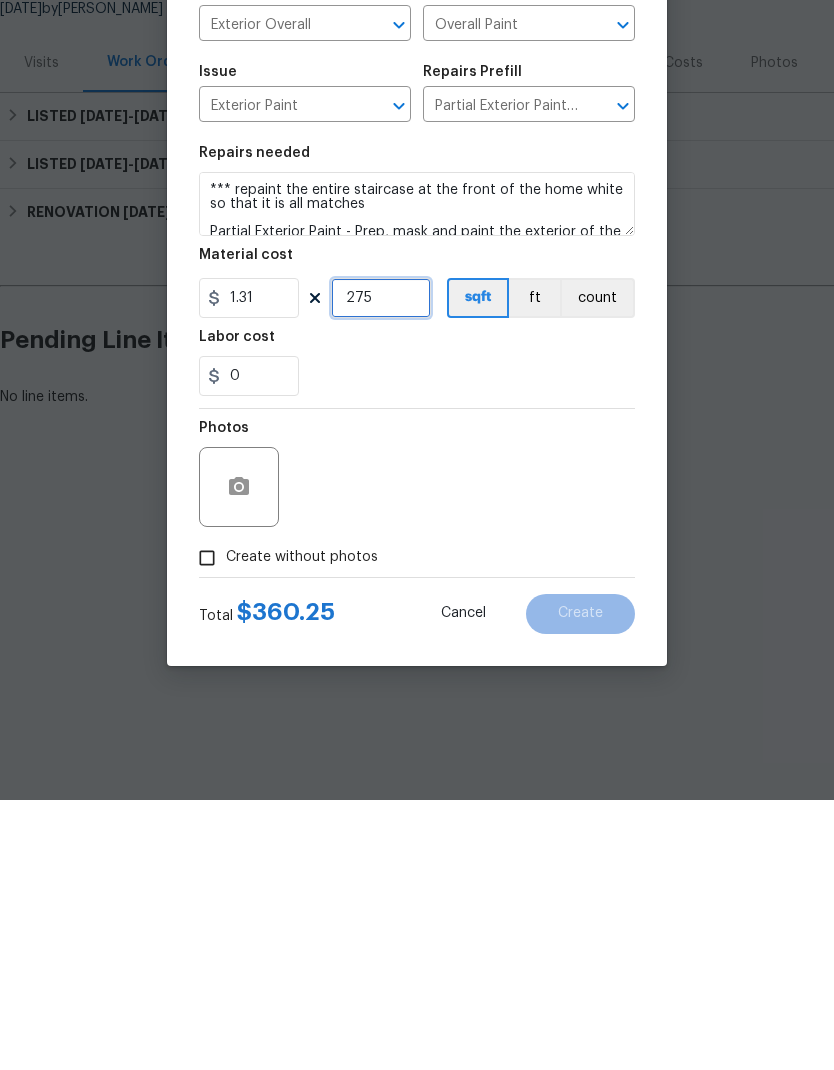 click on "275" at bounding box center (381, 568) 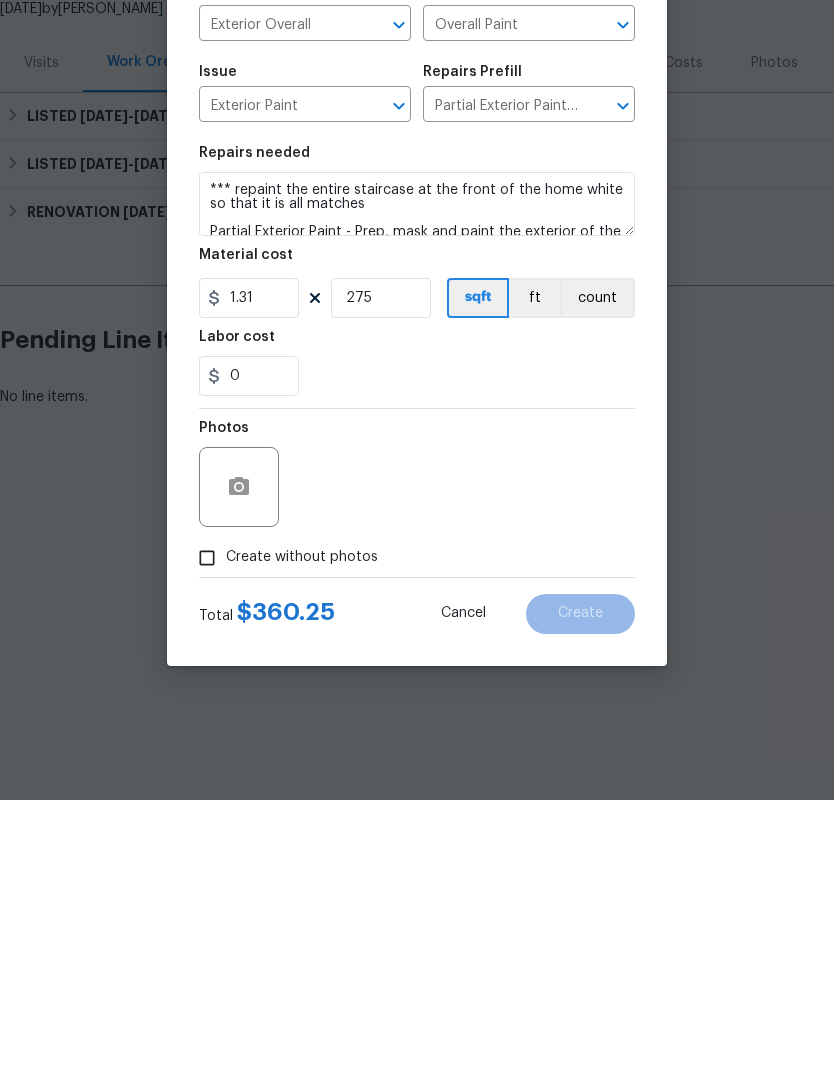 click on "*** repaint the entire staircase at the front of the home white so that it is all matches
Partial Exterior Paint - Prep, mask and paint the exterior of the home in the areas specified by the HPM. Ensure that the surface is free from major defects, the areas not receiving paint are masked off and that the finish is smooth and consistent. Haul away and dispose of all debris properly. Paint will be delivered onsite, Purchased by Opendoor." at bounding box center [417, 474] 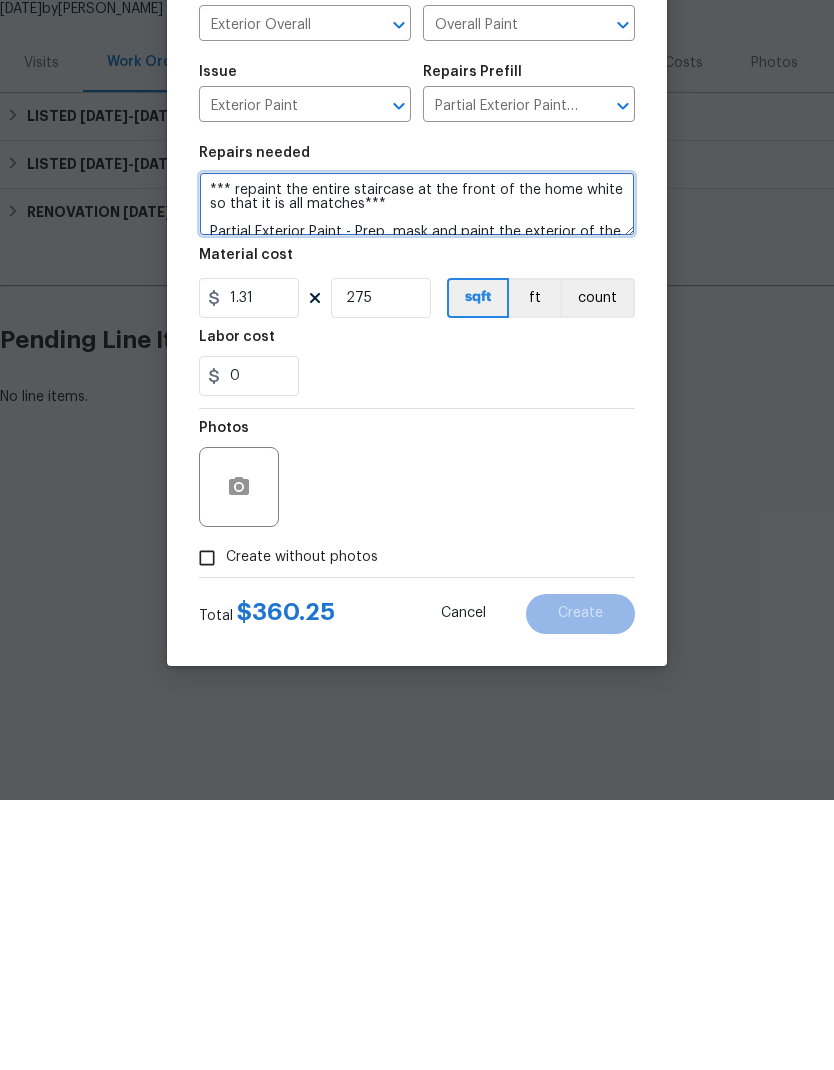 click on "*** repaint the entire staircase at the front of the home white so that it is all matches***
Partial Exterior Paint - Prep, mask and paint the exterior of the home in the areas specified by the HPM. Ensure that the surface is free from major defects, the areas not receiving paint are masked off and that the finish is smooth and consistent. Haul away and dispose of all debris properly. Paint will be delivered onsite, Purchased by Opendoor." at bounding box center (417, 474) 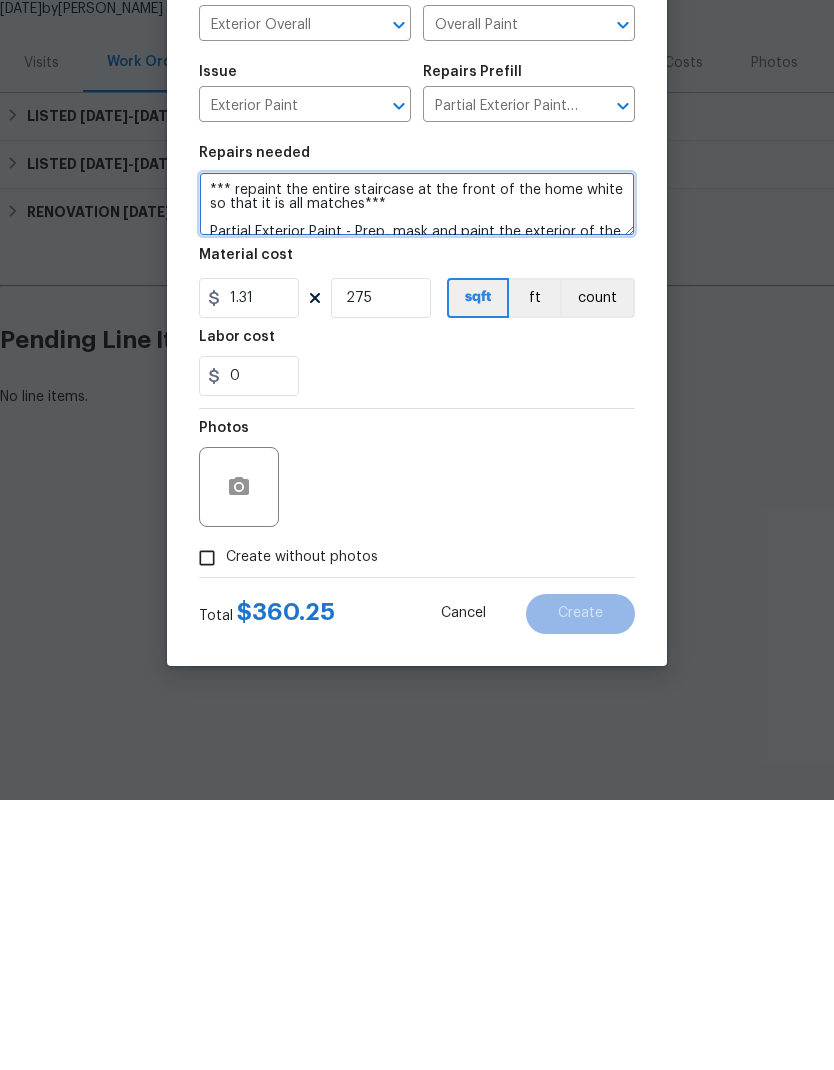 type on "******
Partial Exterior Paint - Prep, mask and paint the exterior of the home in the areas specified by the HPM. Ensure that the surface is free from major defects, the areas not receiving paint are masked off and that the finish is smooth and consistent. Haul away and dispose of all debris properly. Paint will be delivered onsite, Purchased by Opendoor." 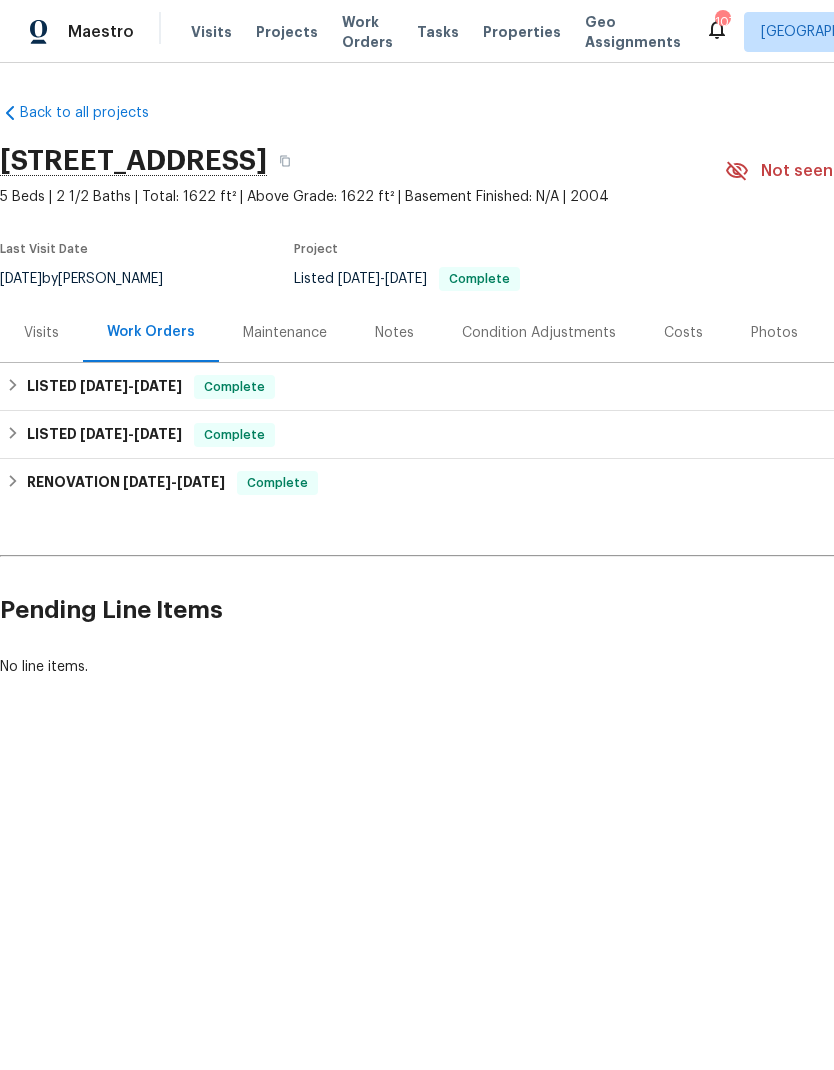click on "Photos" at bounding box center (774, 333) 